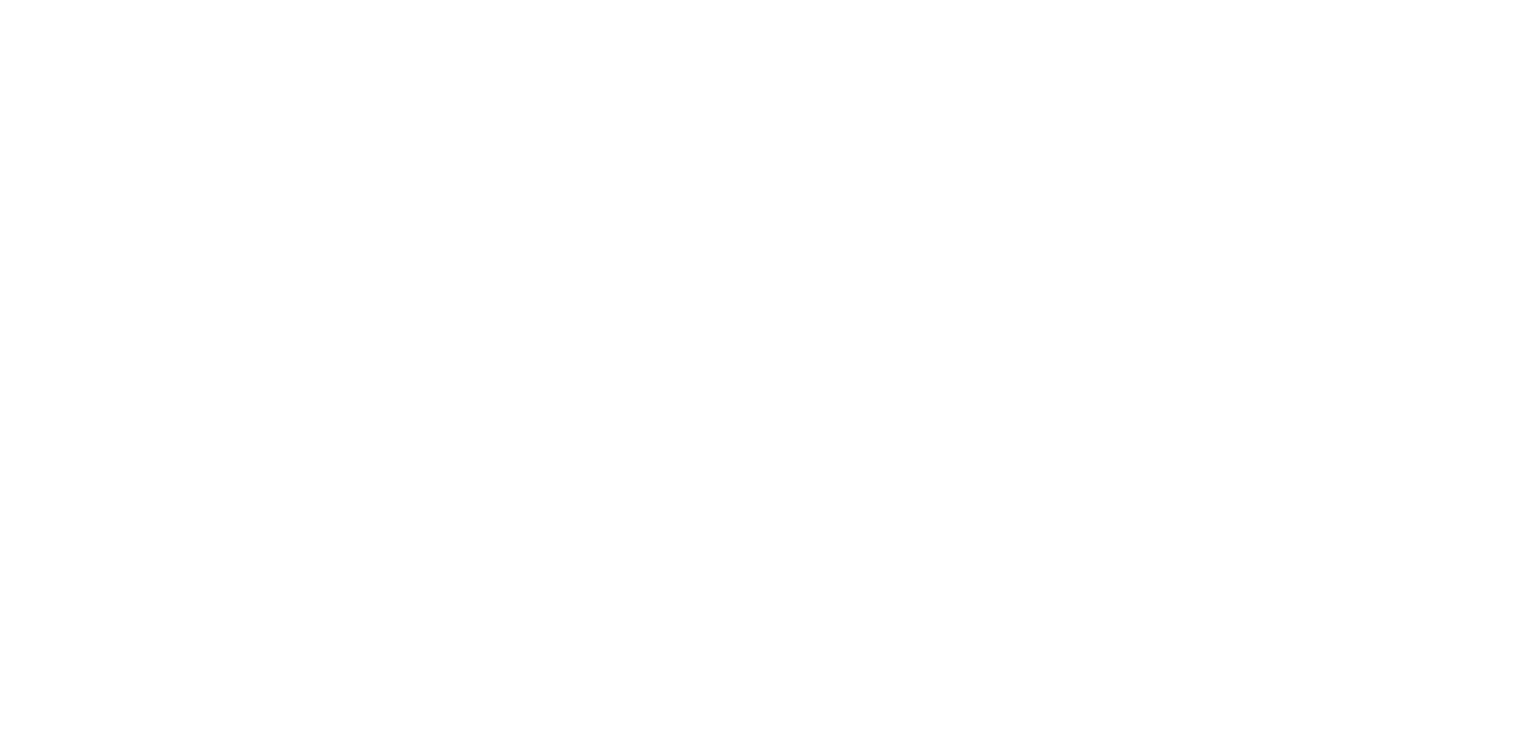 scroll, scrollTop: 0, scrollLeft: 0, axis: both 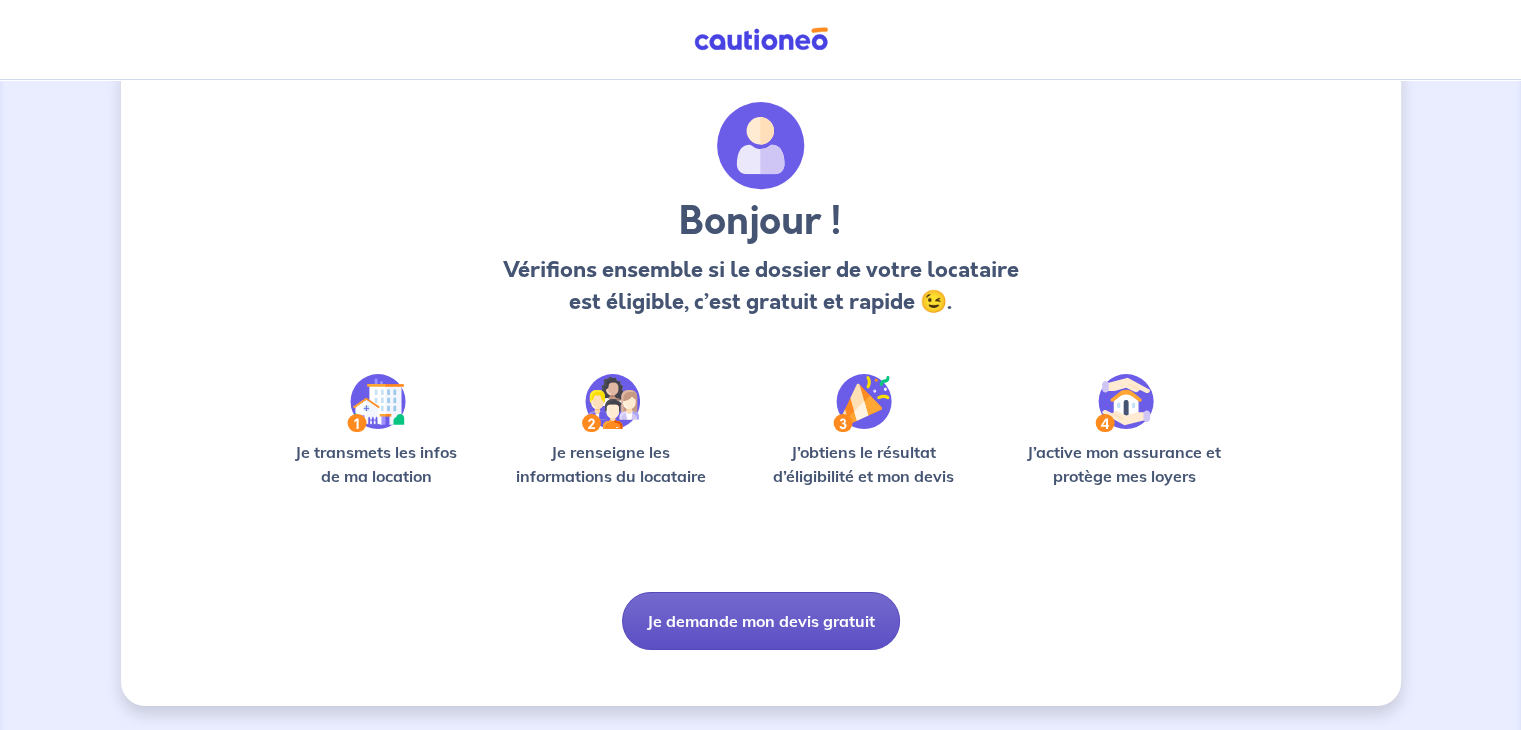 click on "Je demande mon devis gratuit" at bounding box center (761, 621) 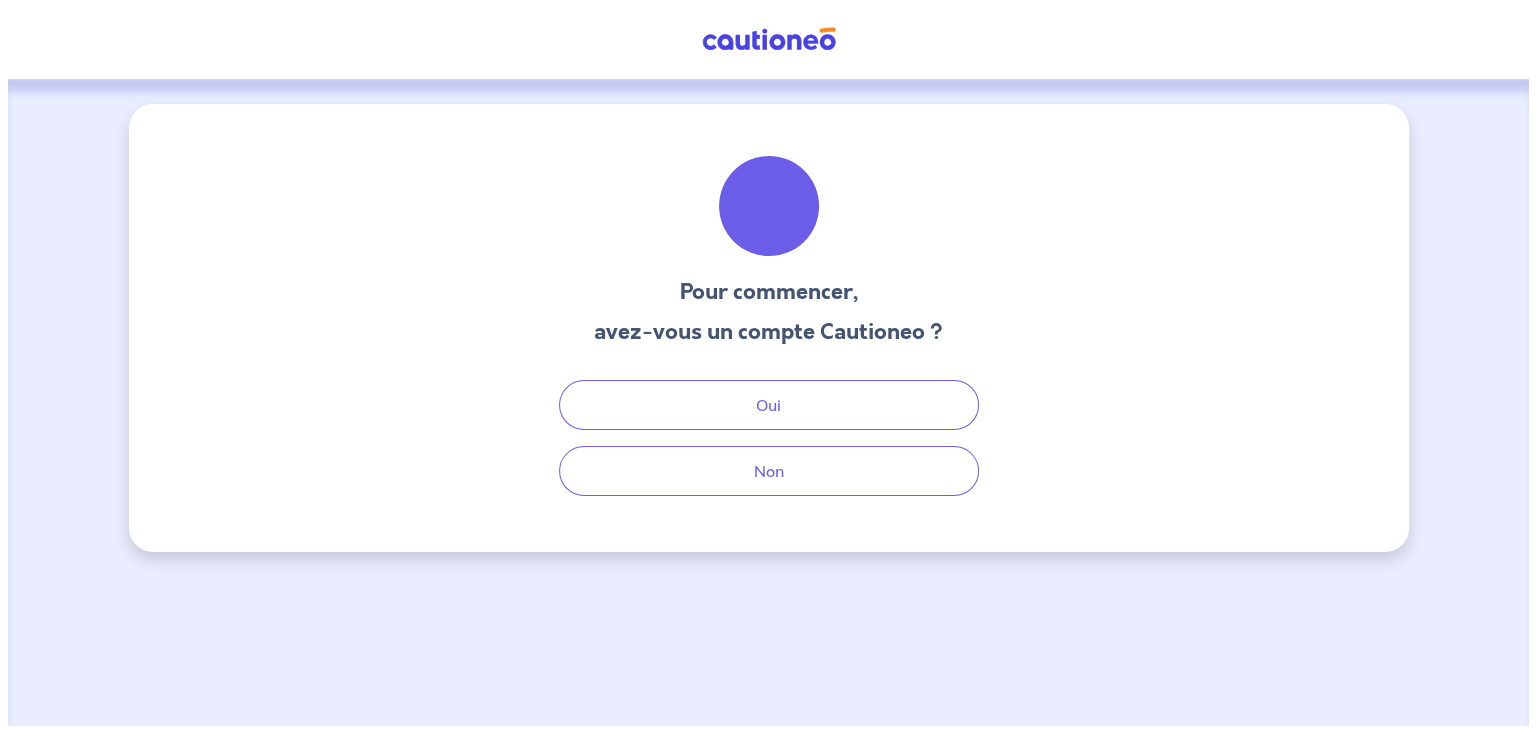 scroll, scrollTop: 0, scrollLeft: 0, axis: both 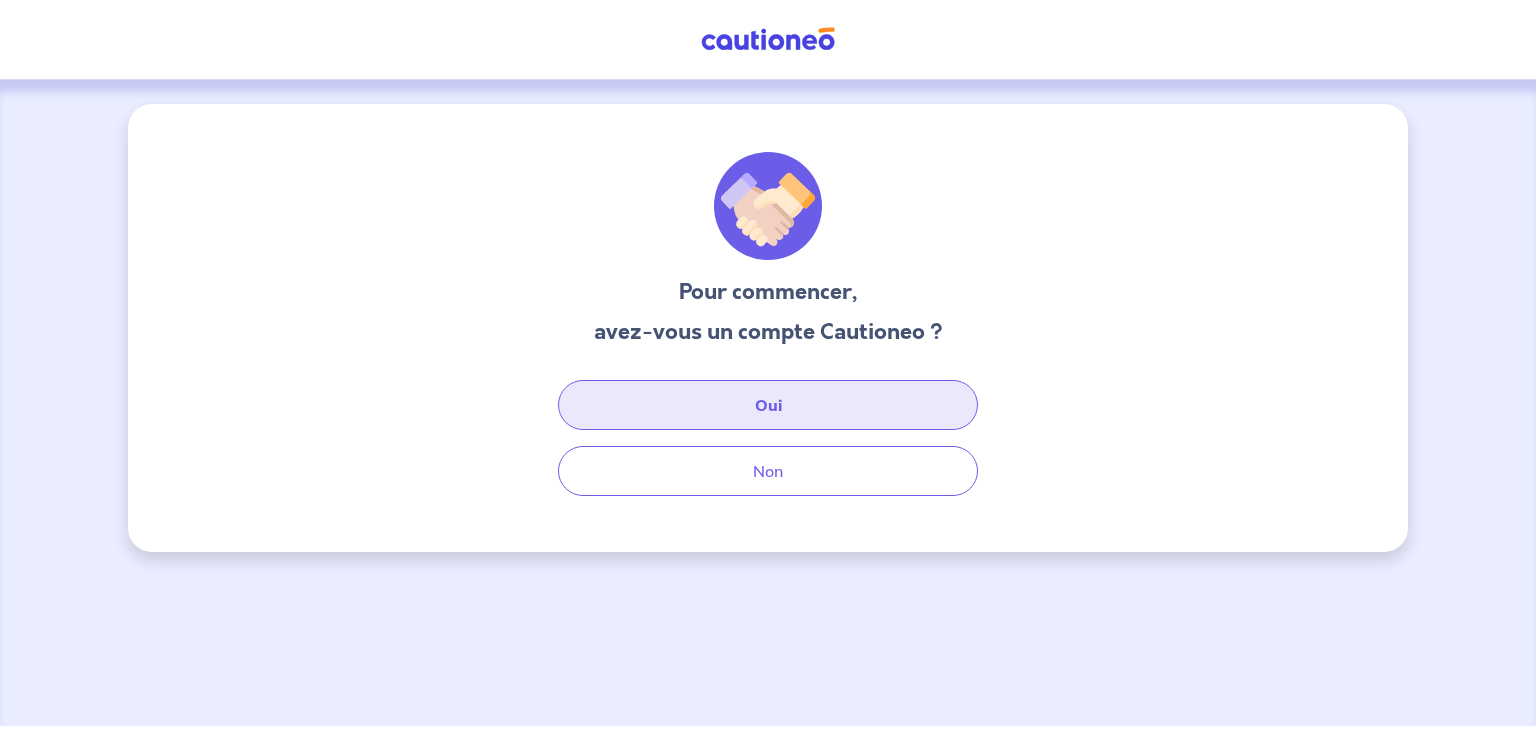 click on "Oui" at bounding box center [768, 405] 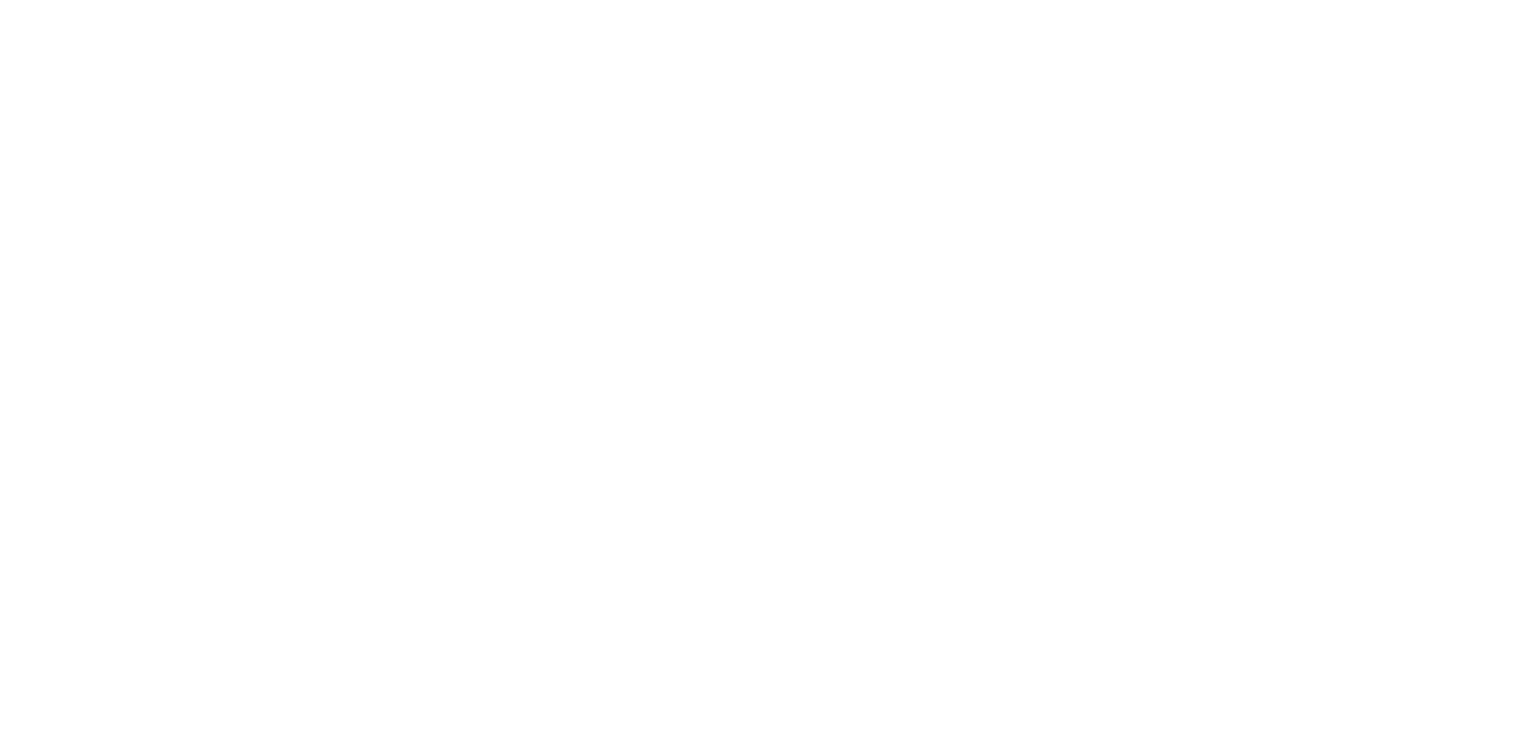 scroll, scrollTop: 0, scrollLeft: 0, axis: both 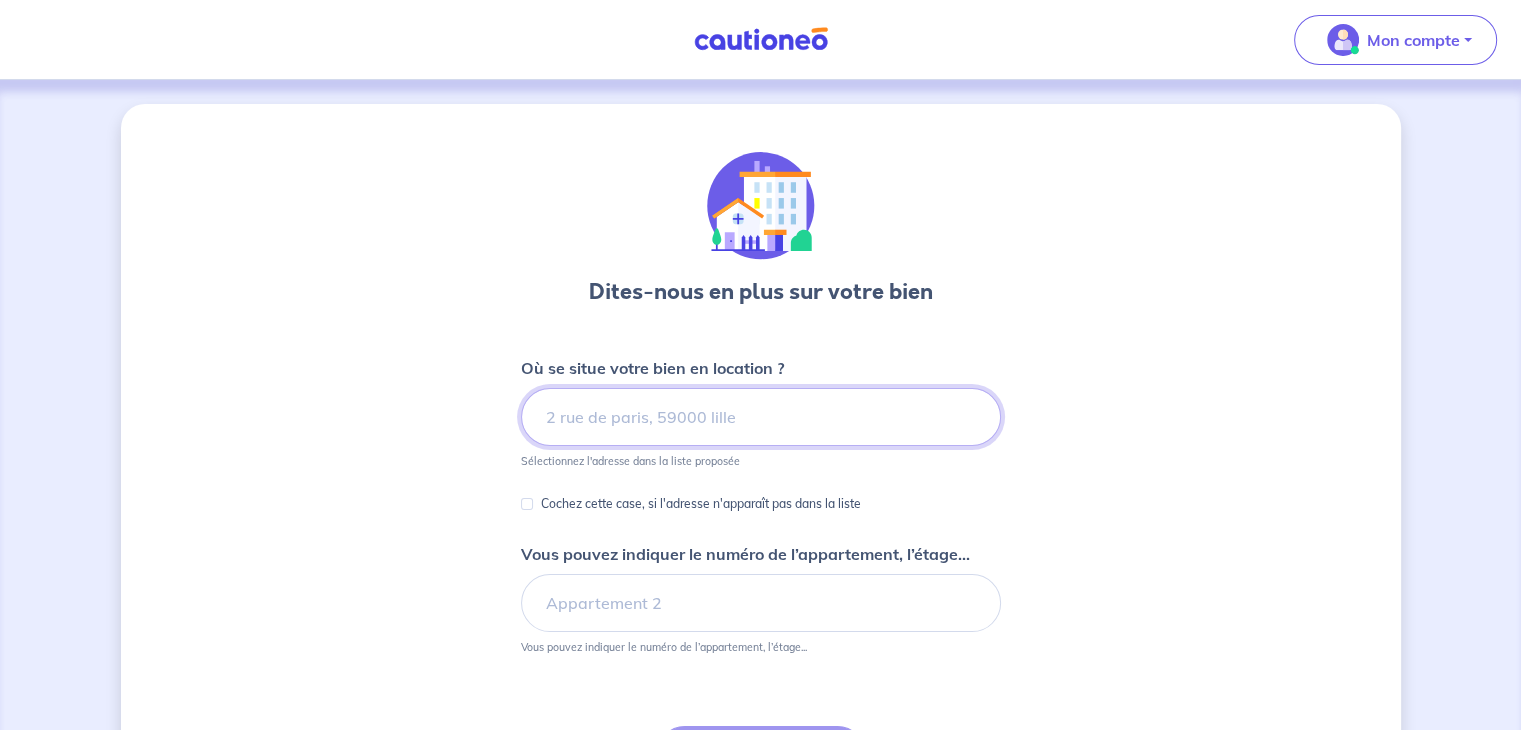 click at bounding box center [761, 417] 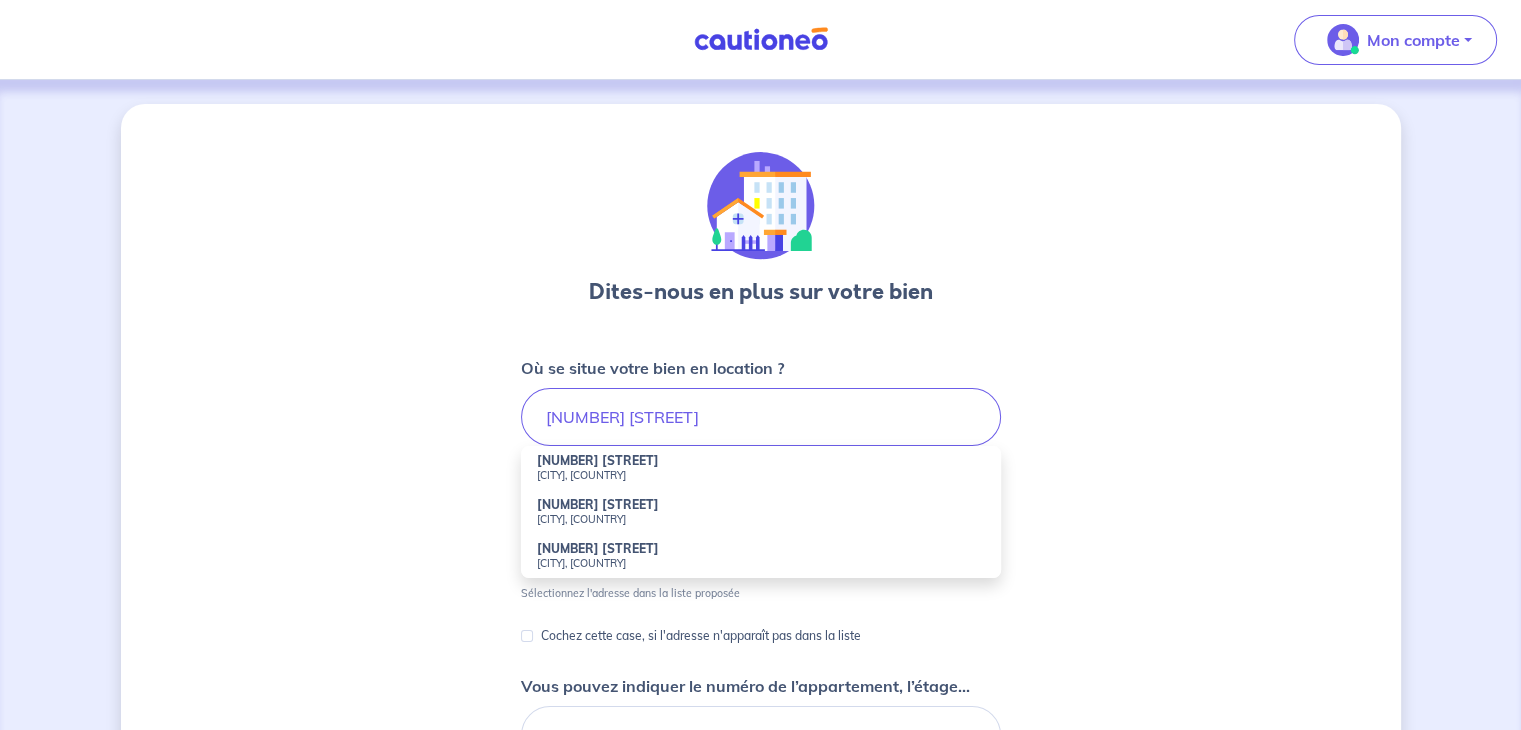 click on "260 Chemin du Calice   La Boisse, France" at bounding box center [761, 468] 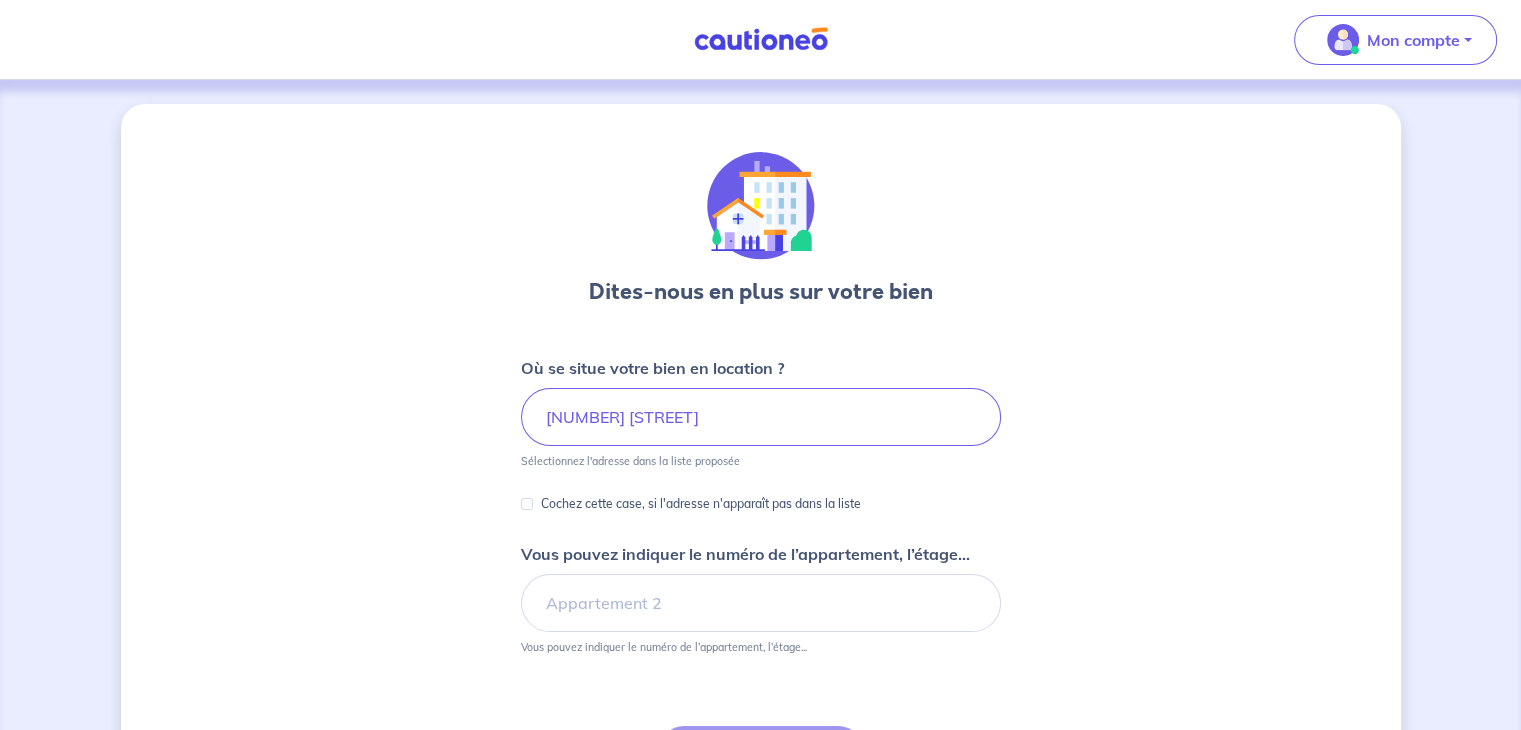 type on "260 Chemin du Calice, La Boisse, France" 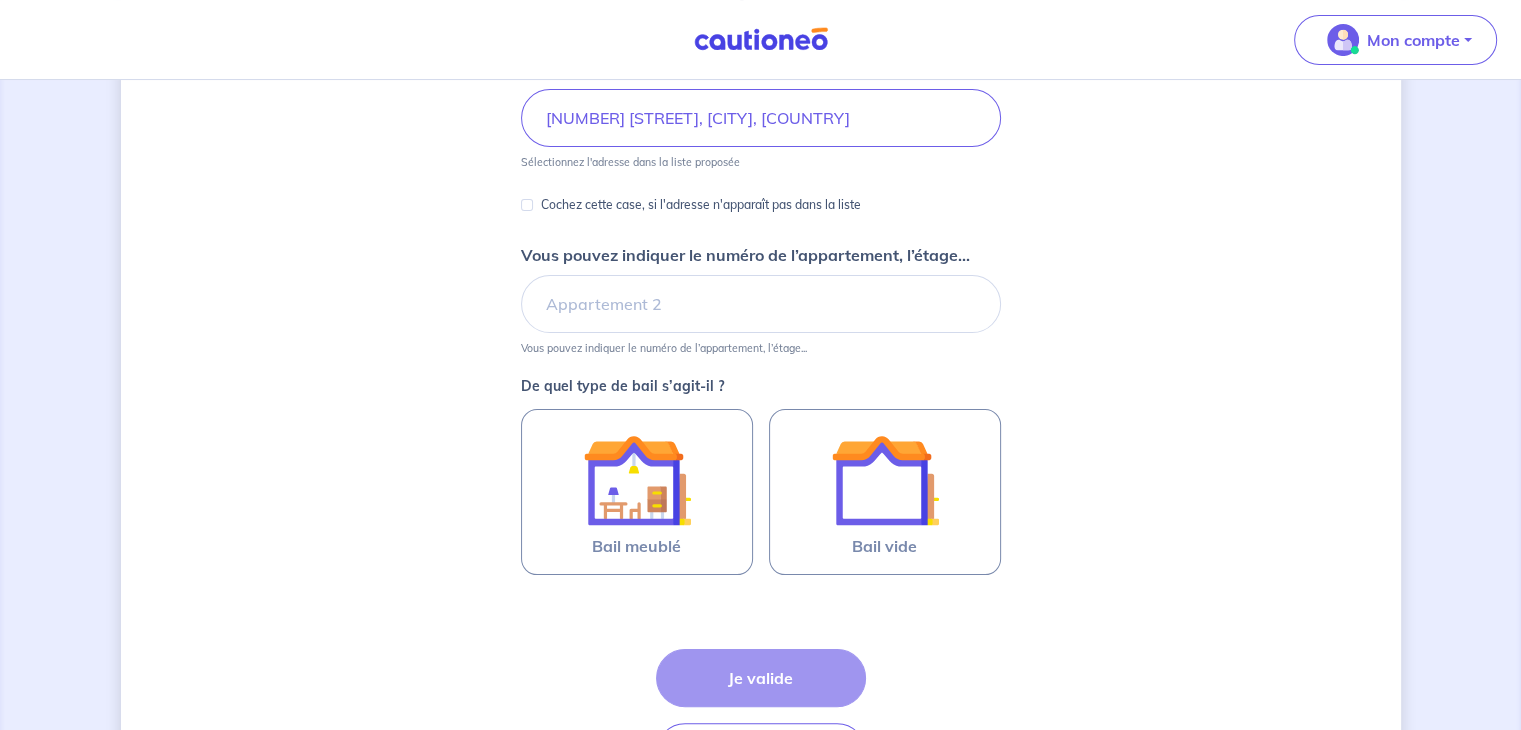 scroll, scrollTop: 363, scrollLeft: 0, axis: vertical 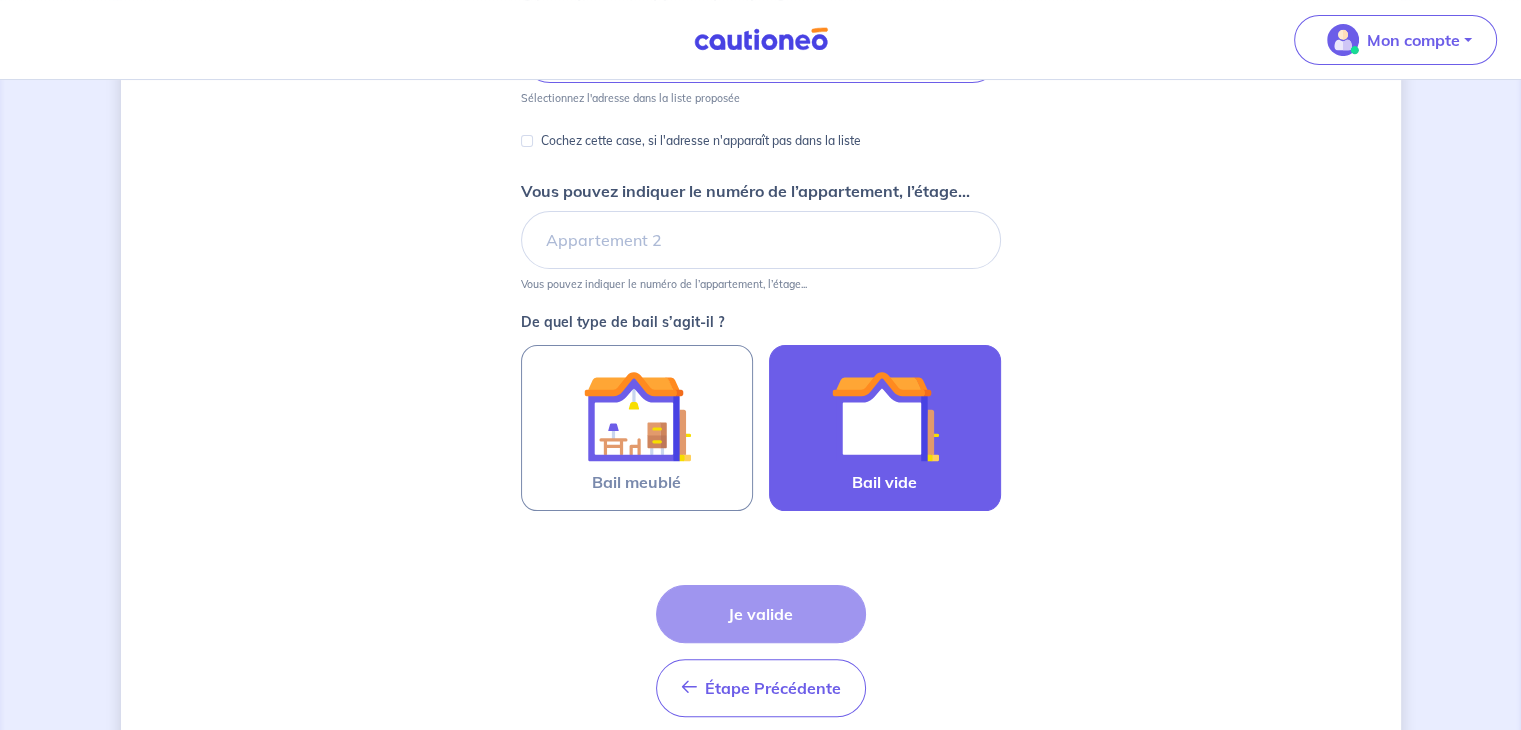 click at bounding box center (885, 416) 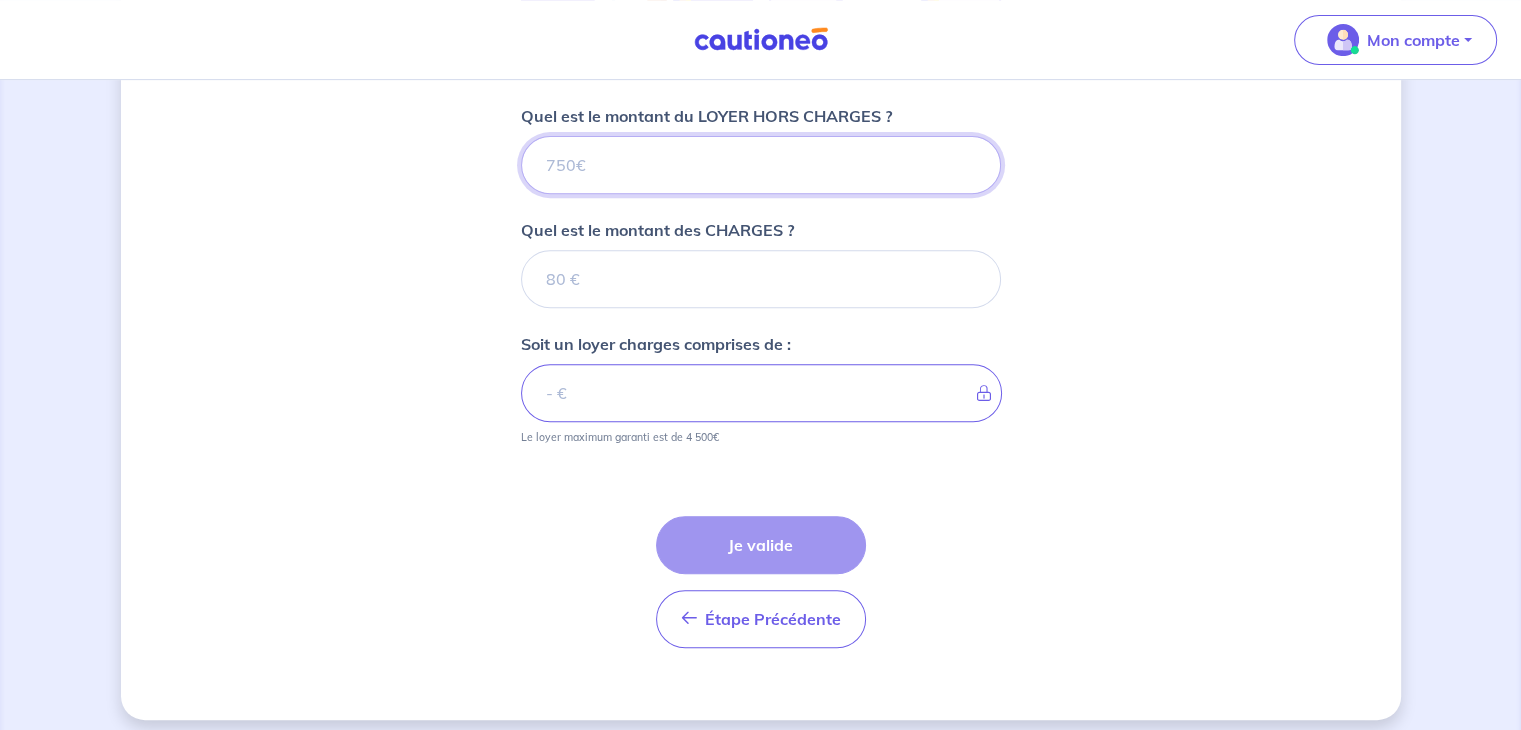 scroll, scrollTop: 808, scrollLeft: 0, axis: vertical 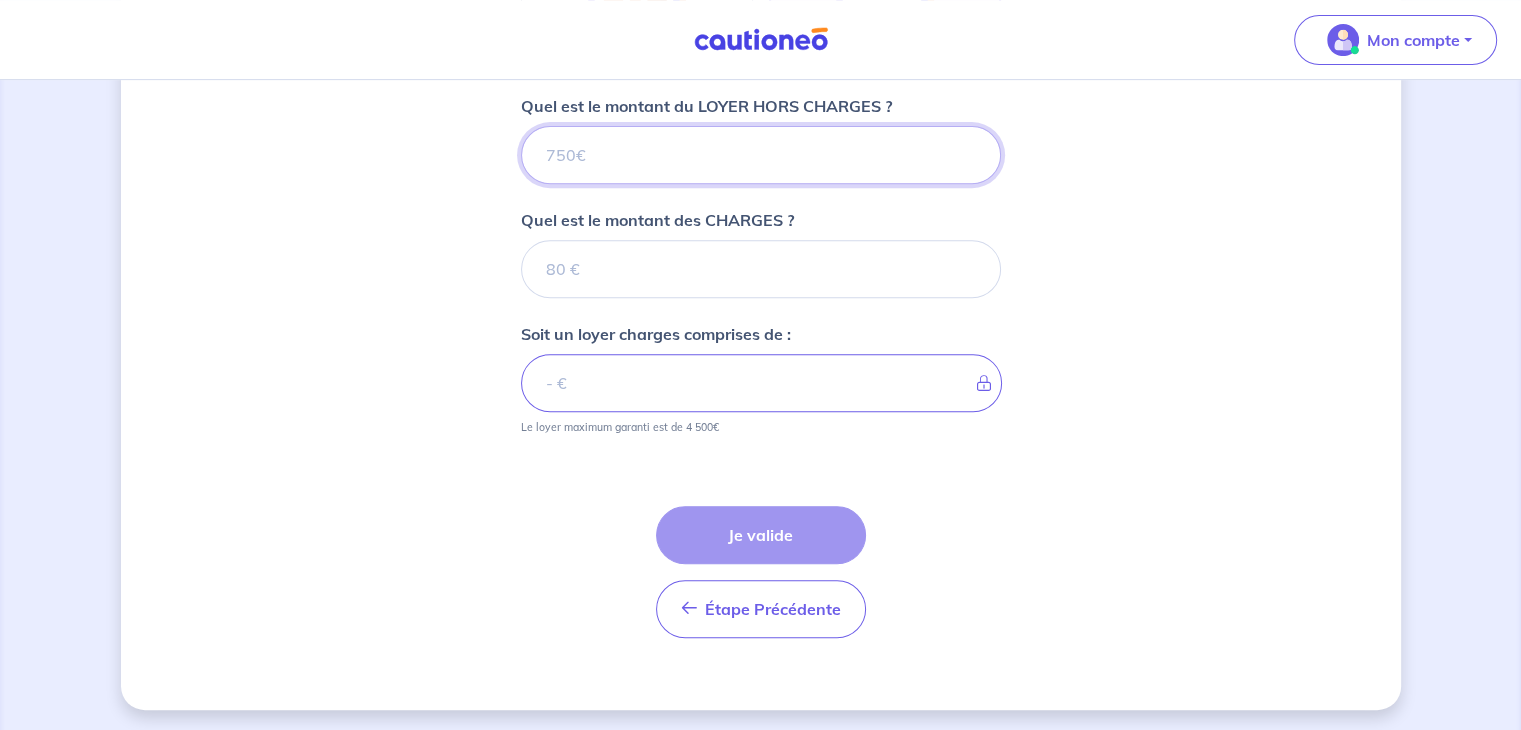 click on "Quel est le montant du LOYER HORS CHARGES ?" at bounding box center [761, 155] 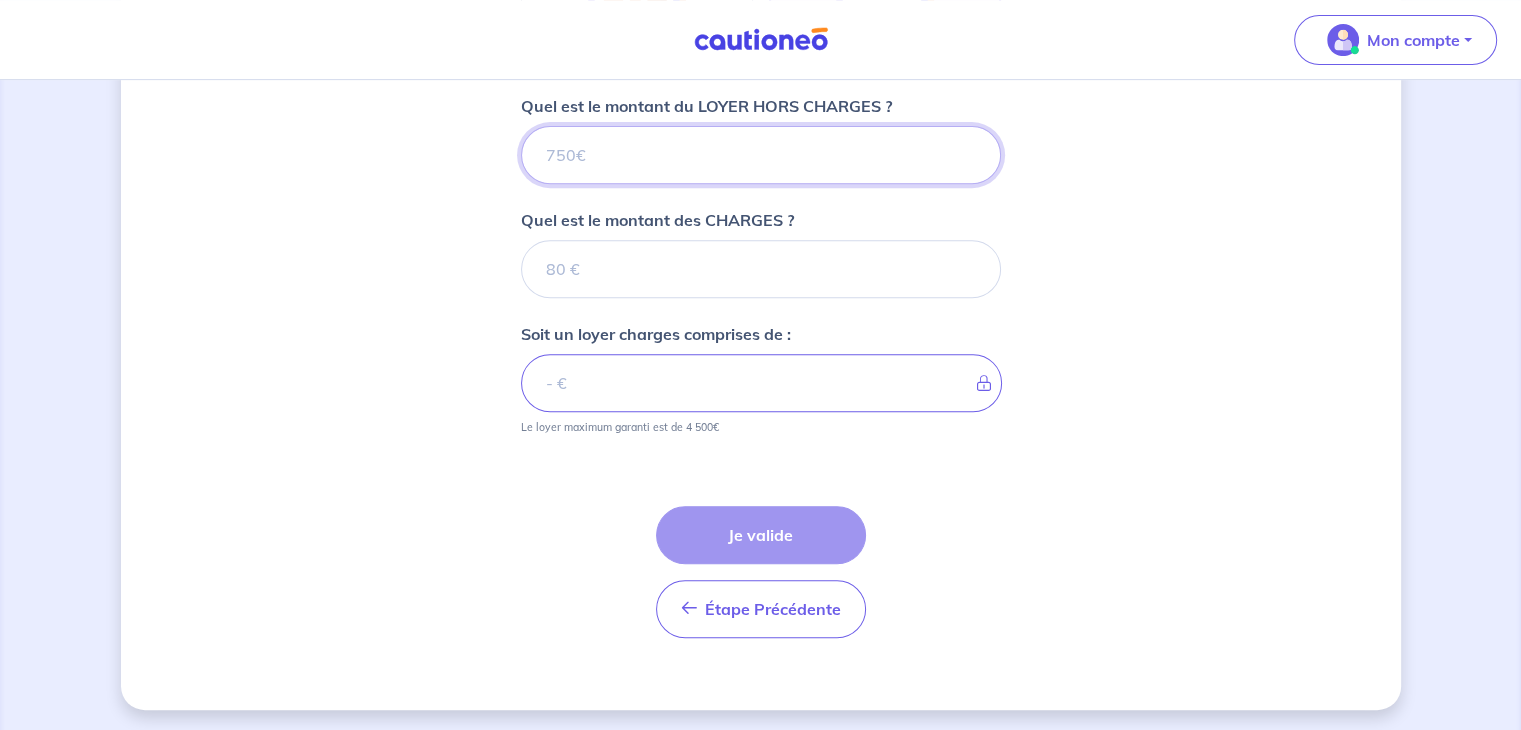 type on "1" 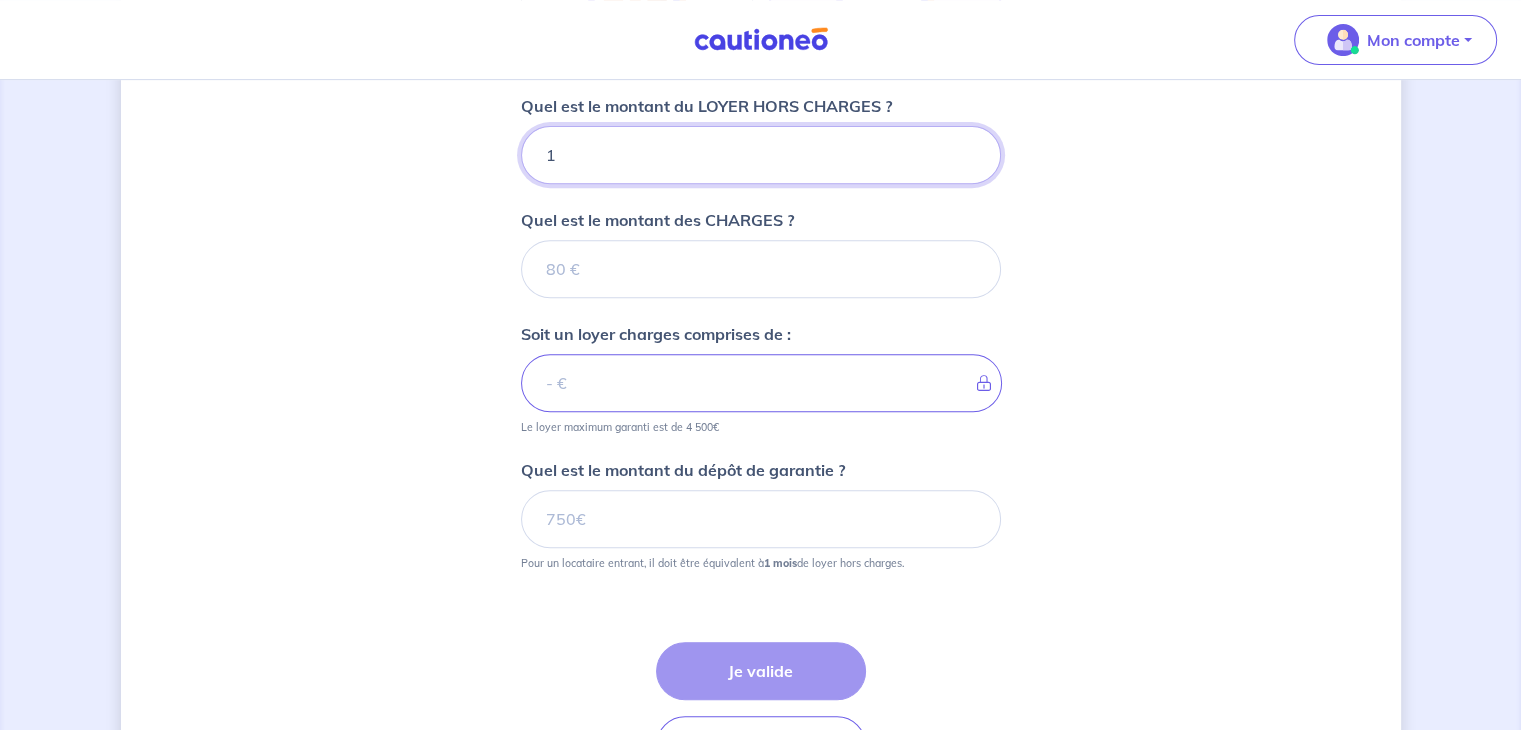 type 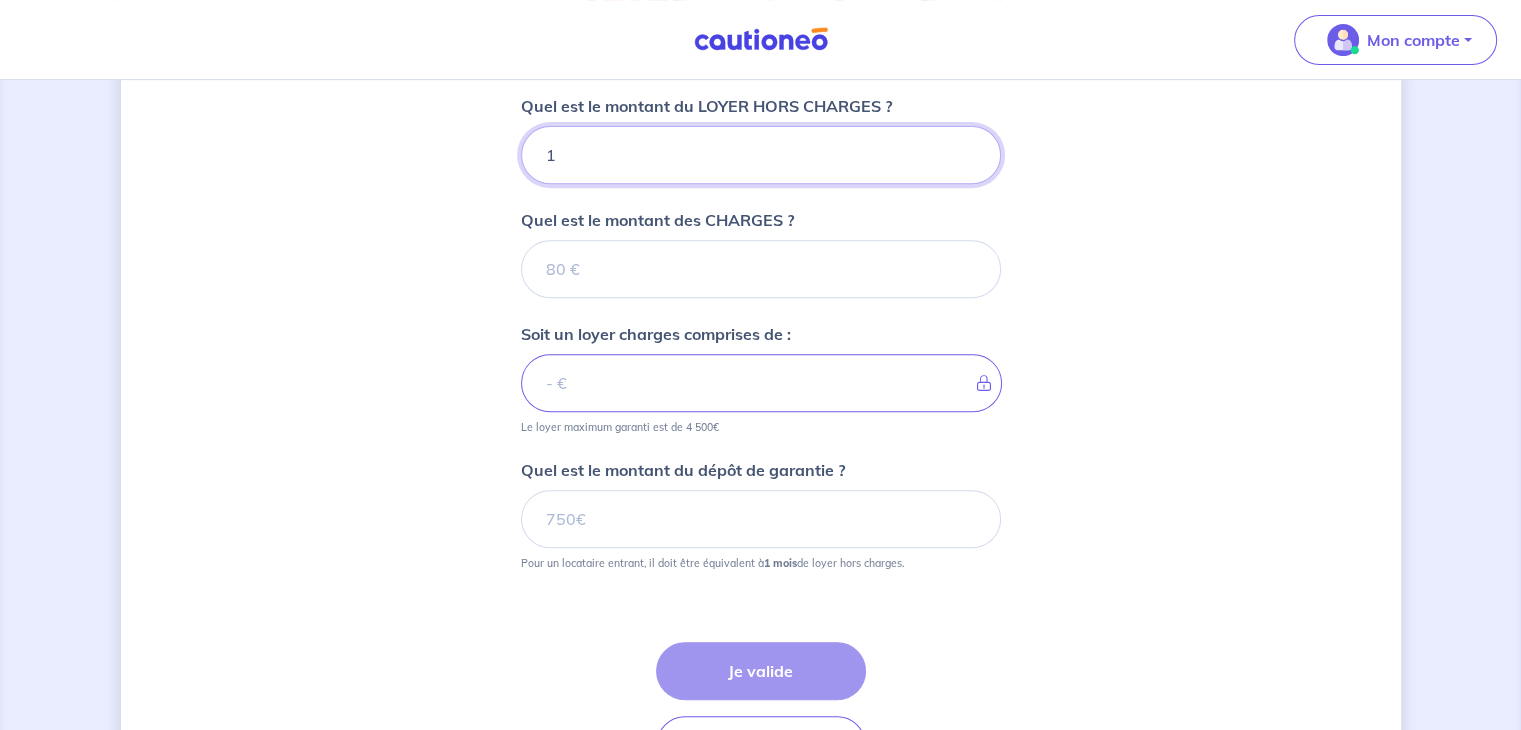 type on "12" 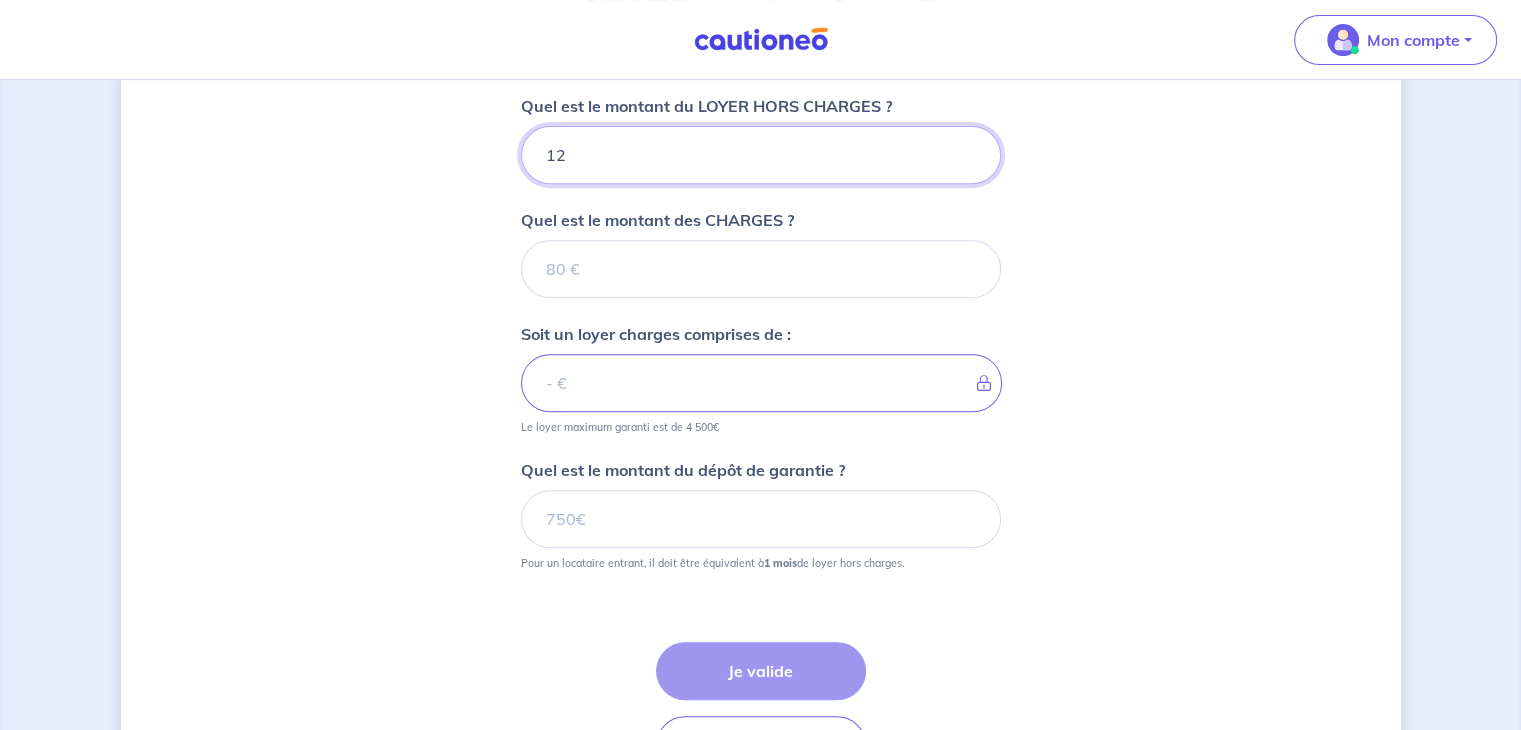 type 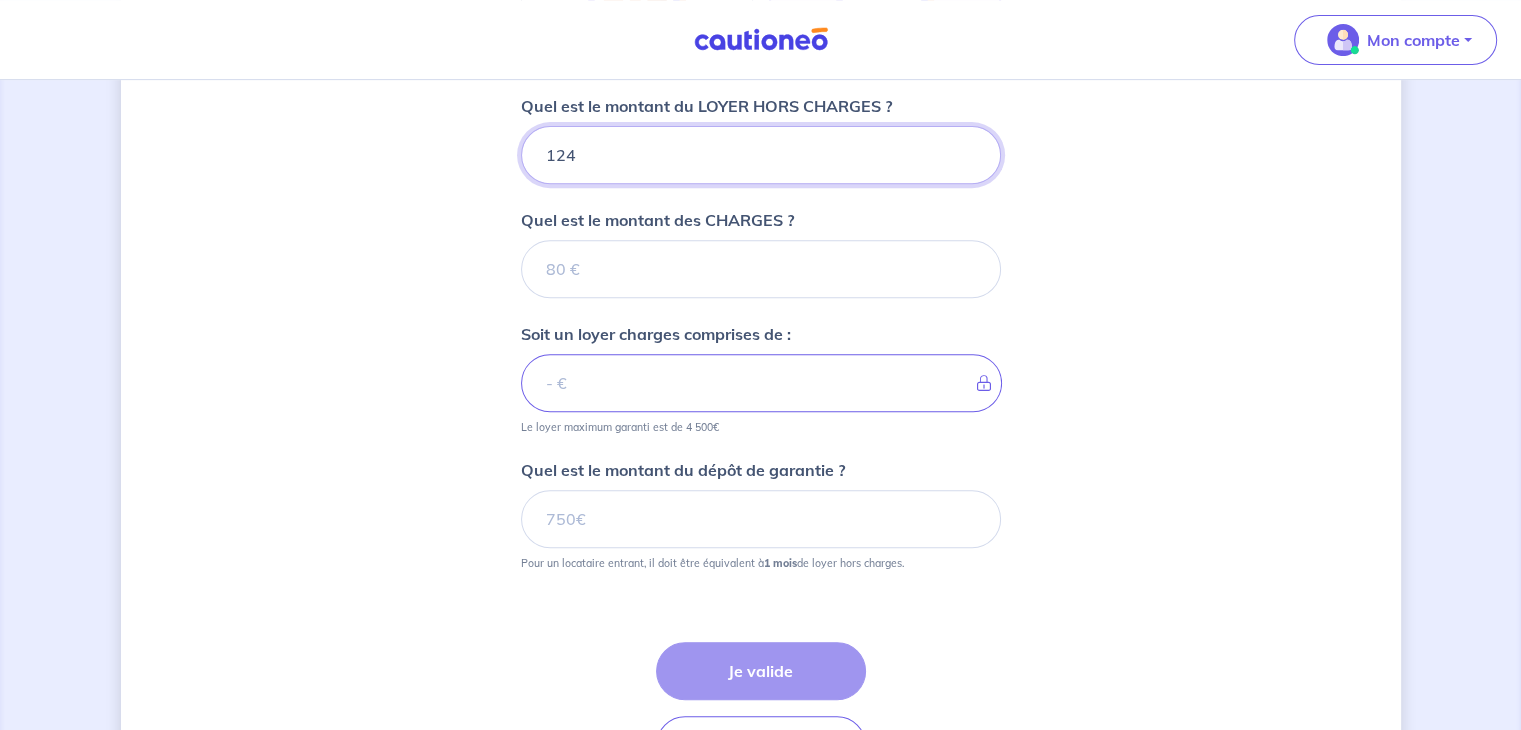 type on "1240" 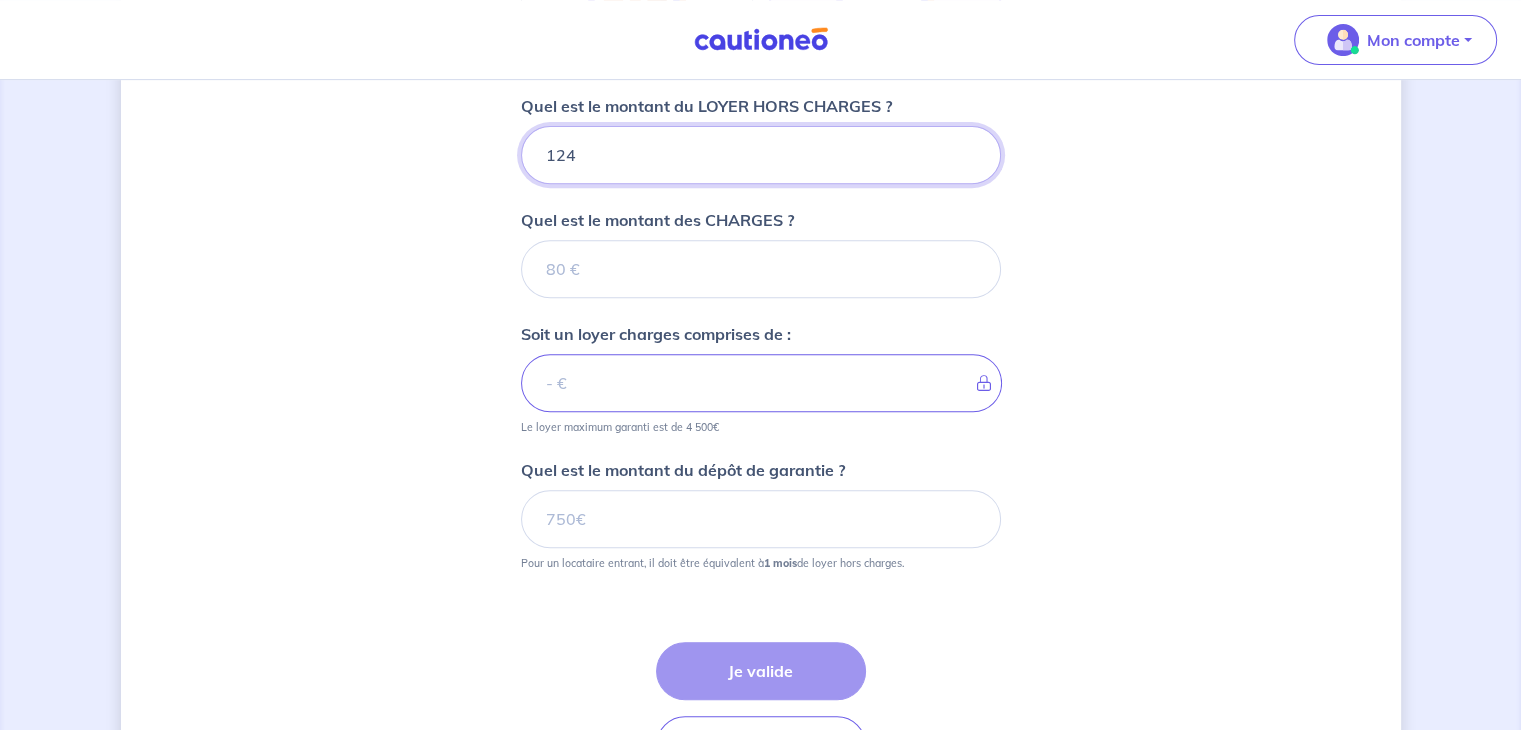 type 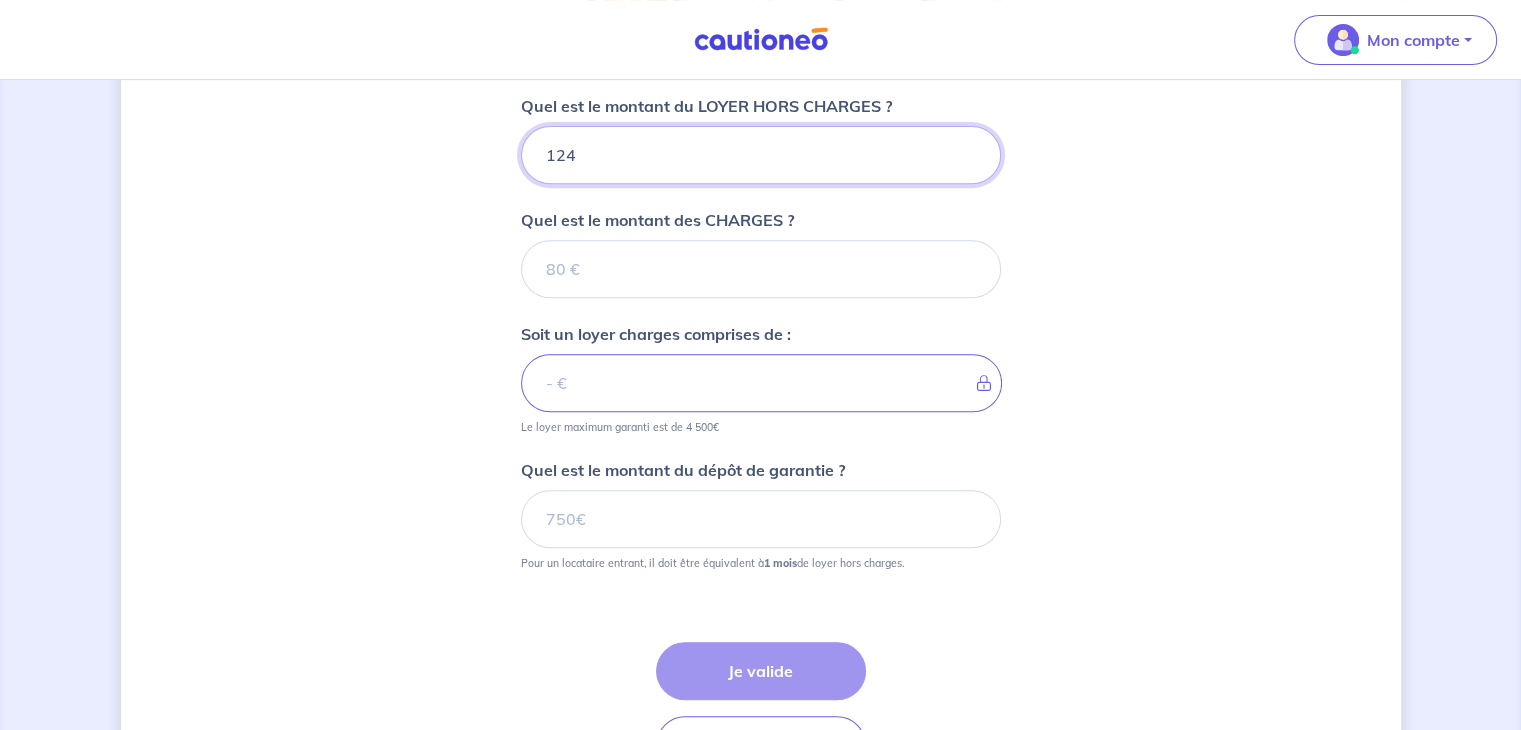 type on "1240" 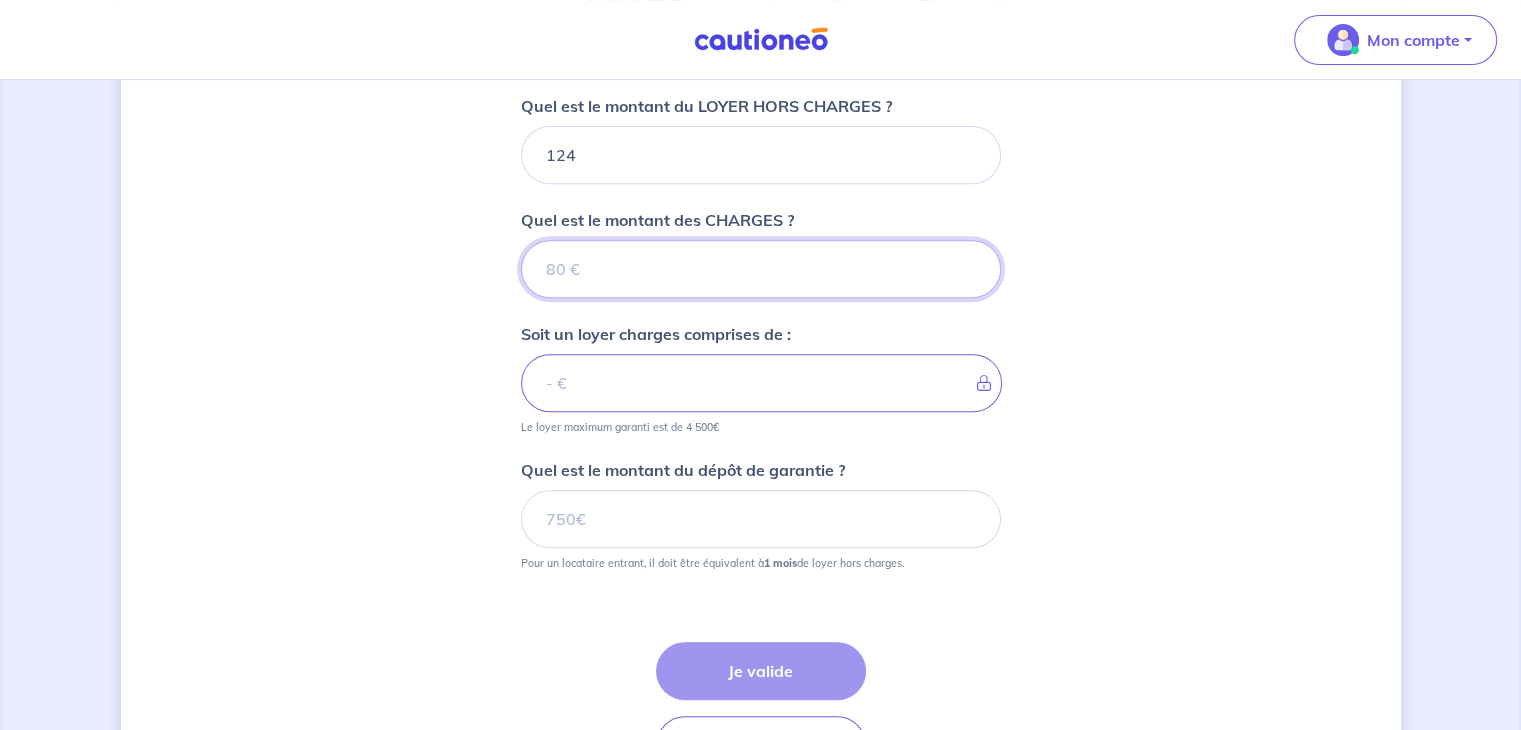 click on "Quel est le montant des CHARGES ?" at bounding box center (761, 269) 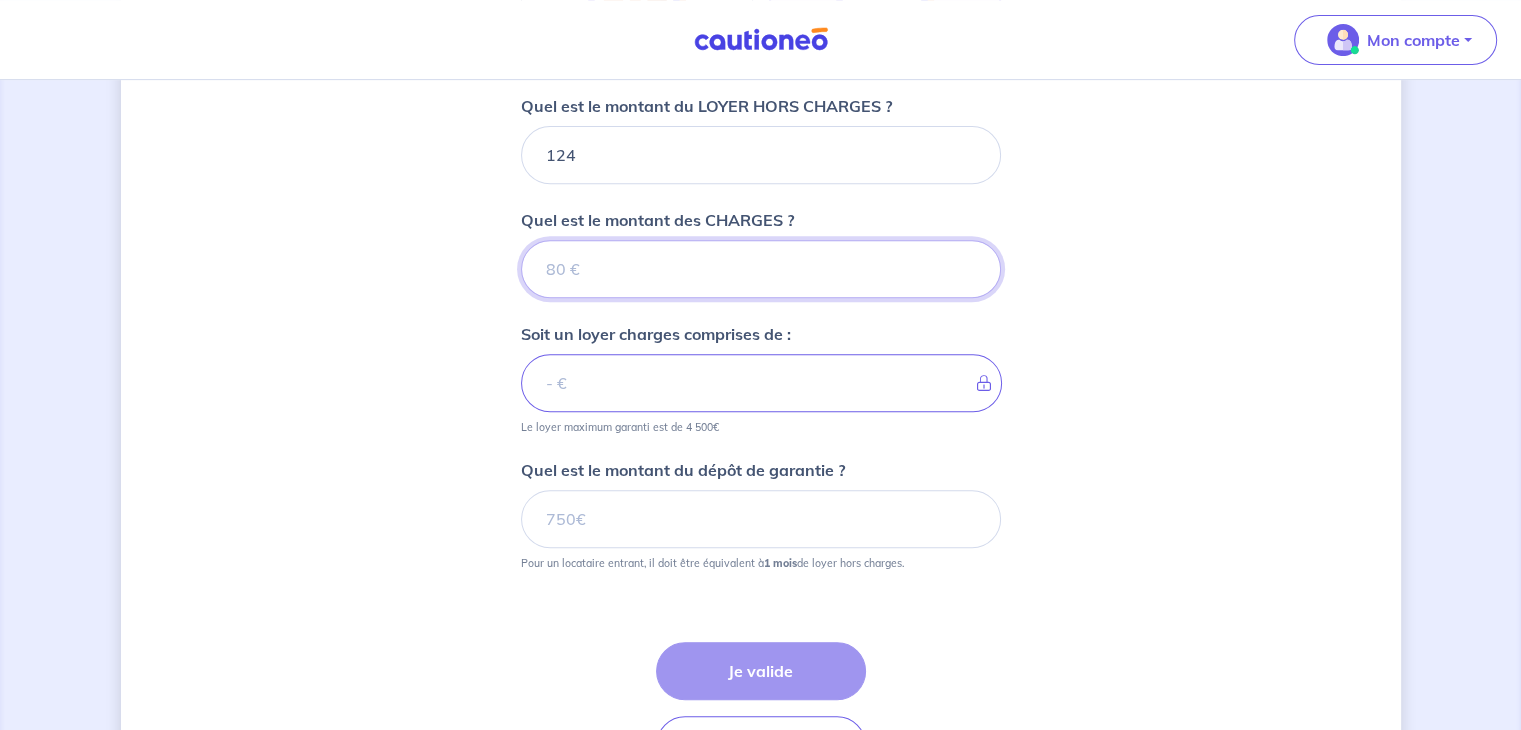 type on "4" 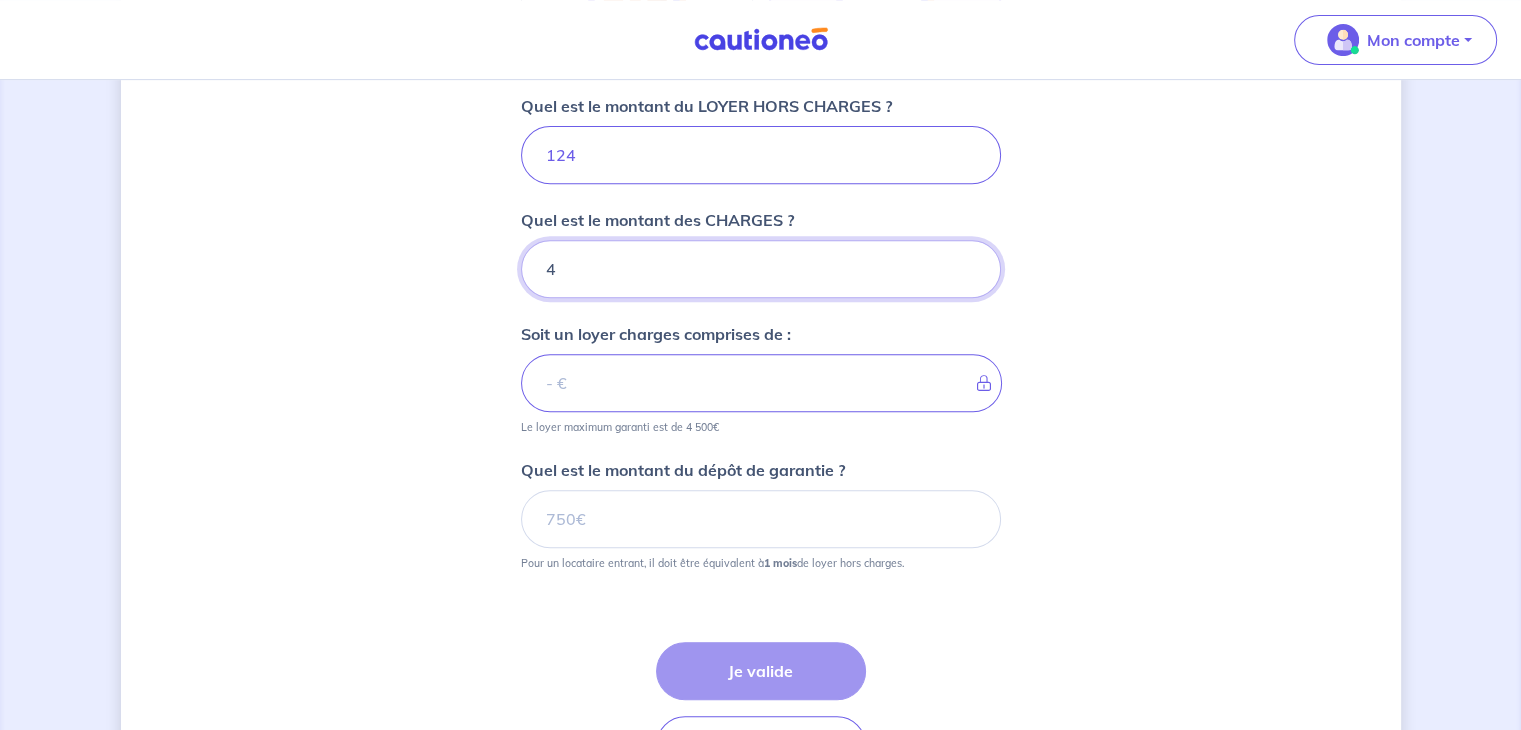 type on "1244" 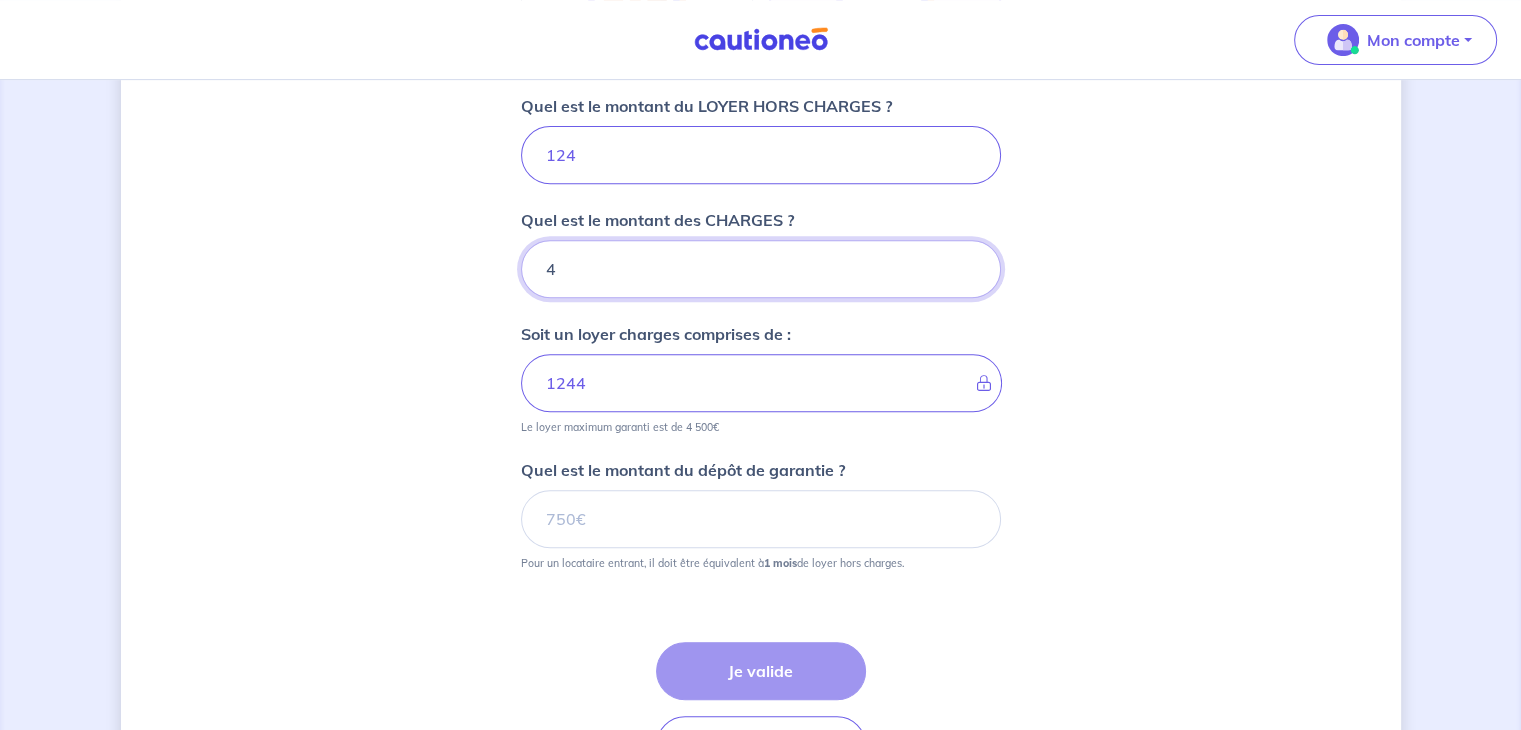 type on "40" 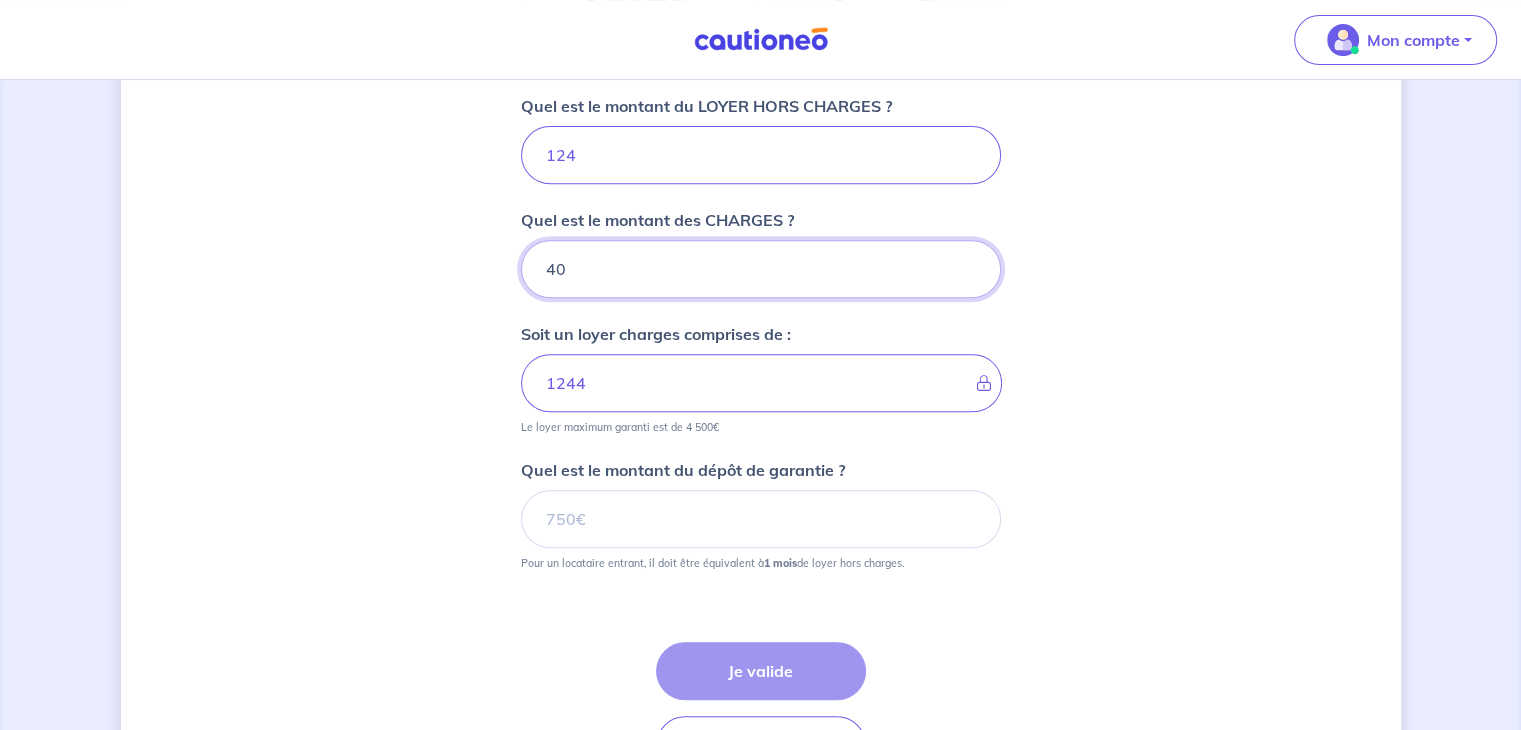 type on "1280" 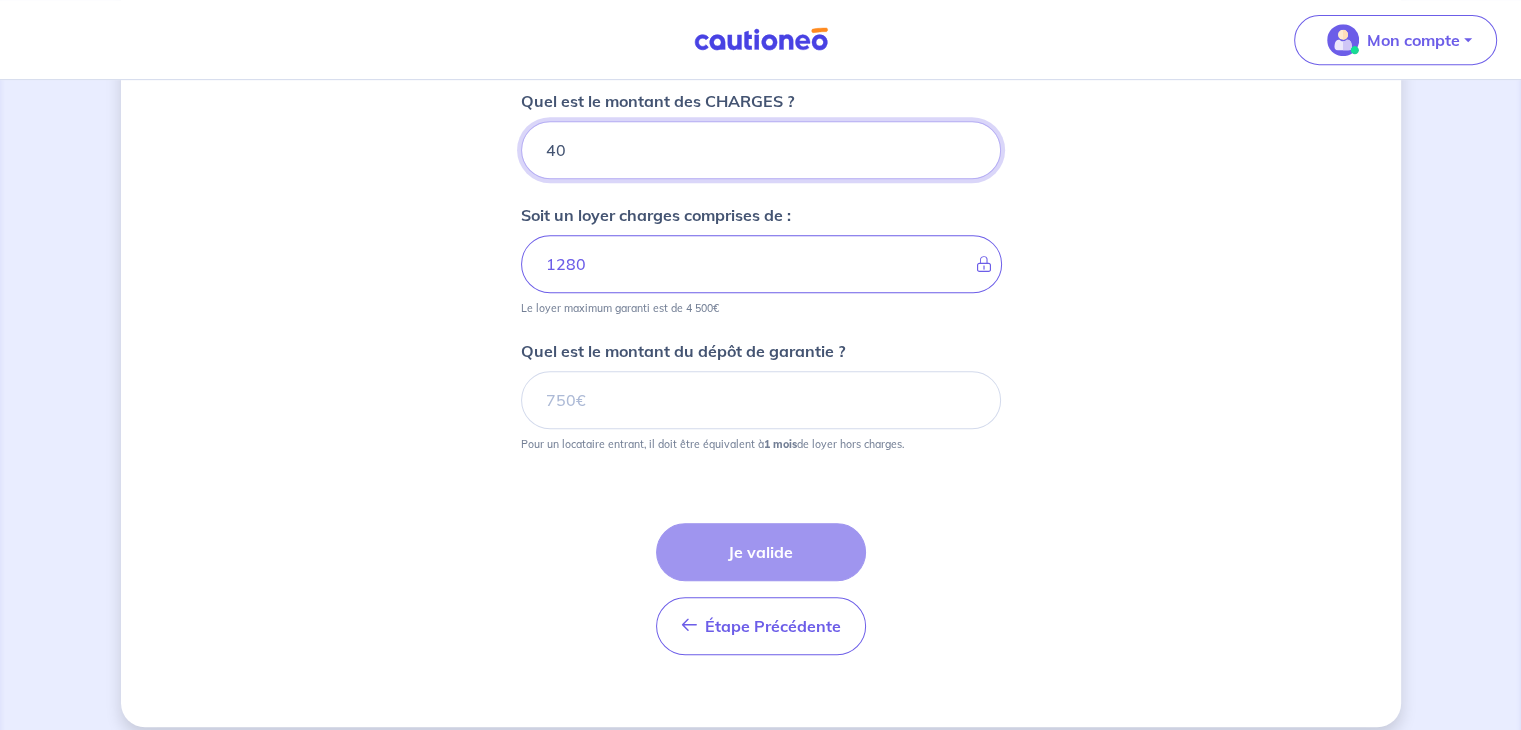 scroll, scrollTop: 941, scrollLeft: 0, axis: vertical 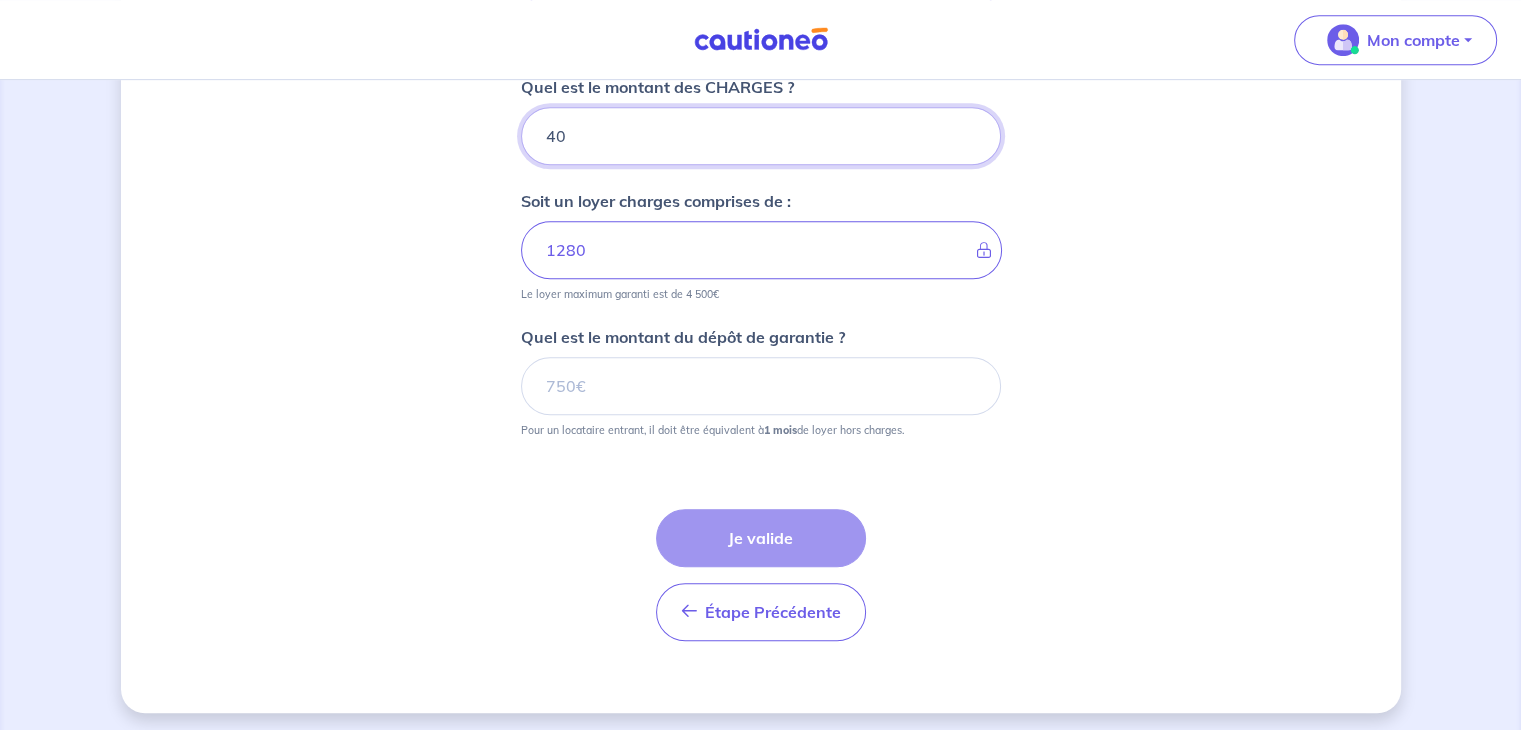 type on "40" 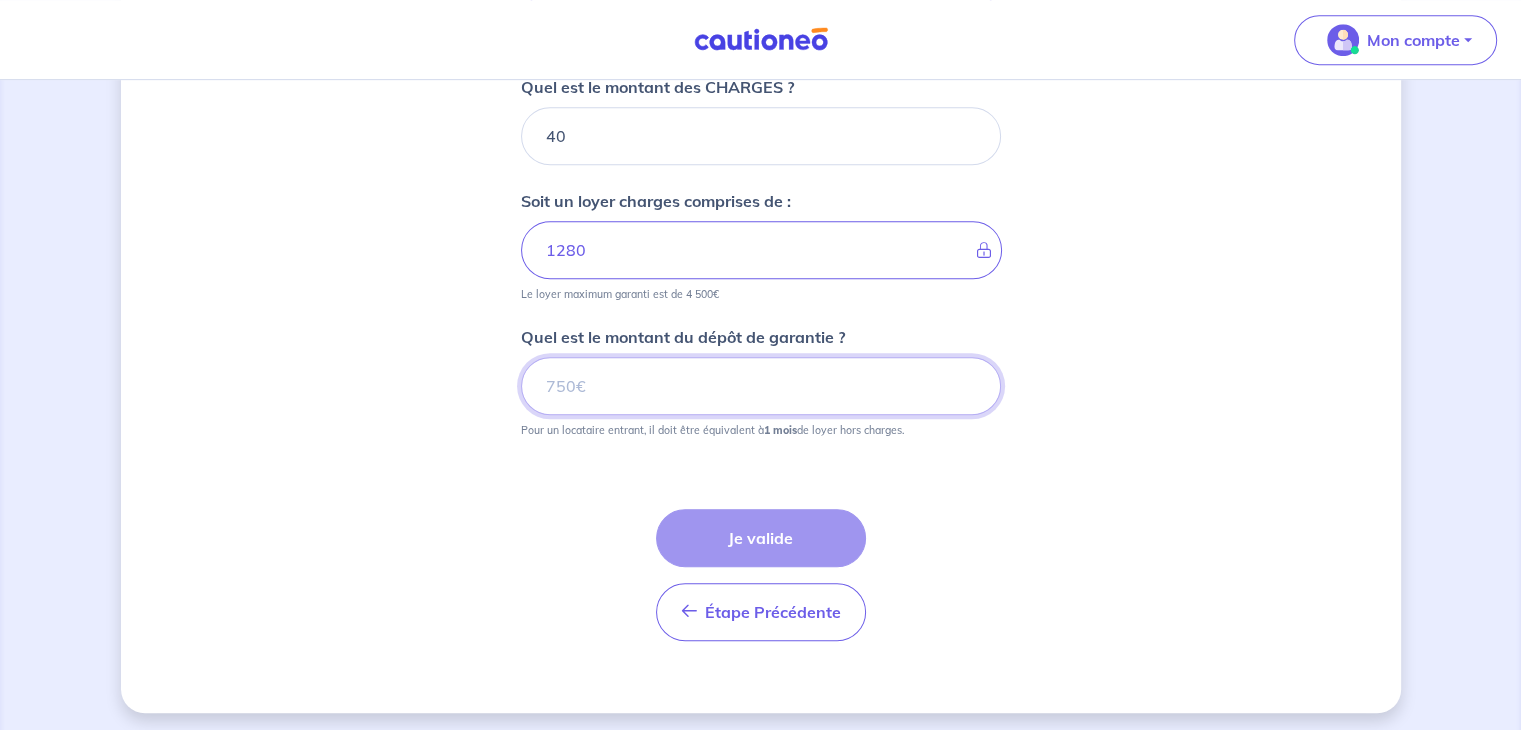 click on "Quel est le montant du dépôt de garantie ?" at bounding box center [761, 386] 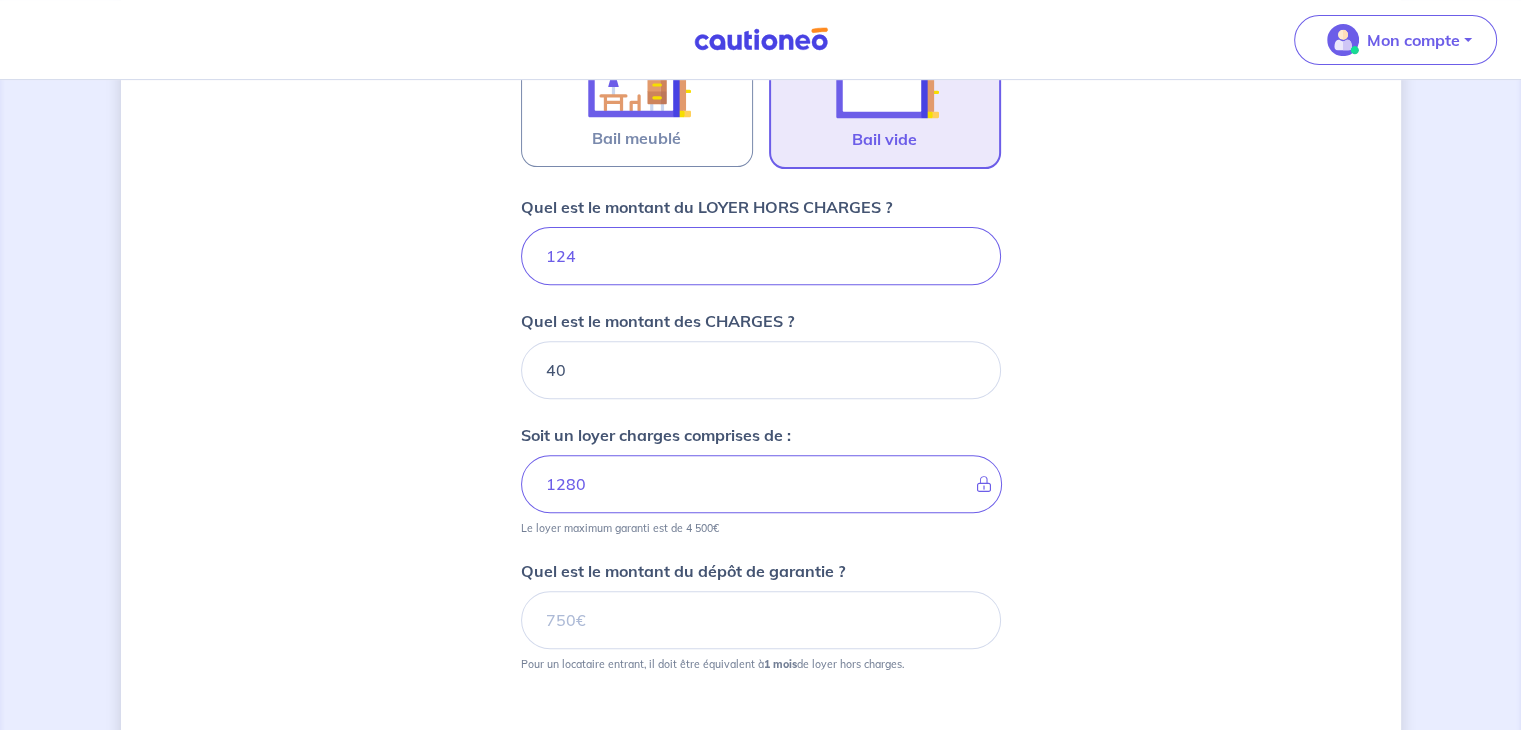 scroll, scrollTop: 705, scrollLeft: 0, axis: vertical 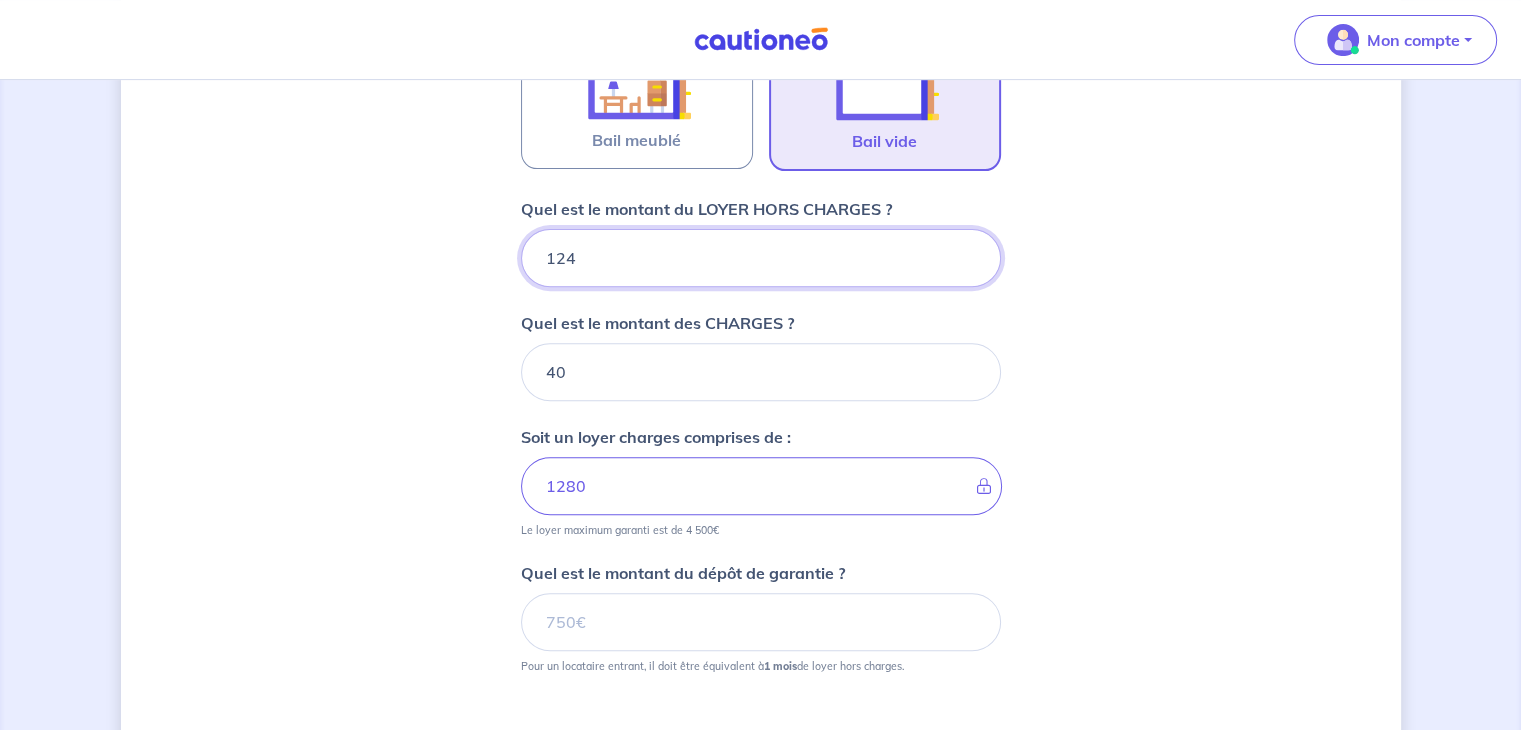 click on "1240" at bounding box center [761, 258] 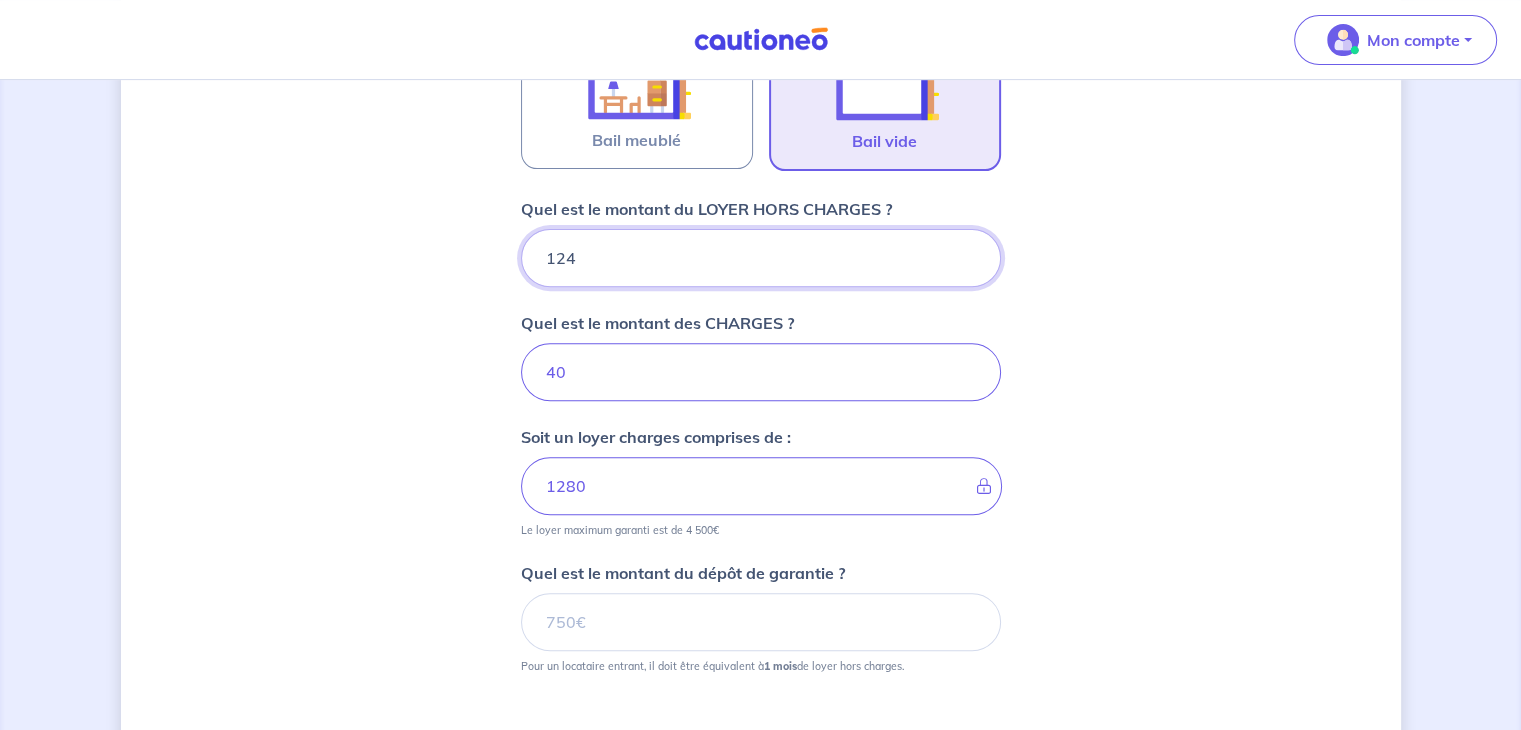 type on "164" 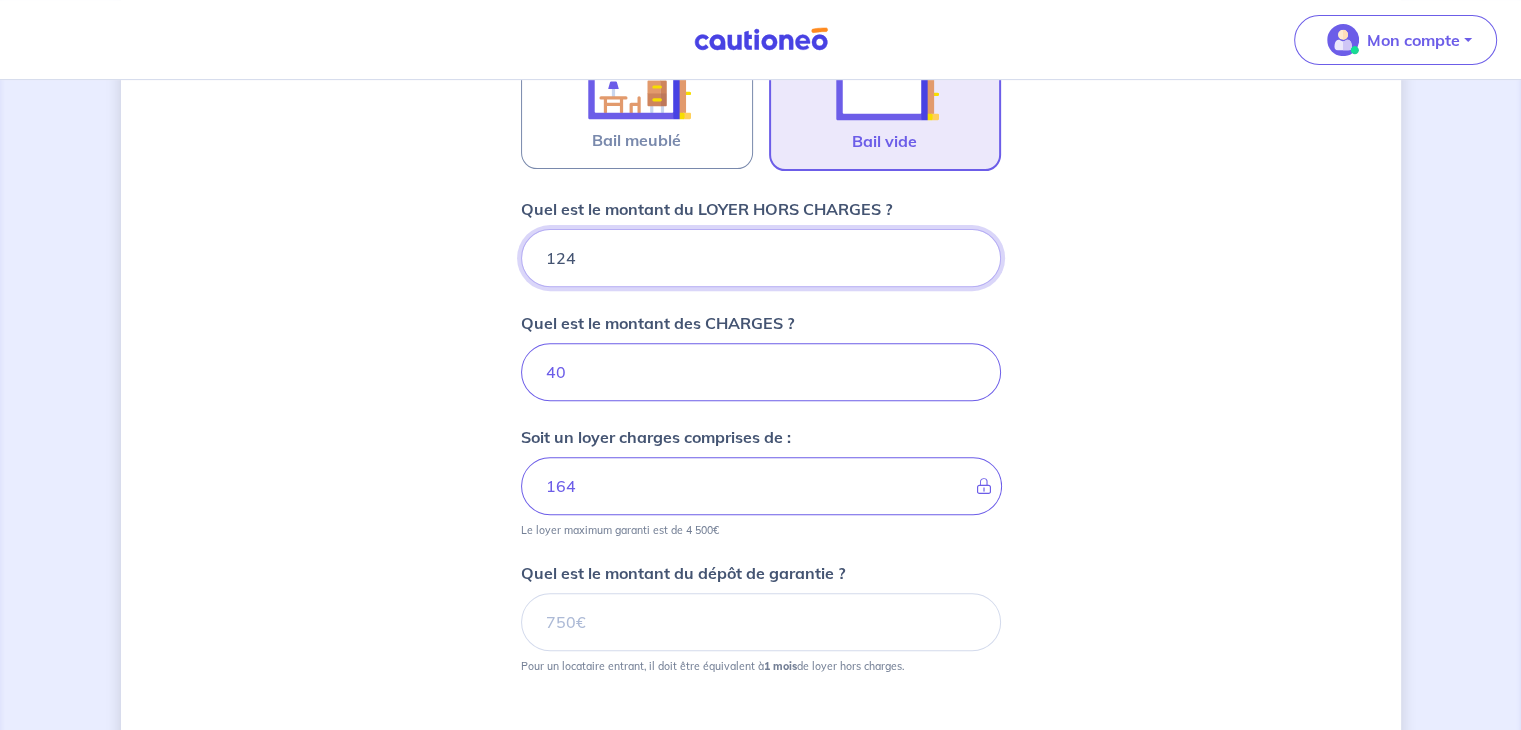 type on "1247" 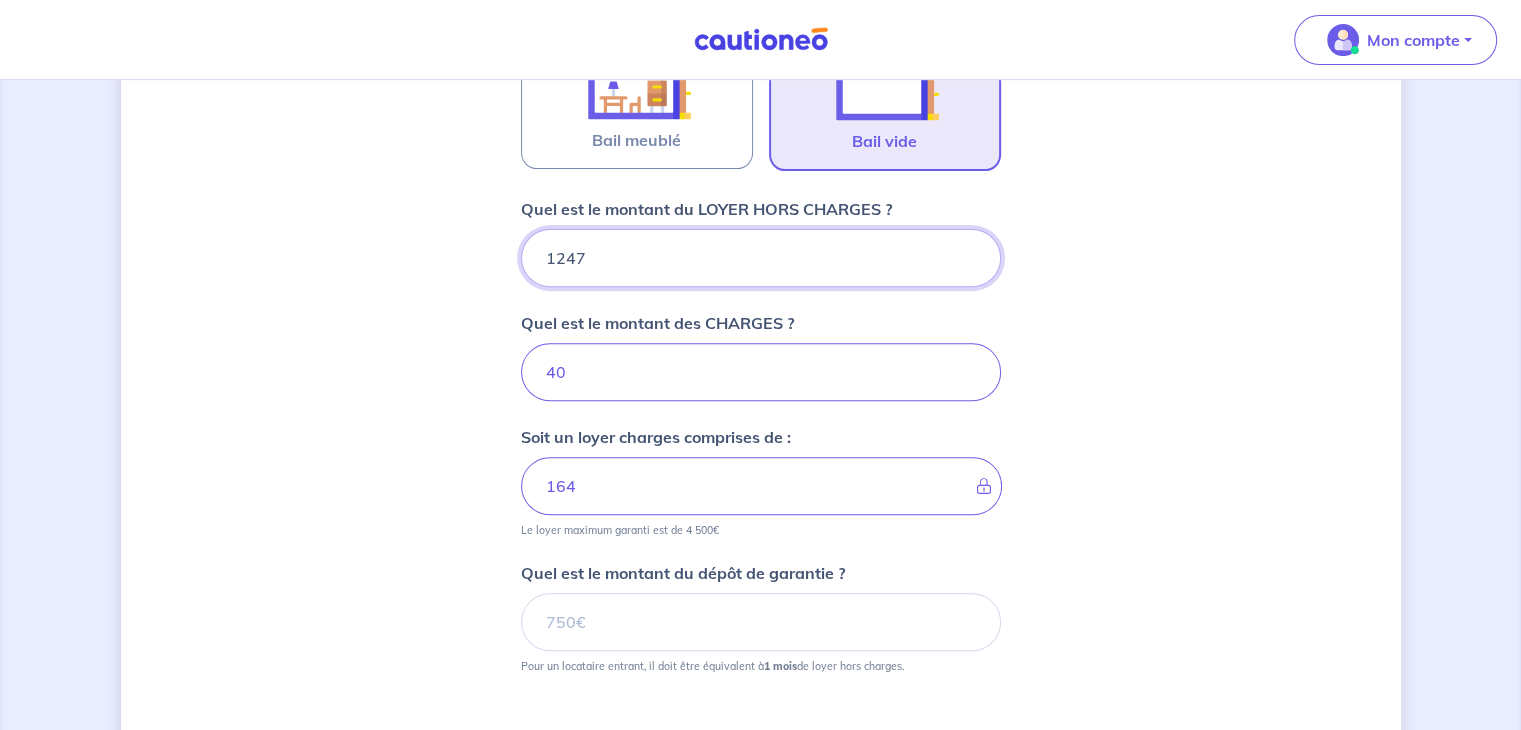 type on "1287" 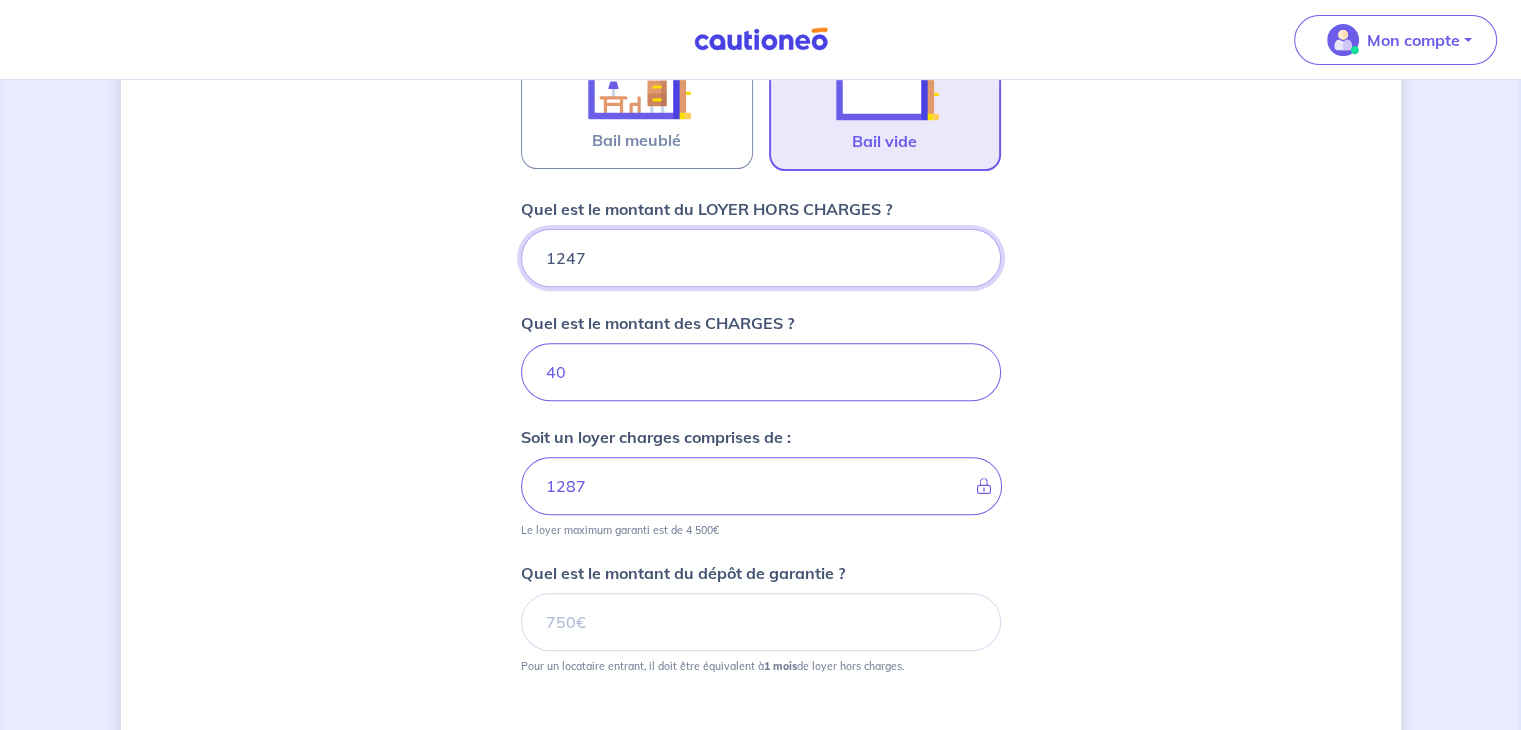 type on "1247" 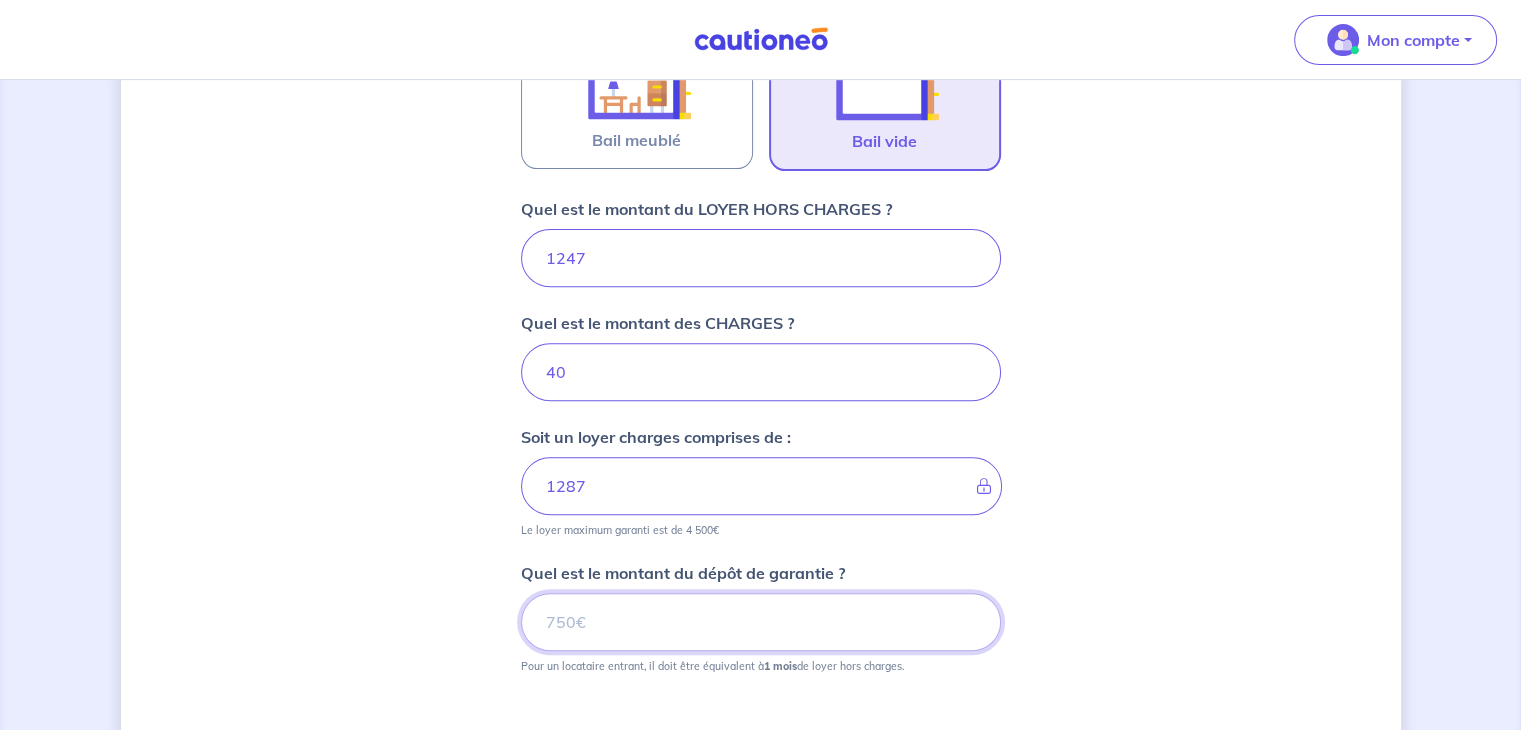 click on "Quel est le montant du dépôt de garantie ?" at bounding box center [761, 622] 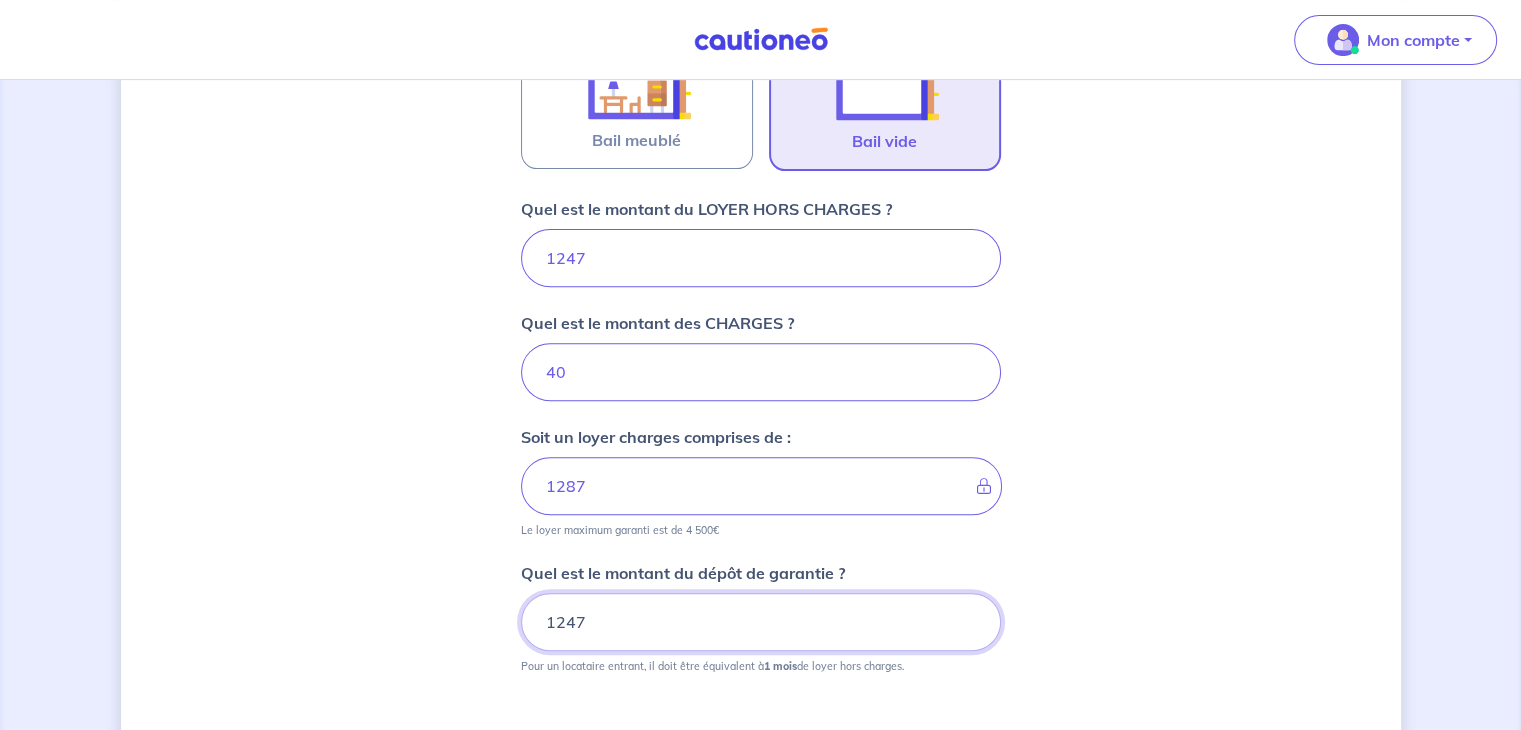 type on "1247" 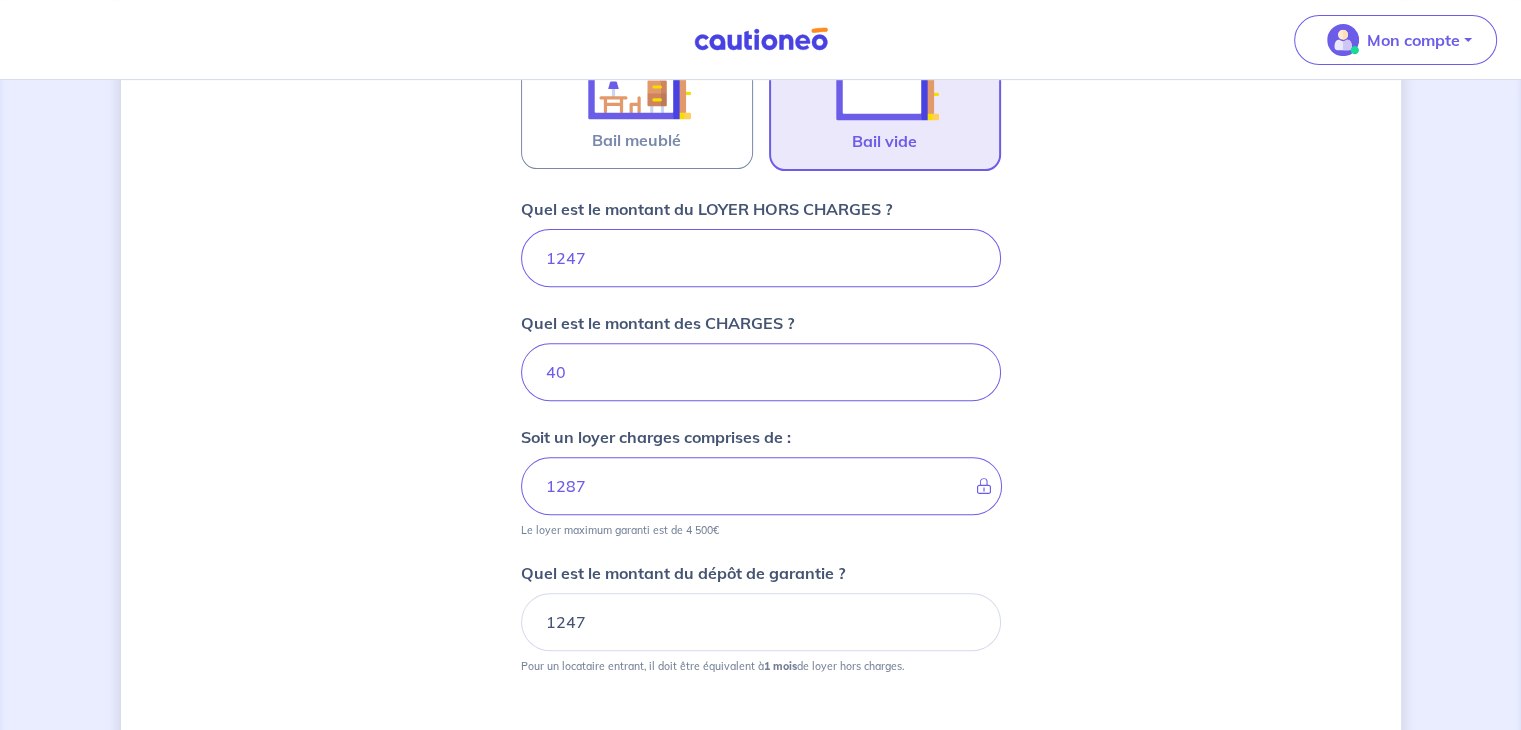 scroll, scrollTop: 916, scrollLeft: 0, axis: vertical 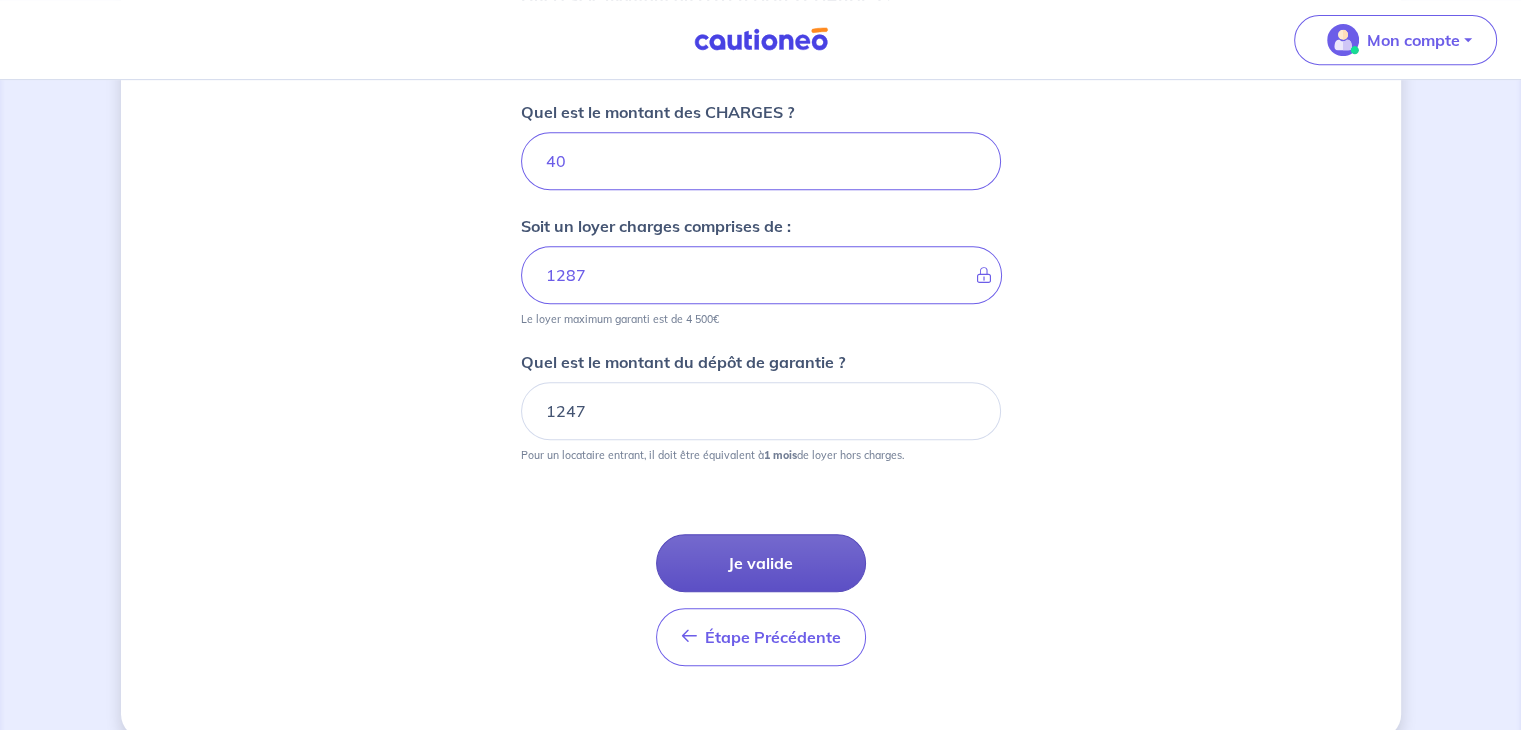 click on "Je valide" at bounding box center [761, 563] 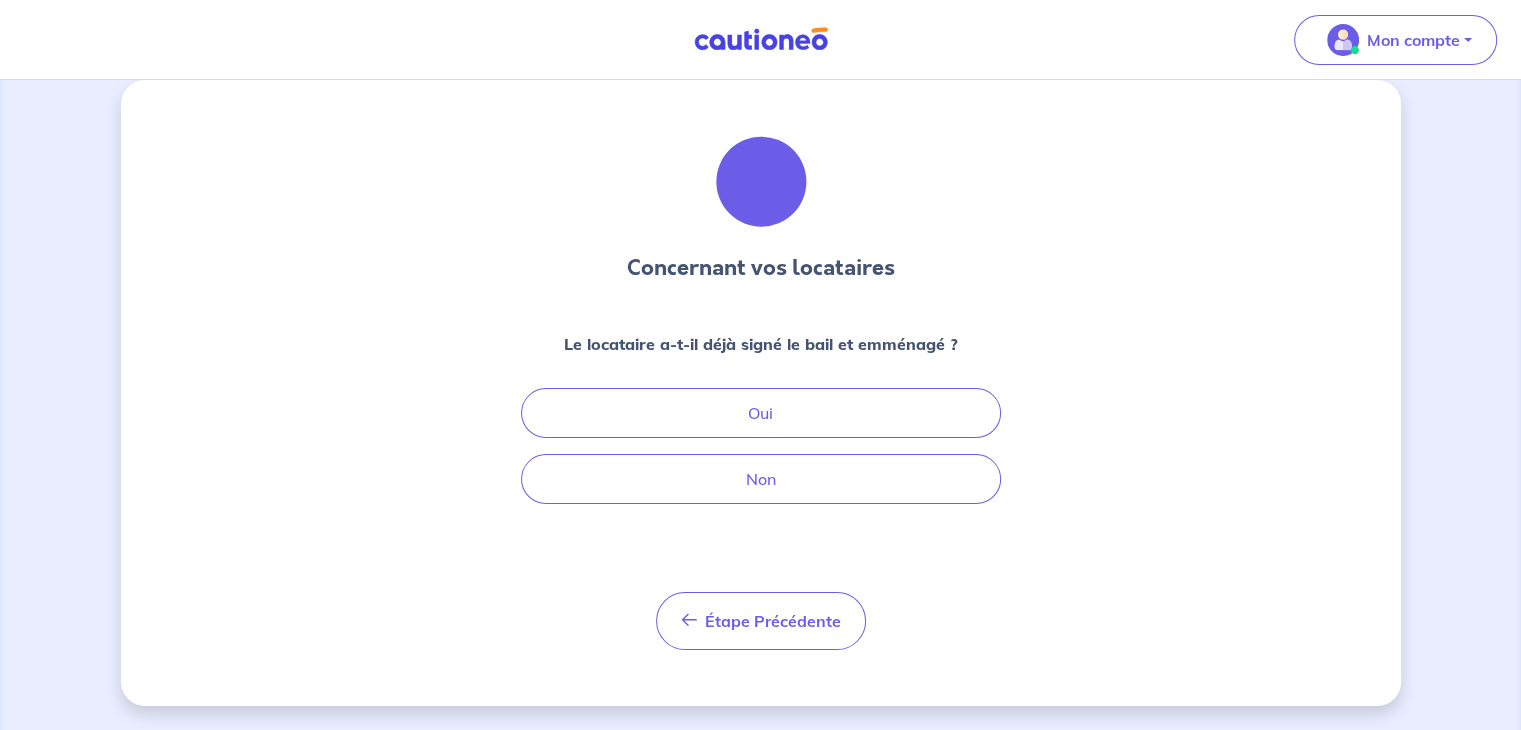 scroll, scrollTop: 0, scrollLeft: 0, axis: both 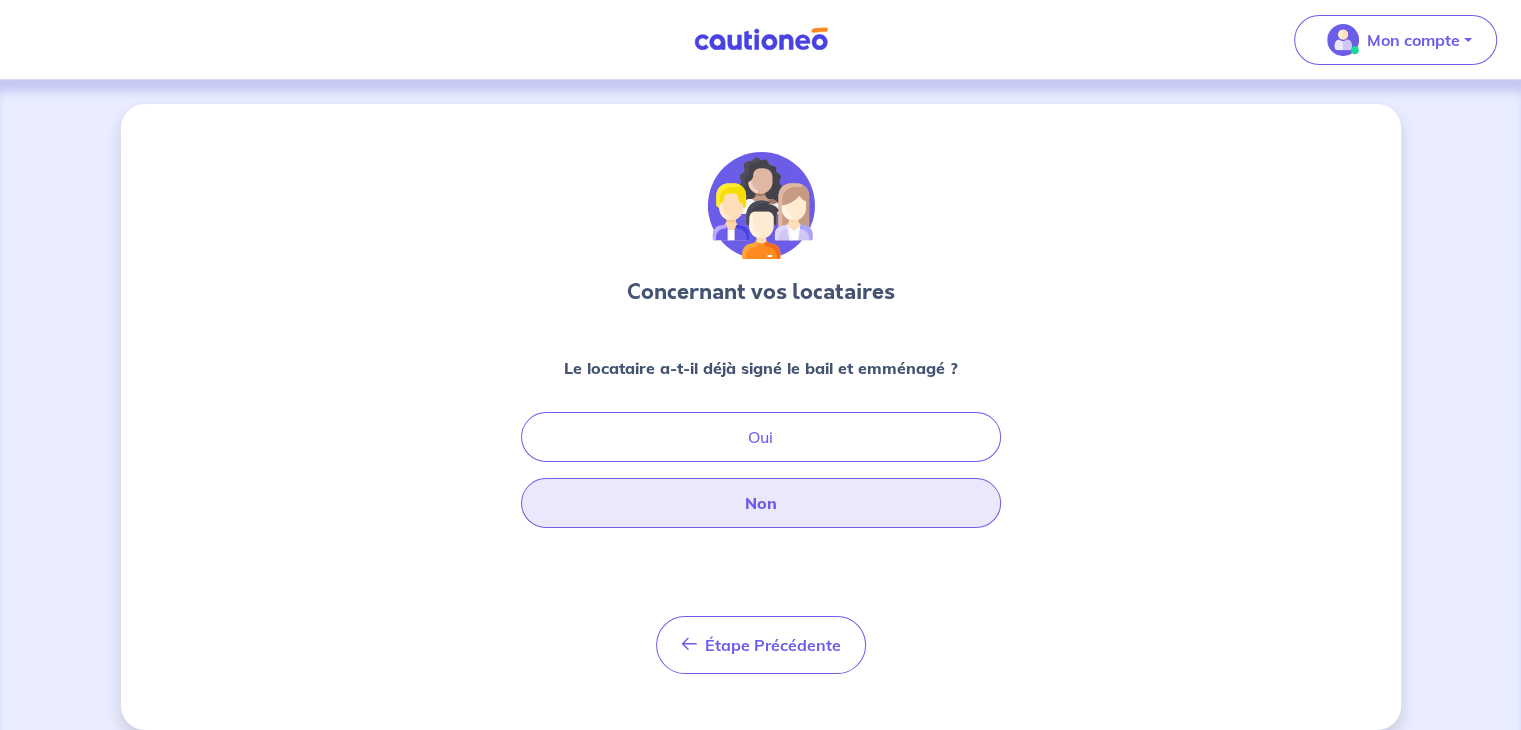 click on "Non" at bounding box center (761, 503) 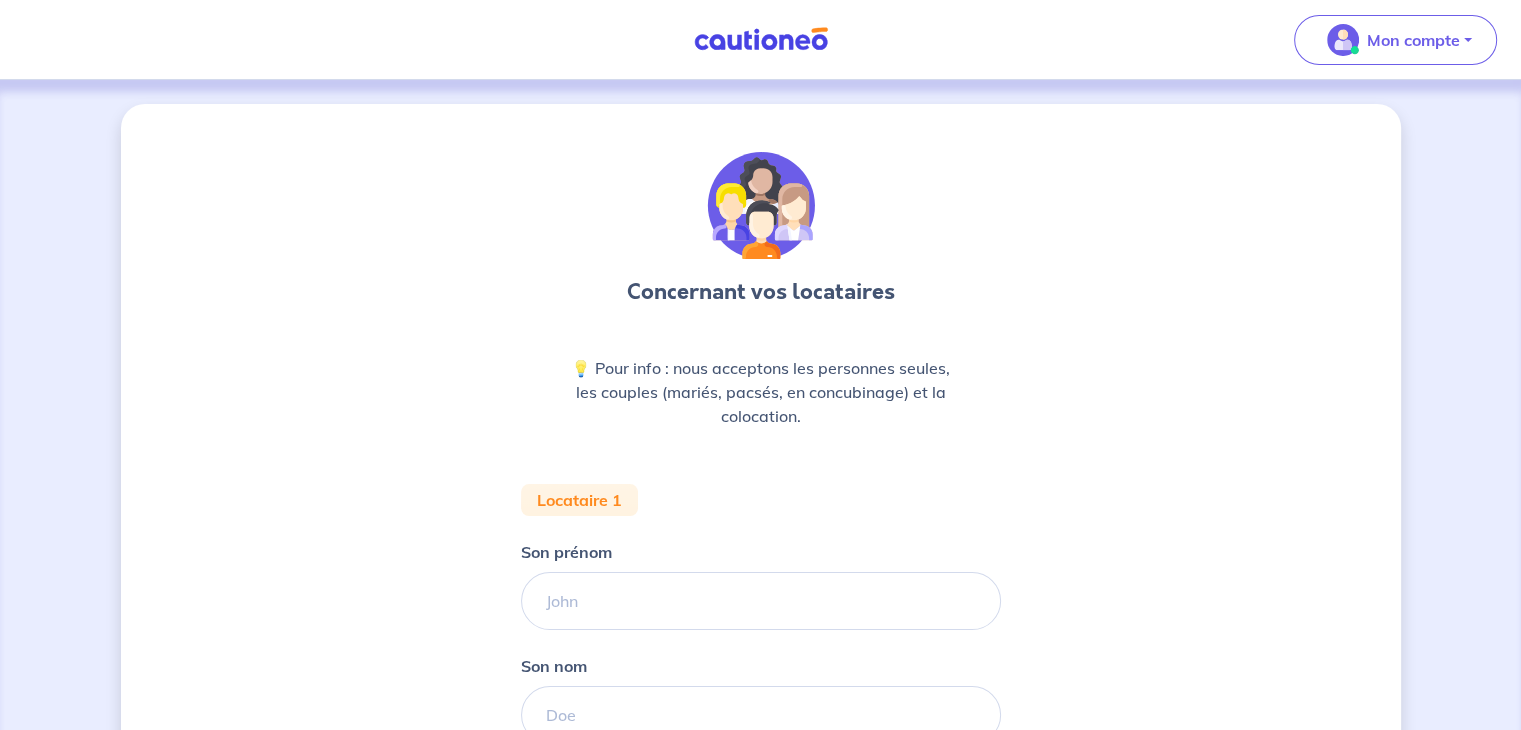 scroll, scrollTop: 280, scrollLeft: 0, axis: vertical 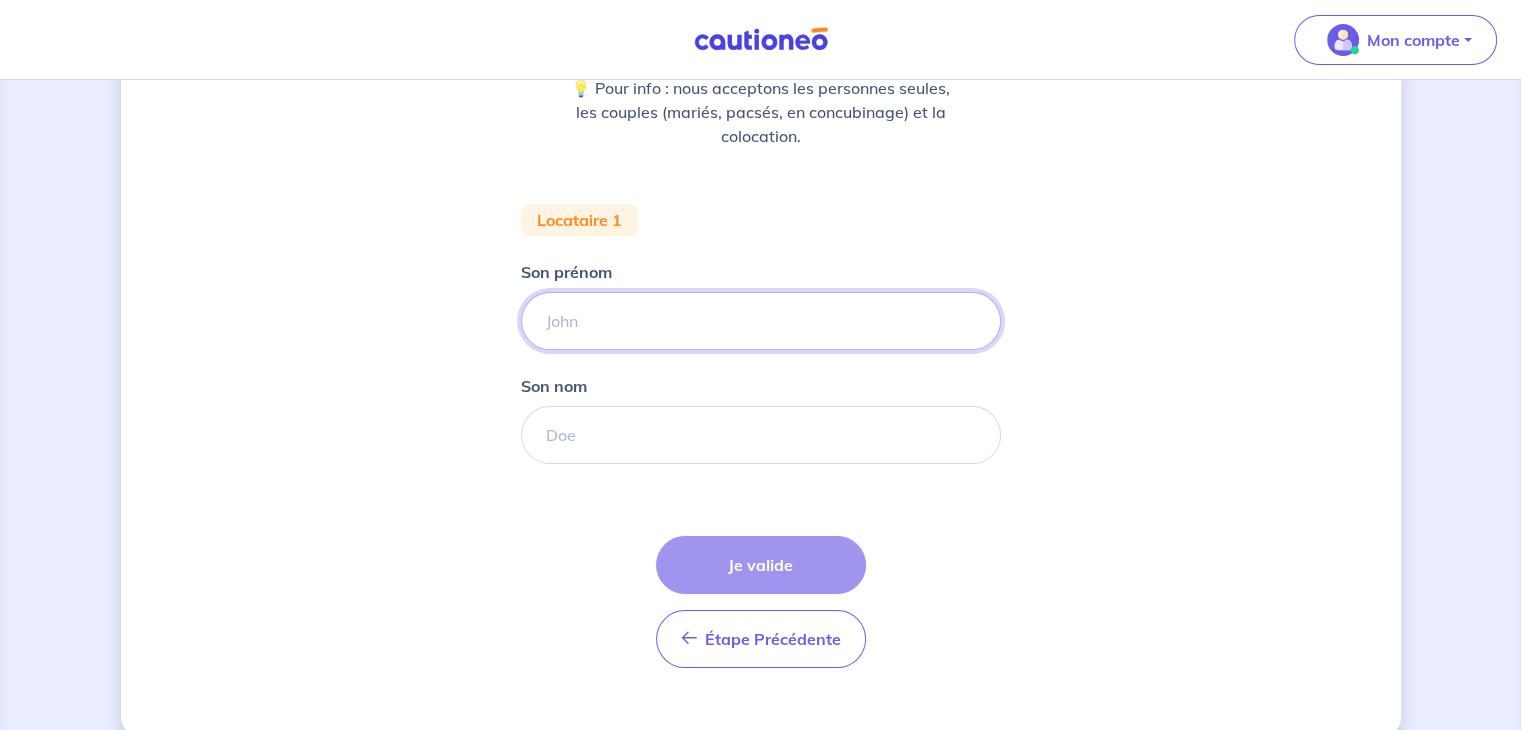 click on "Son prénom" at bounding box center [761, 321] 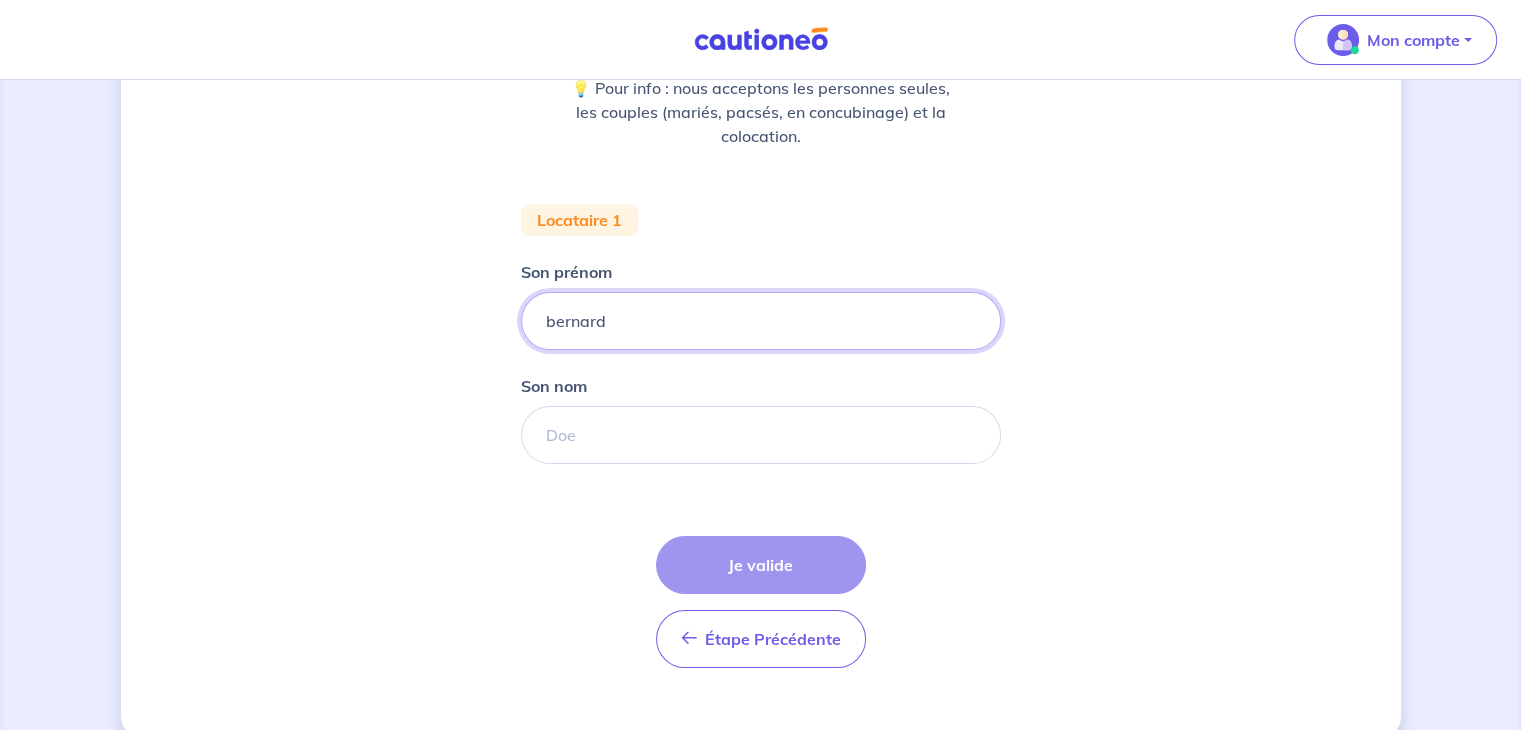 type on "bernard" 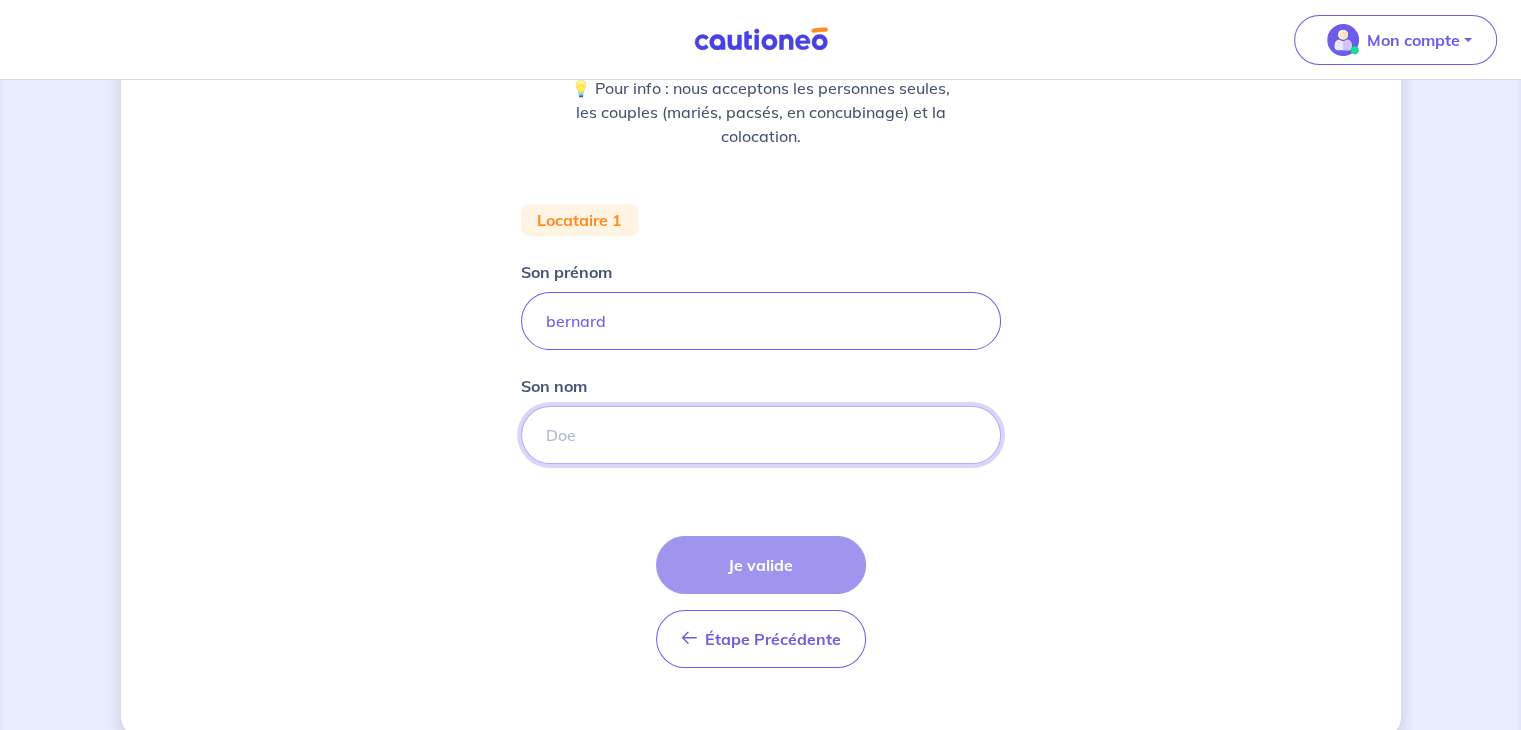 click on "Son nom" at bounding box center [761, 435] 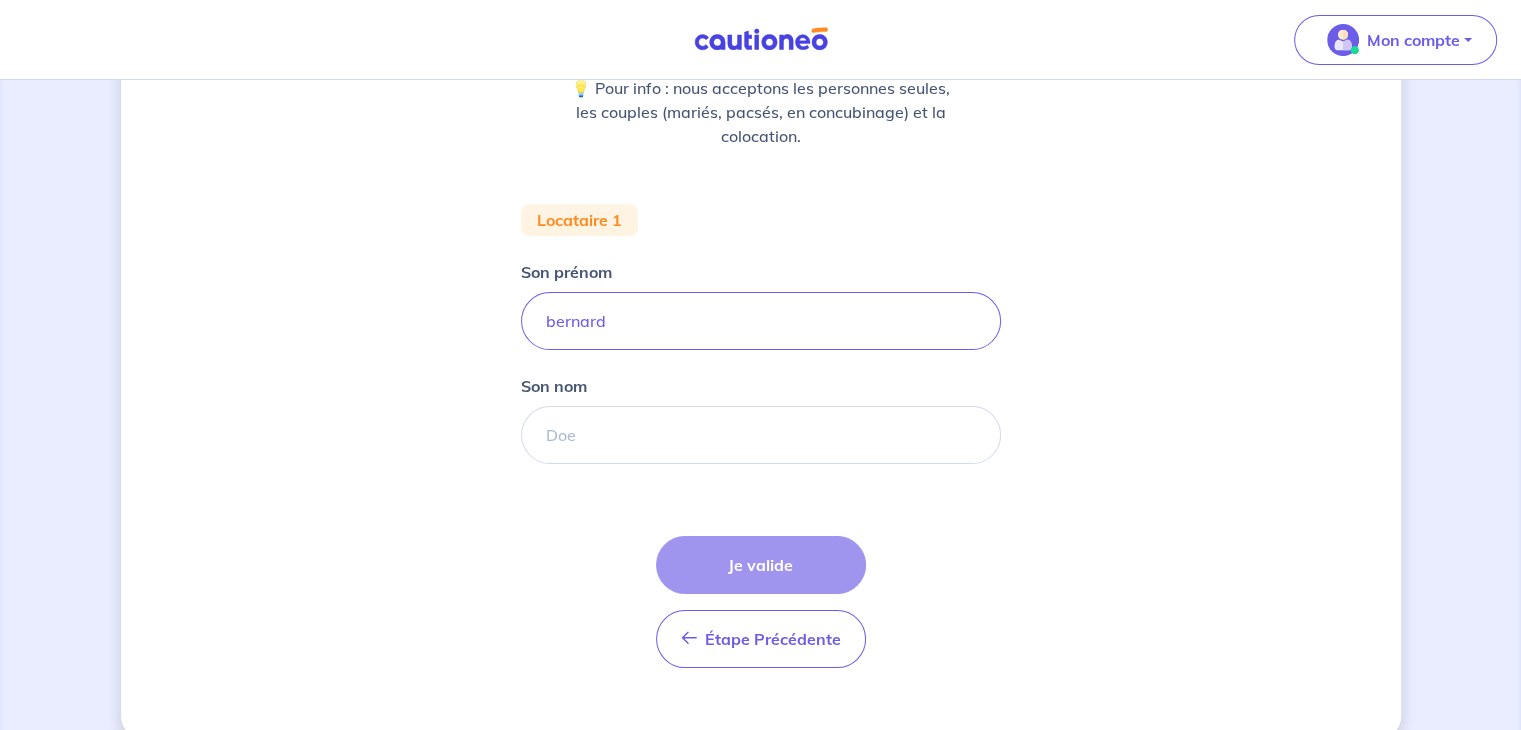 scroll, scrollTop: 312, scrollLeft: 0, axis: vertical 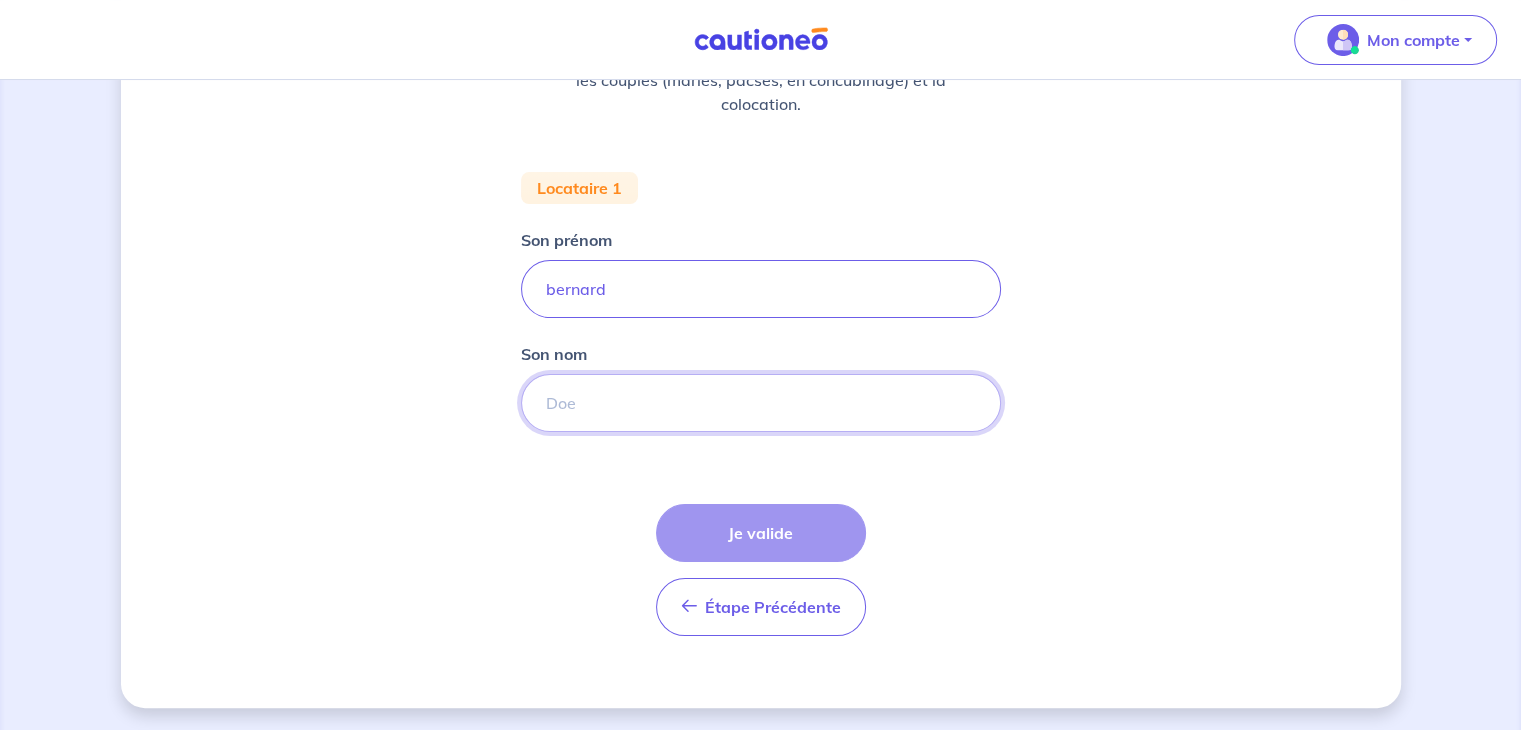 click on "Son nom" at bounding box center [761, 403] 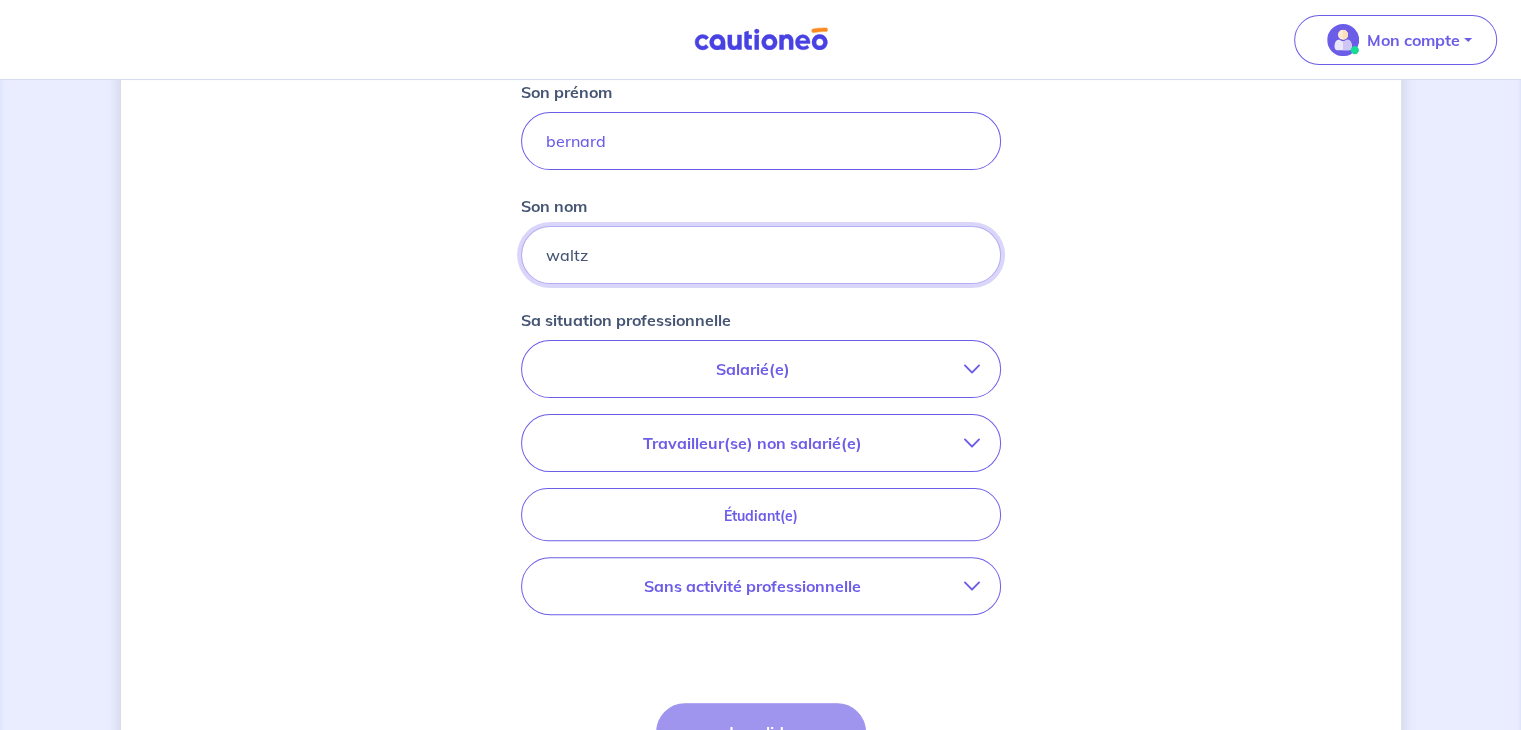 scroll, scrollTop: 460, scrollLeft: 0, axis: vertical 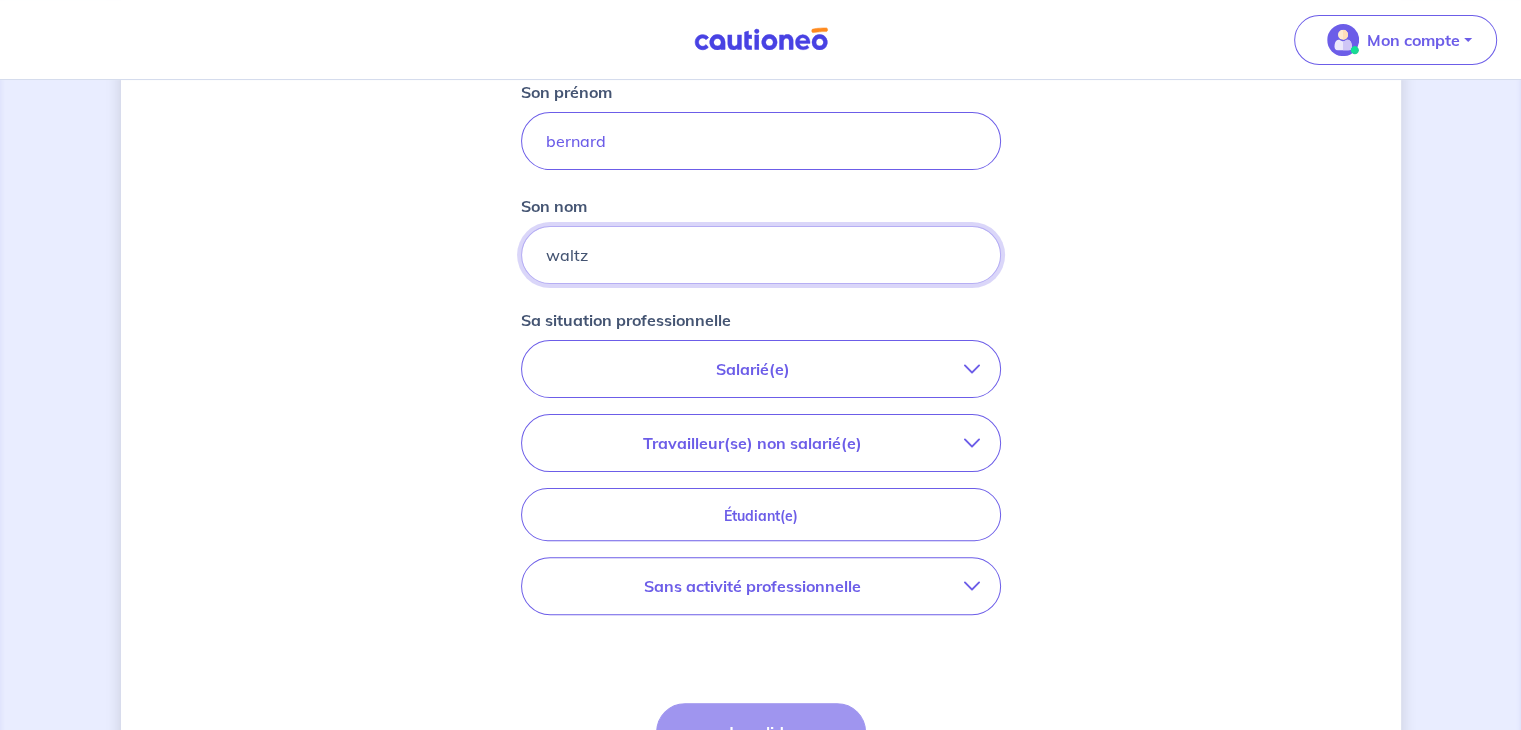 type on "waltz" 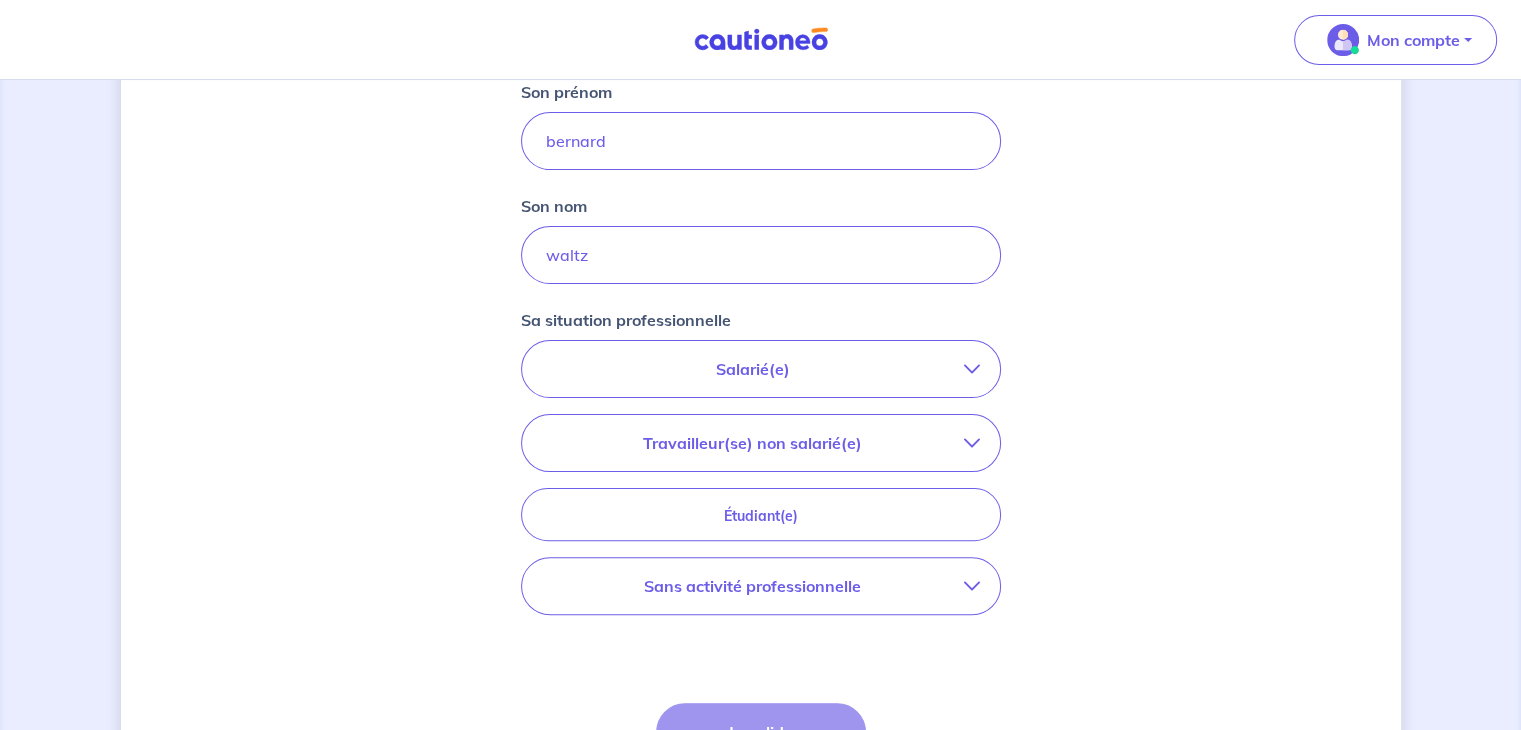 click on "Salarié(e)" at bounding box center (753, 369) 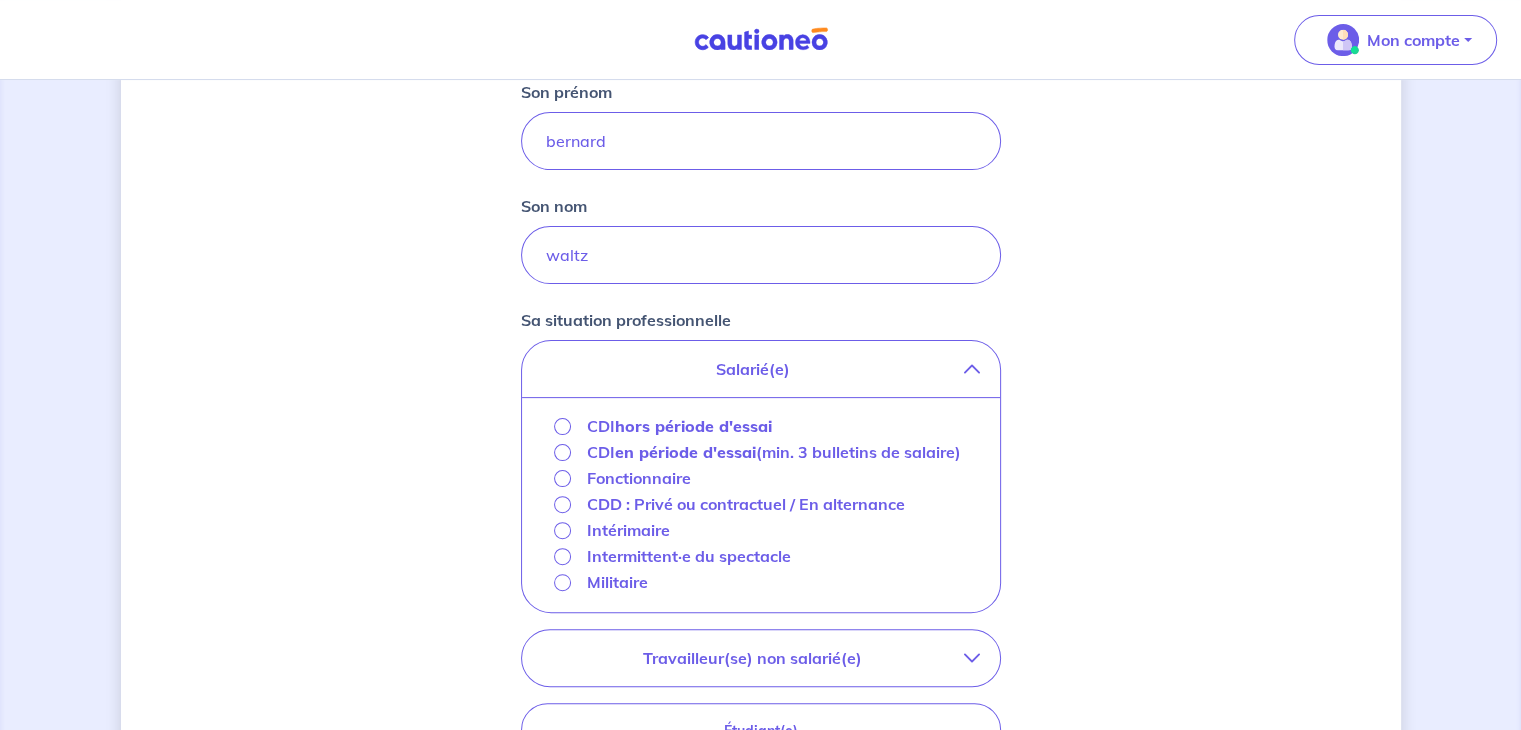 click on "Salarié(e)" at bounding box center (753, 369) 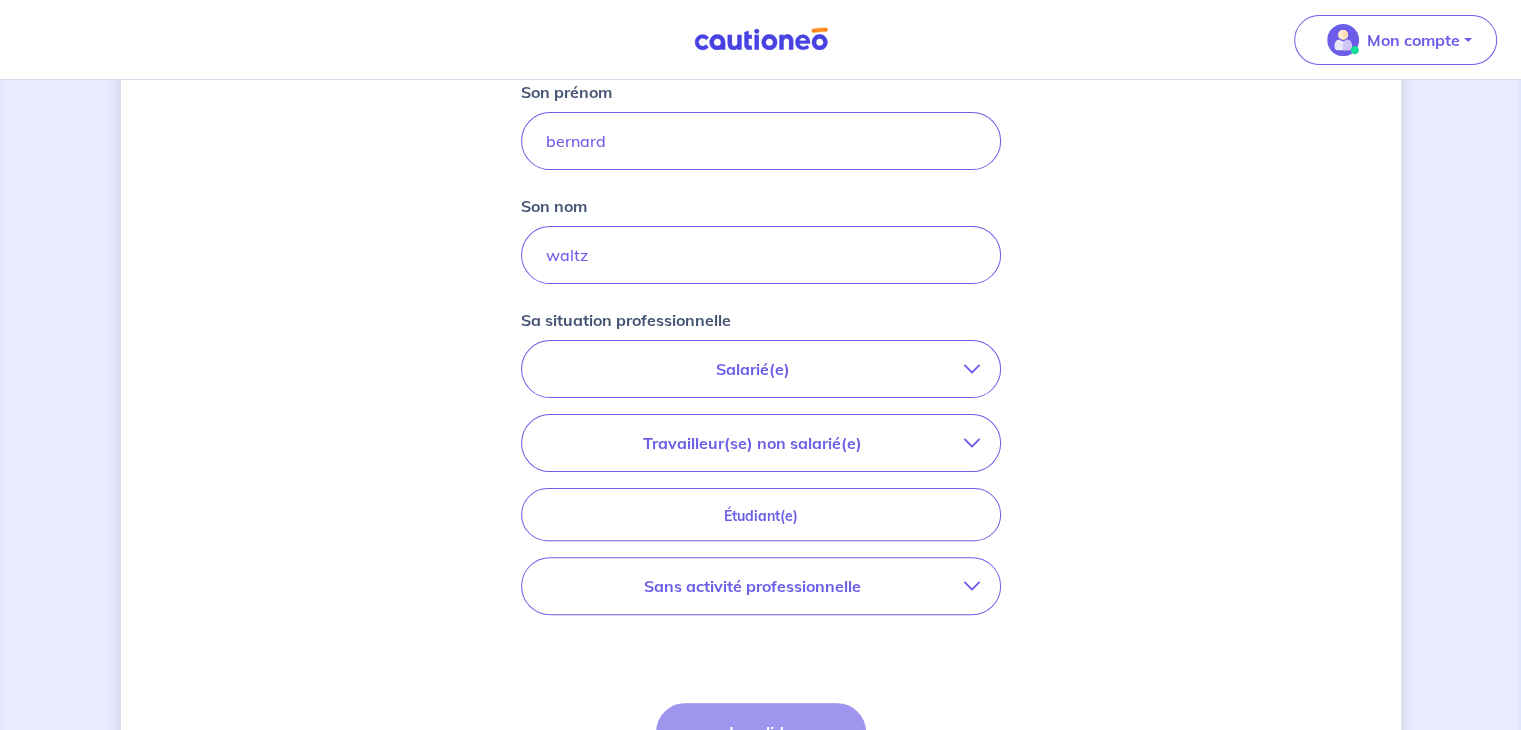 click on "Salarié(e)" at bounding box center (761, 369) 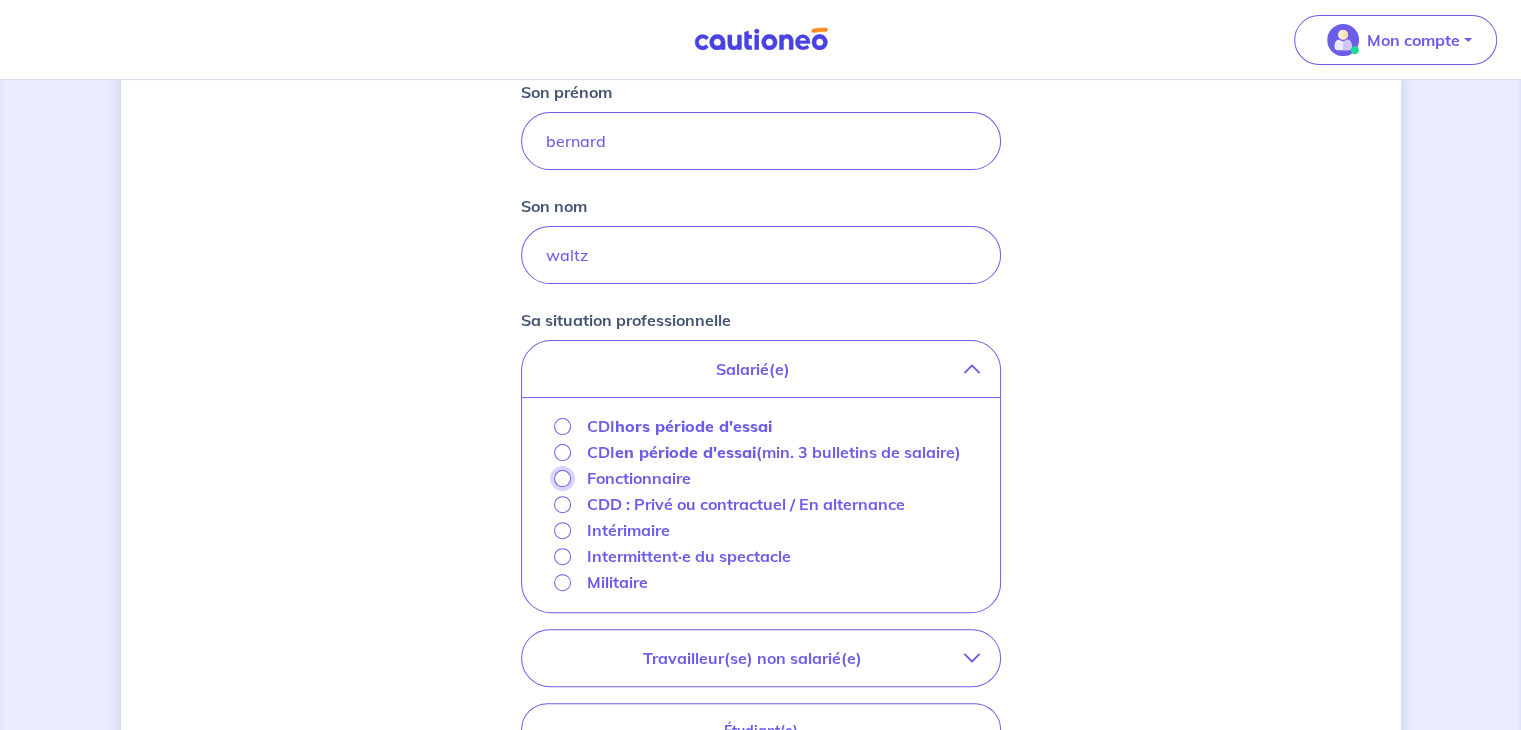 click on "Fonctionnaire" at bounding box center [562, 478] 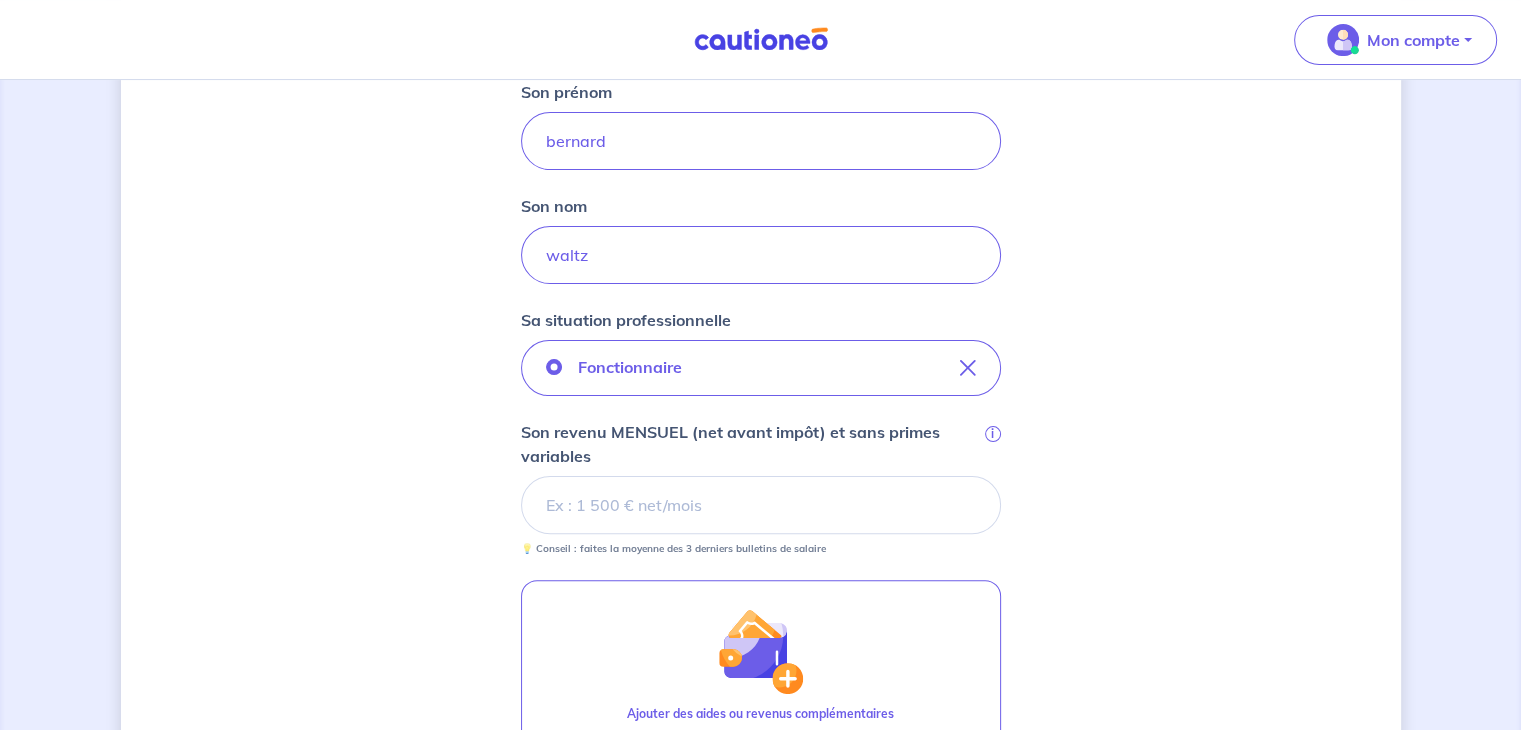 click on "Son revenu MENSUEL (net avant impôt) et sans primes variables i" at bounding box center (761, 505) 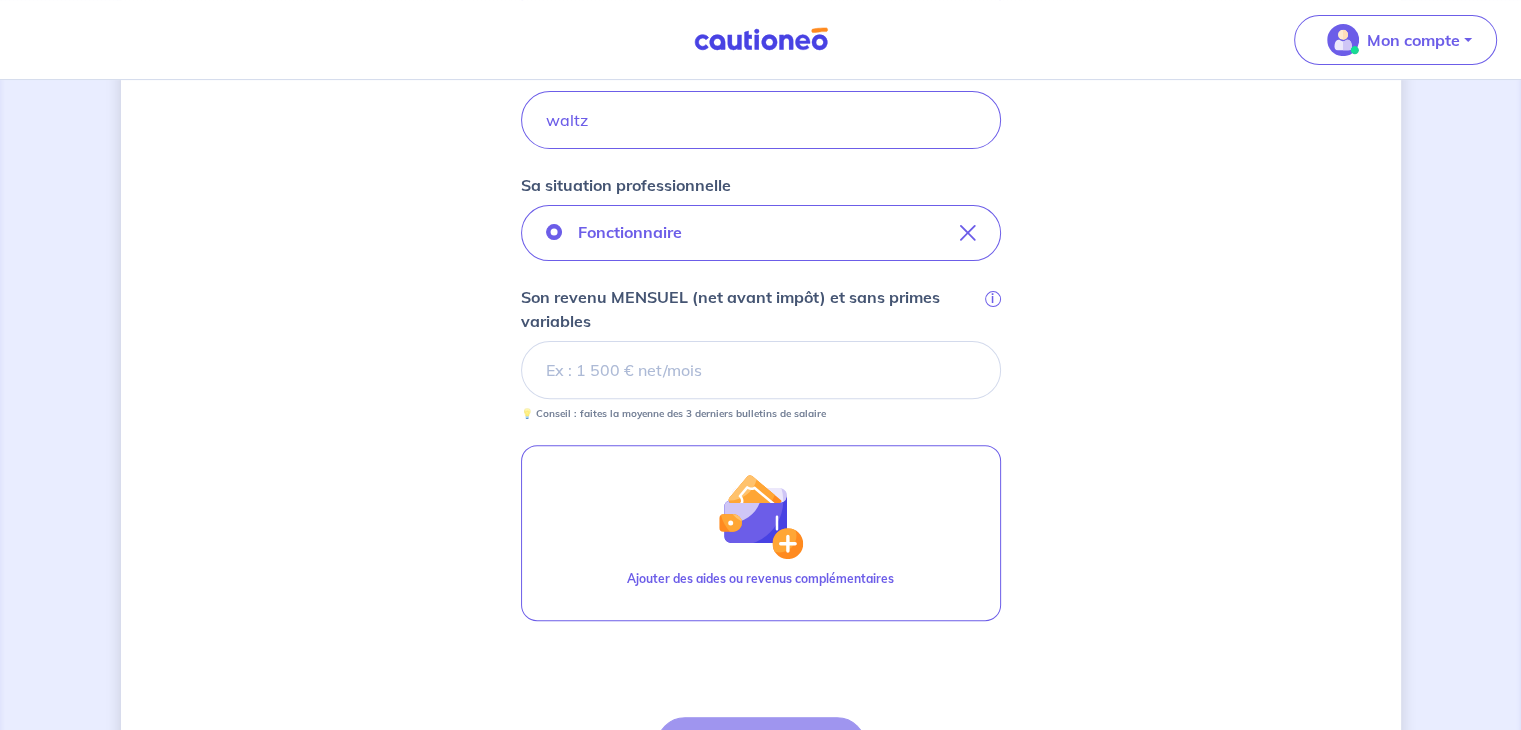 scroll, scrollTop: 592, scrollLeft: 0, axis: vertical 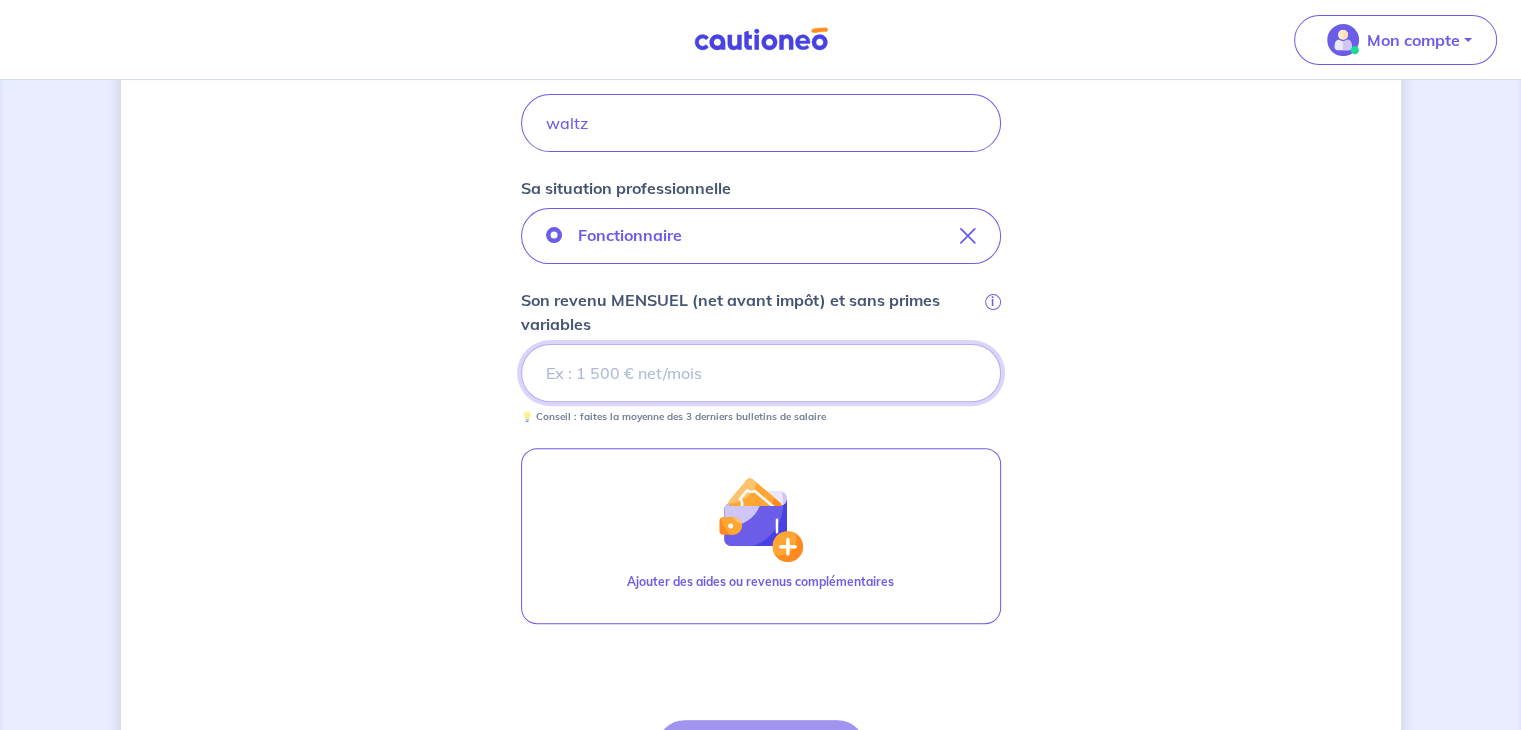 click on "Son revenu MENSUEL (net avant impôt) et sans primes variables i" at bounding box center (761, 373) 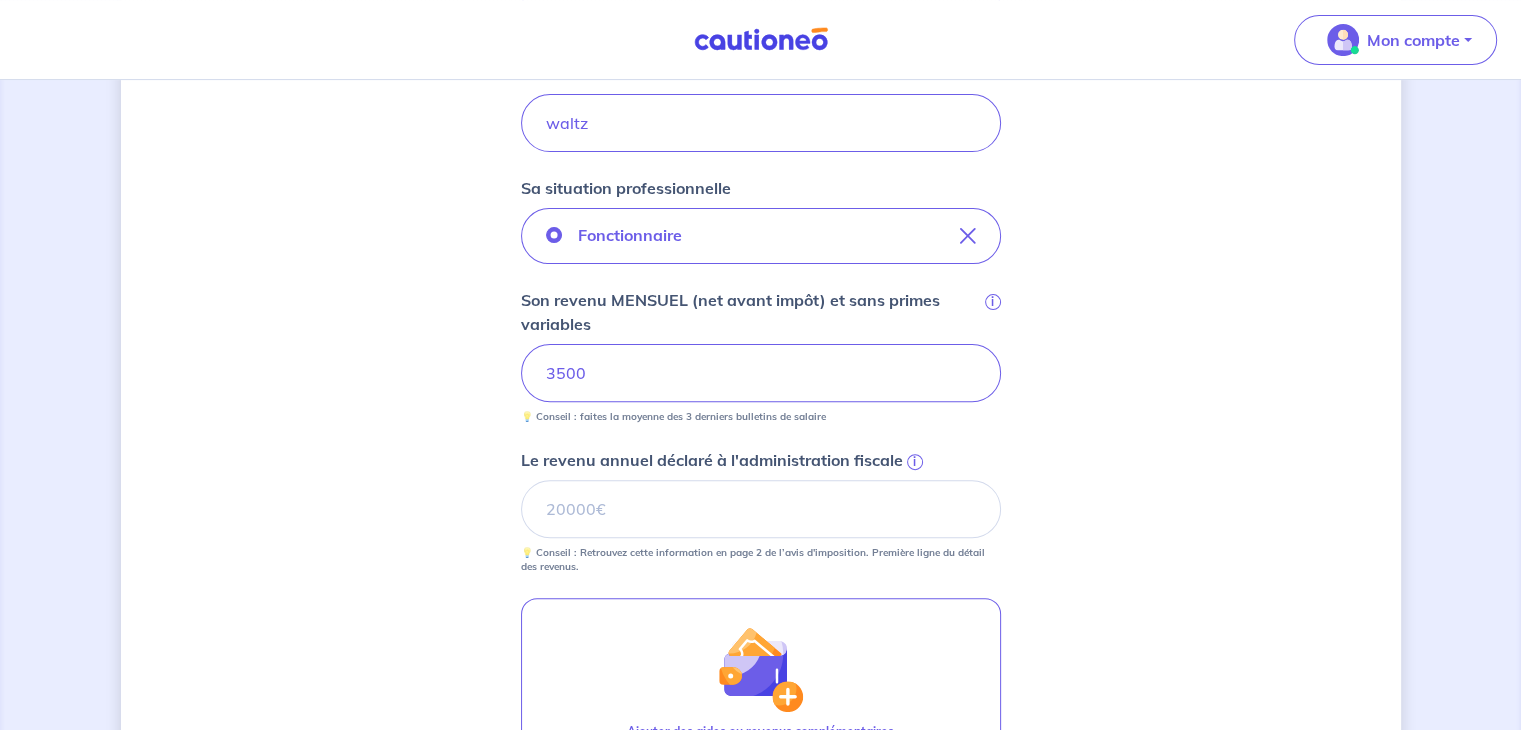 click on "i" at bounding box center [915, 462] 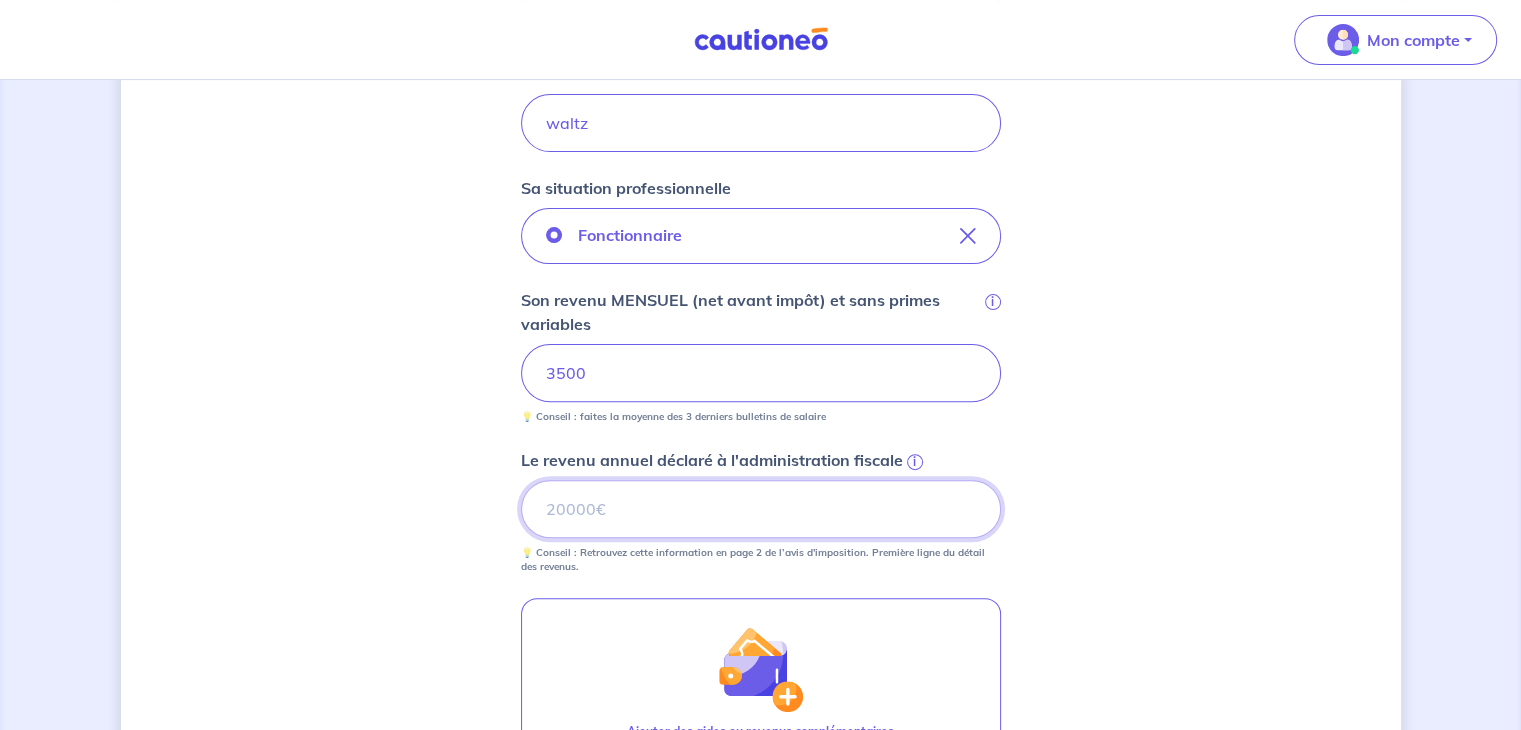 click on "Le revenu annuel déclaré à l'administration fiscale i" at bounding box center (761, 509) 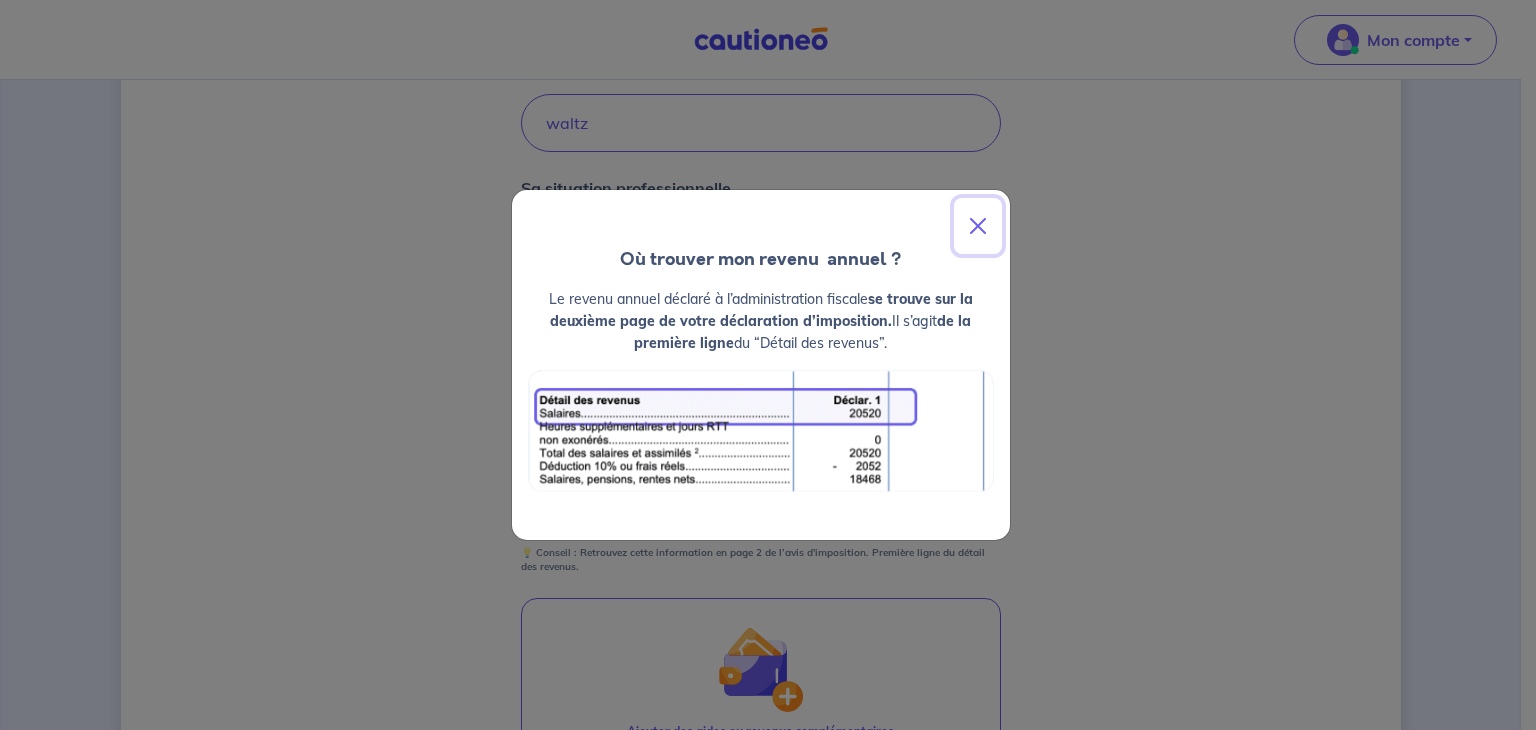 click at bounding box center [978, 226] 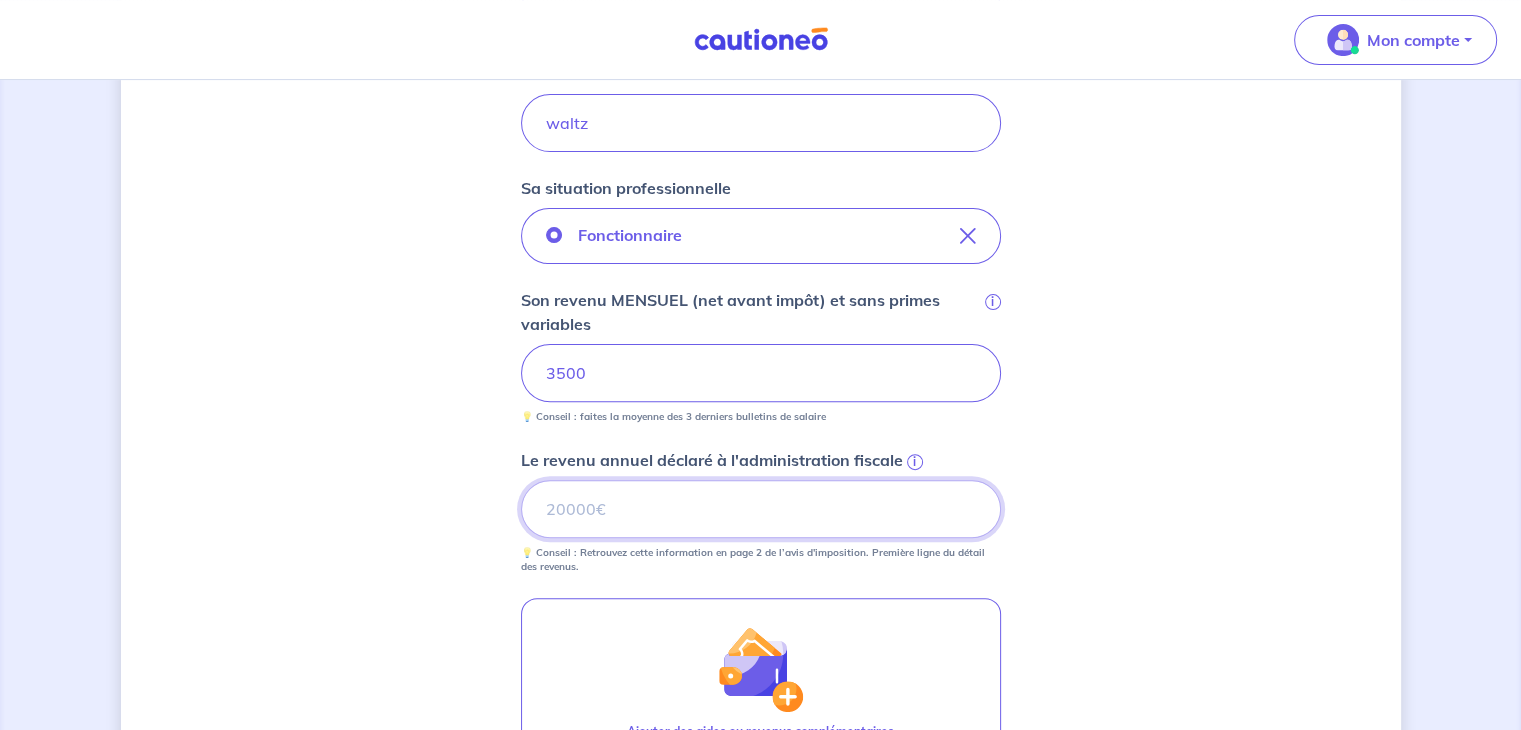 click on "Le revenu annuel déclaré à l'administration fiscale i" at bounding box center (761, 509) 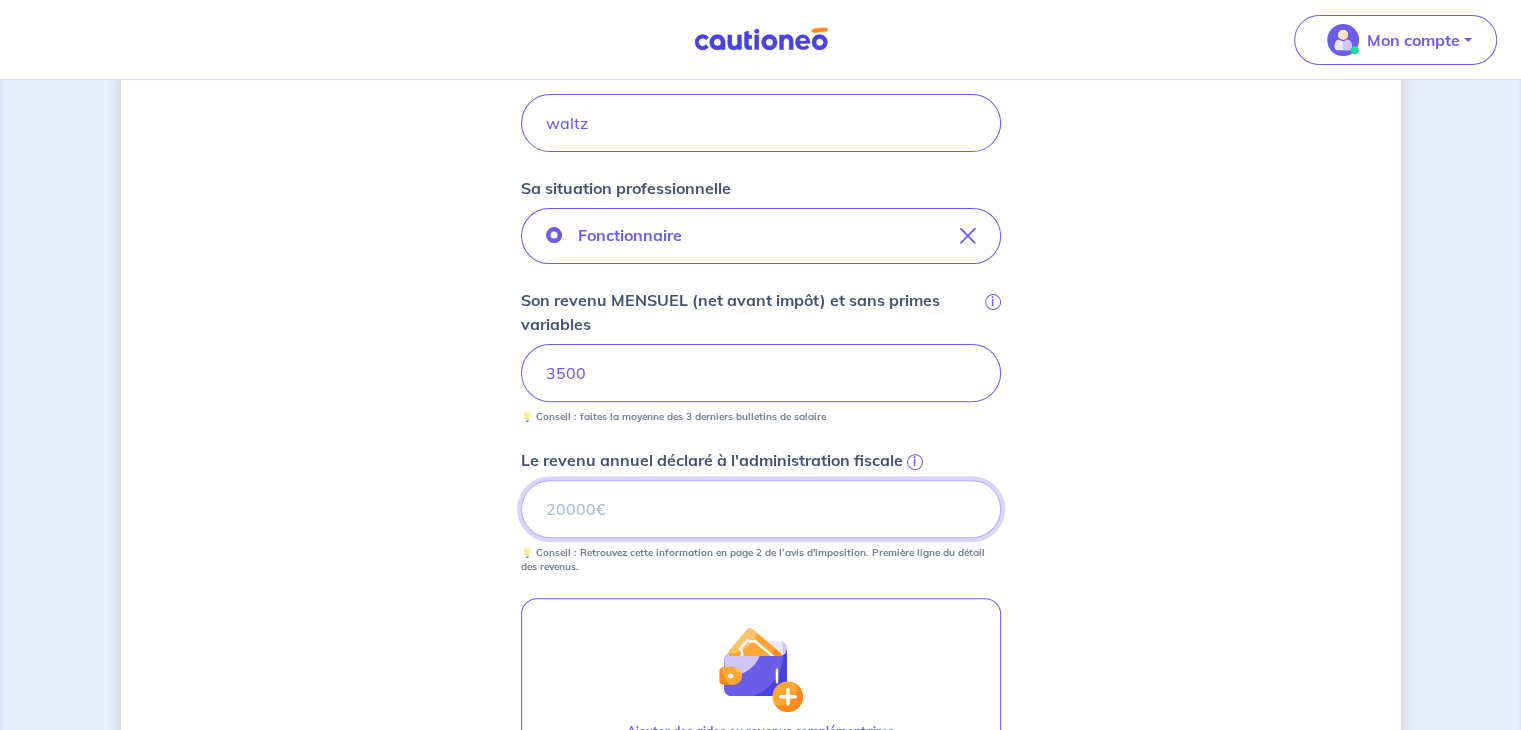 type on "45000" 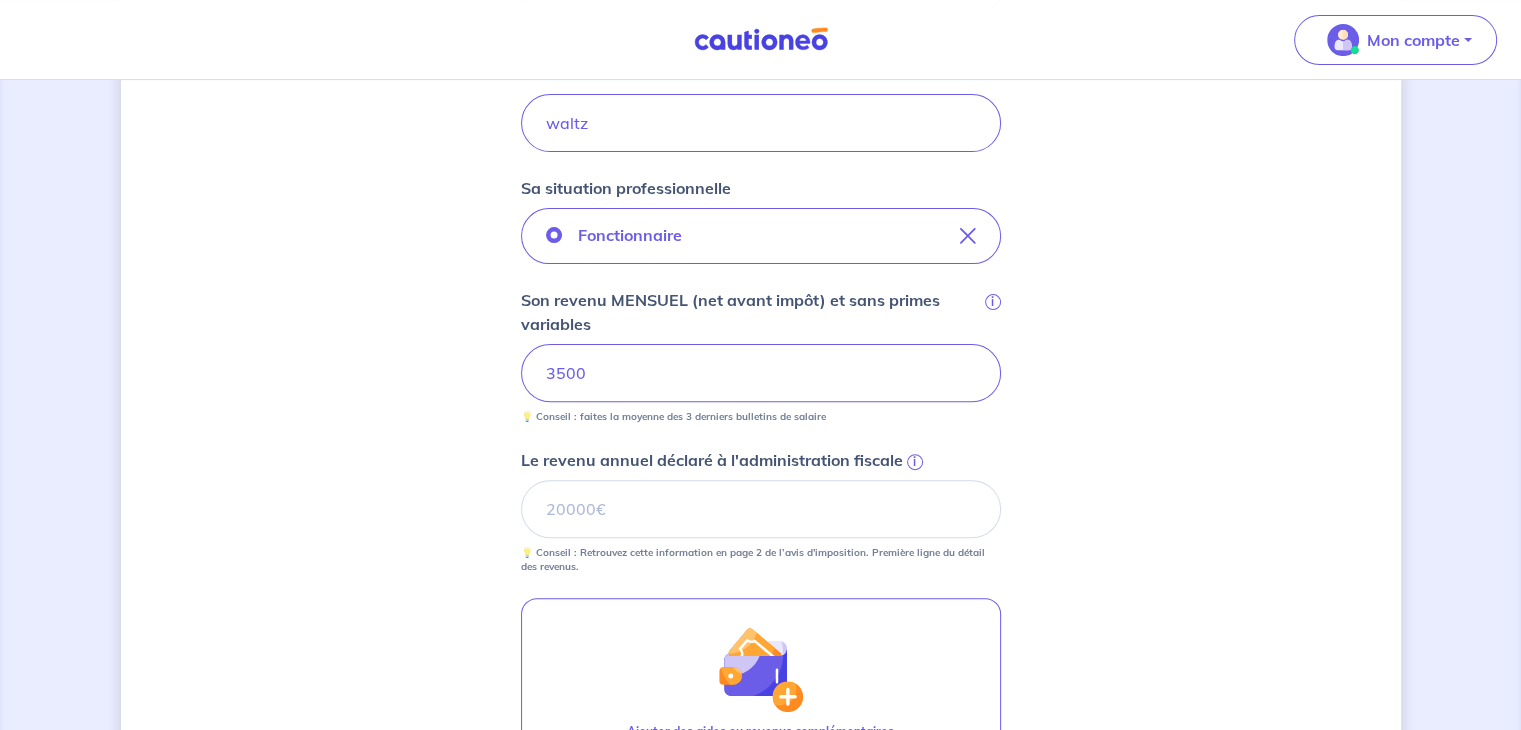scroll, scrollTop: 957, scrollLeft: 0, axis: vertical 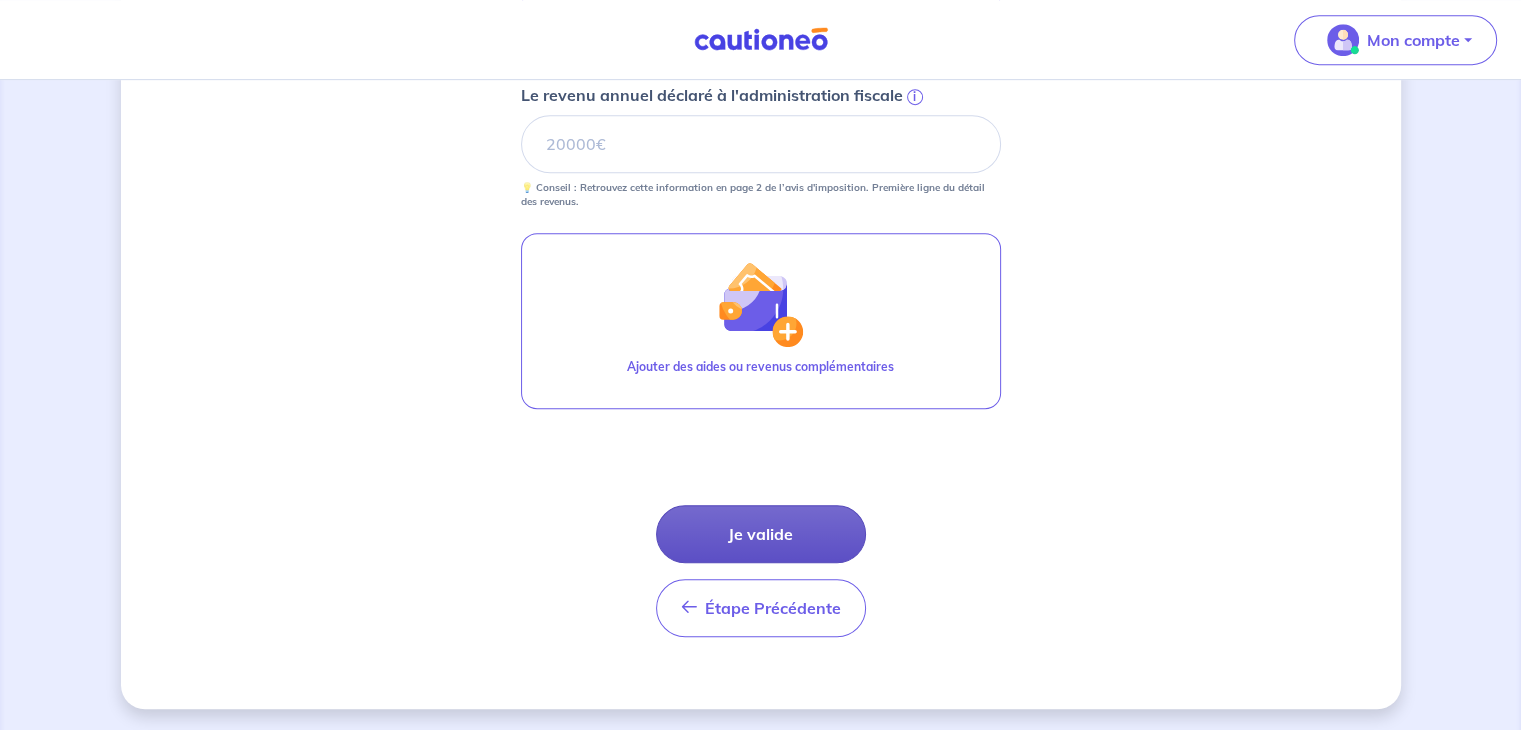 click on "Je valide" at bounding box center [761, 534] 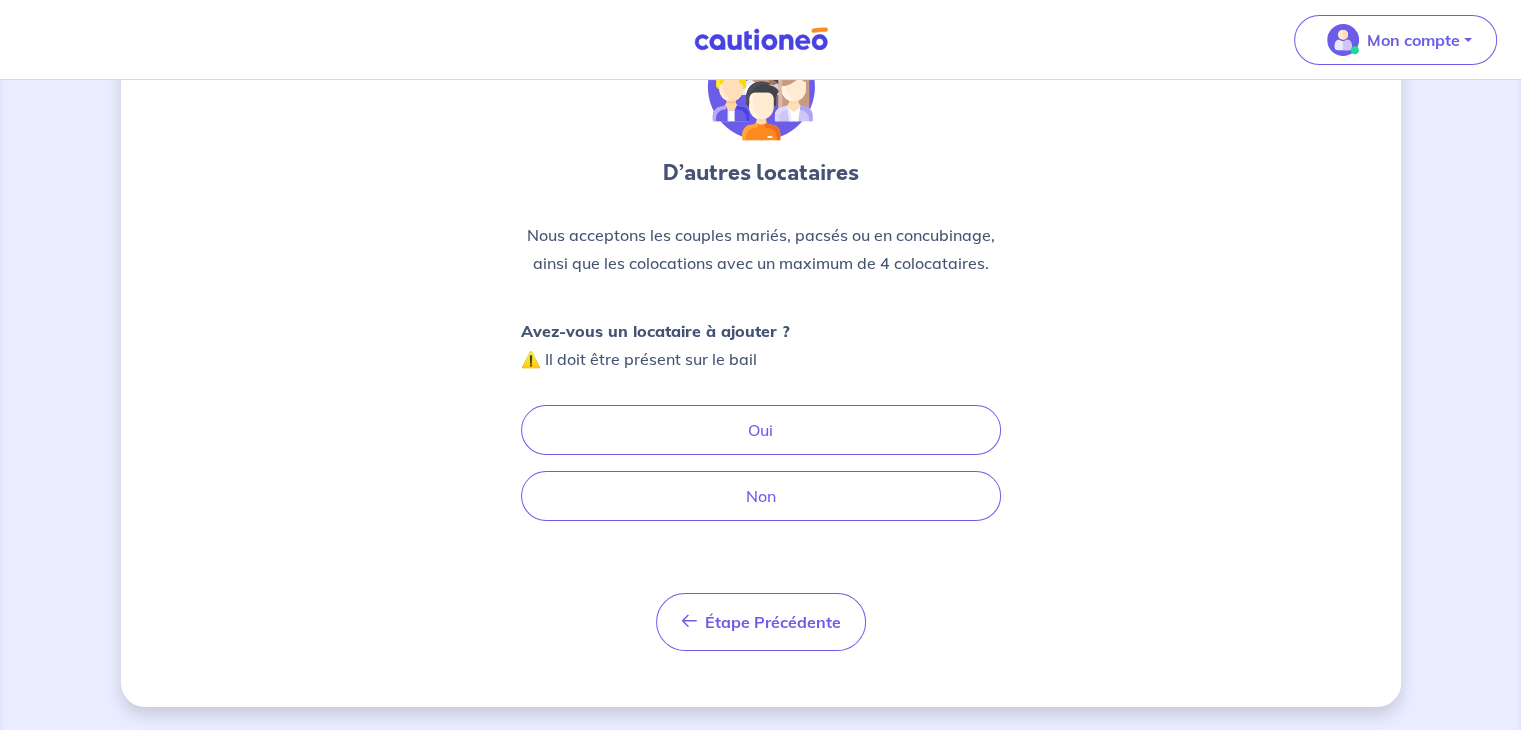 scroll, scrollTop: 116, scrollLeft: 0, axis: vertical 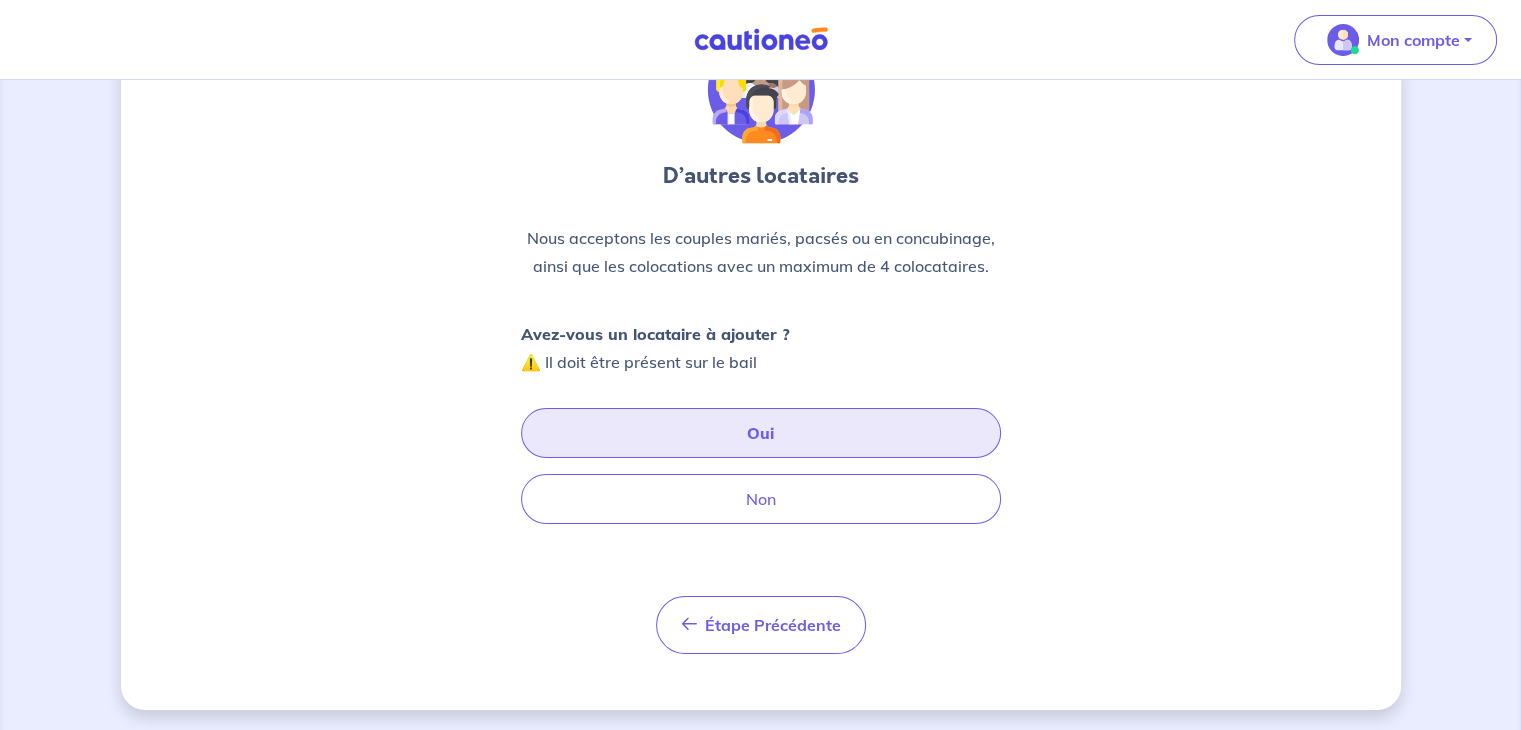 click on "Oui" at bounding box center (761, 433) 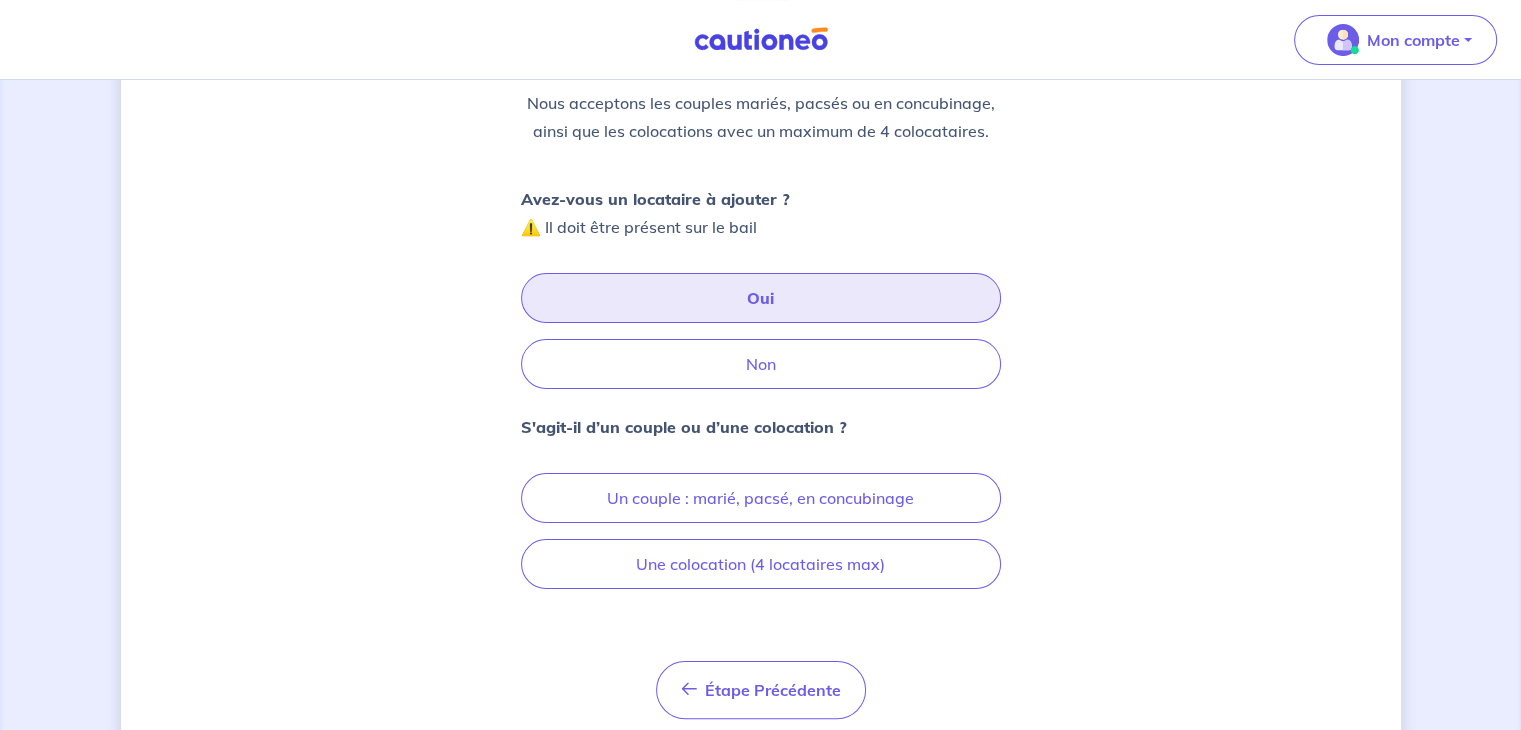 scroll, scrollTop: 268, scrollLeft: 0, axis: vertical 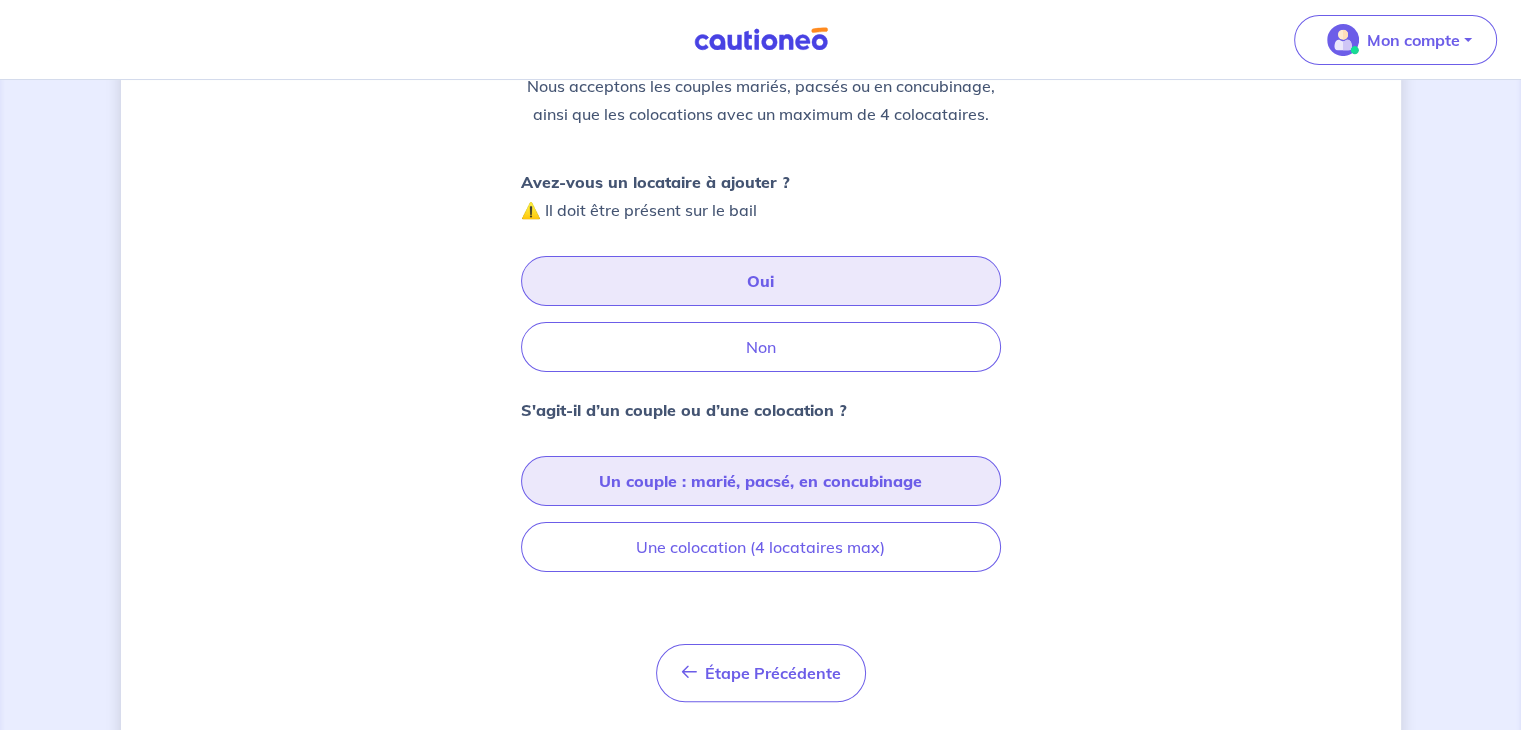 click on "Un couple : marié, pacsé, en concubinage" at bounding box center [761, 481] 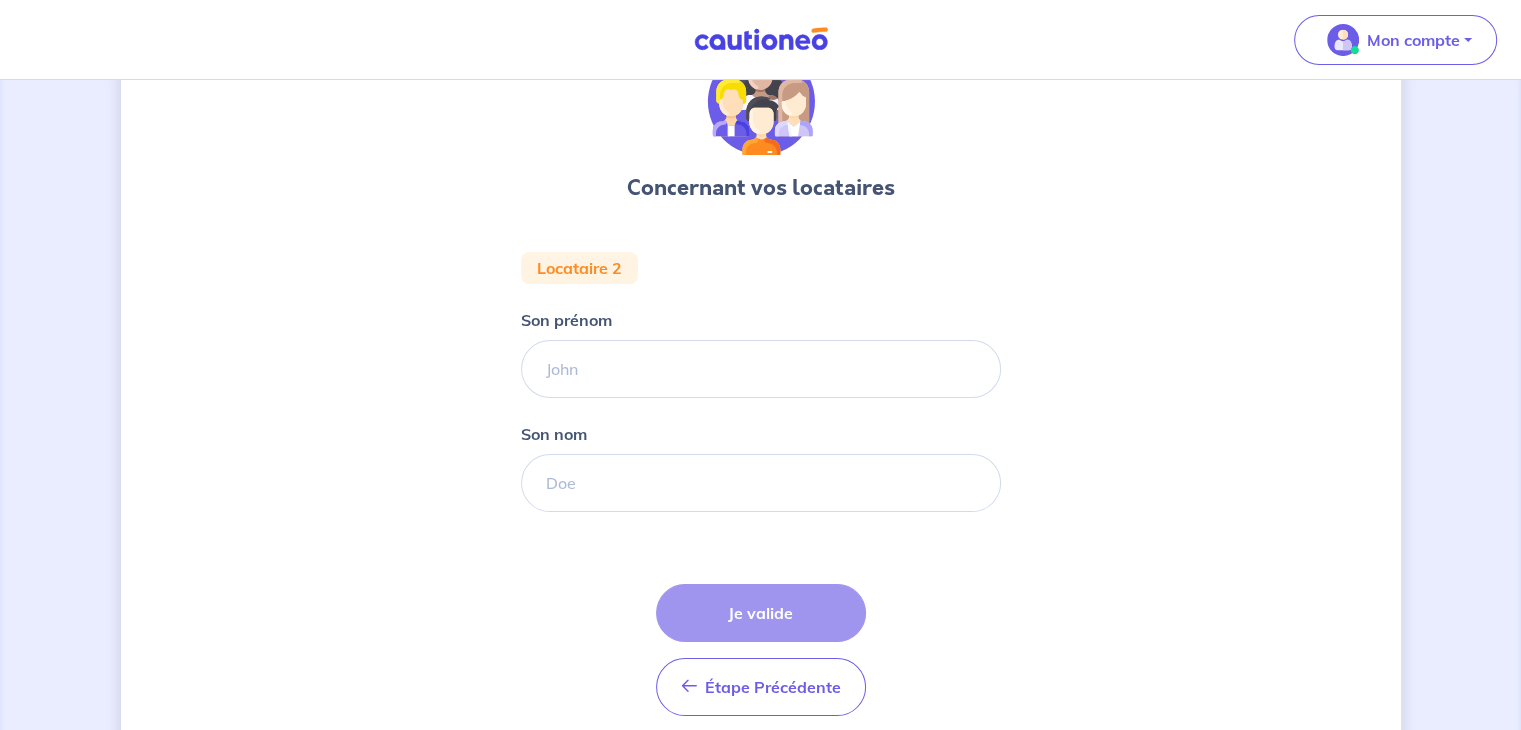 scroll, scrollTop: 0, scrollLeft: 0, axis: both 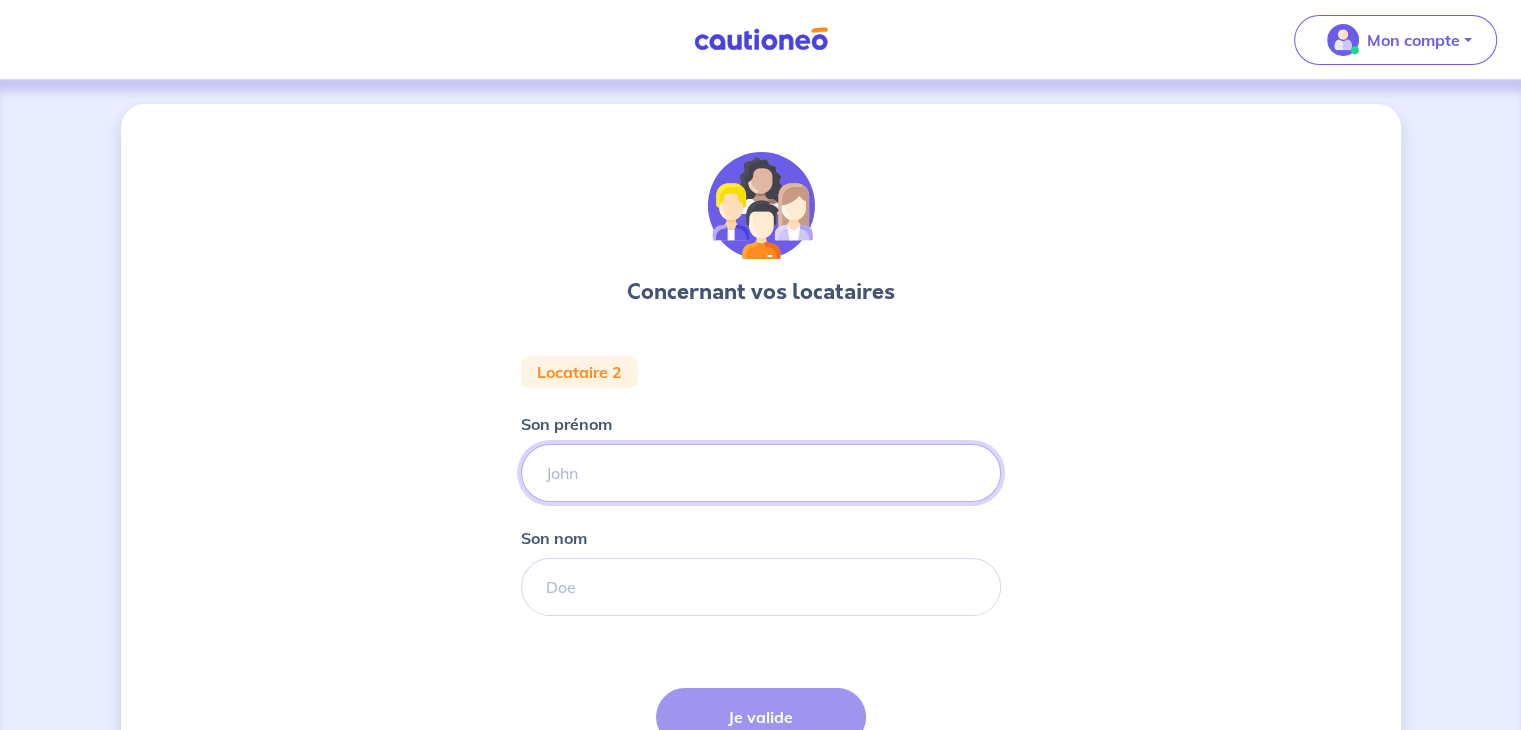 click on "Son prénom" at bounding box center [761, 473] 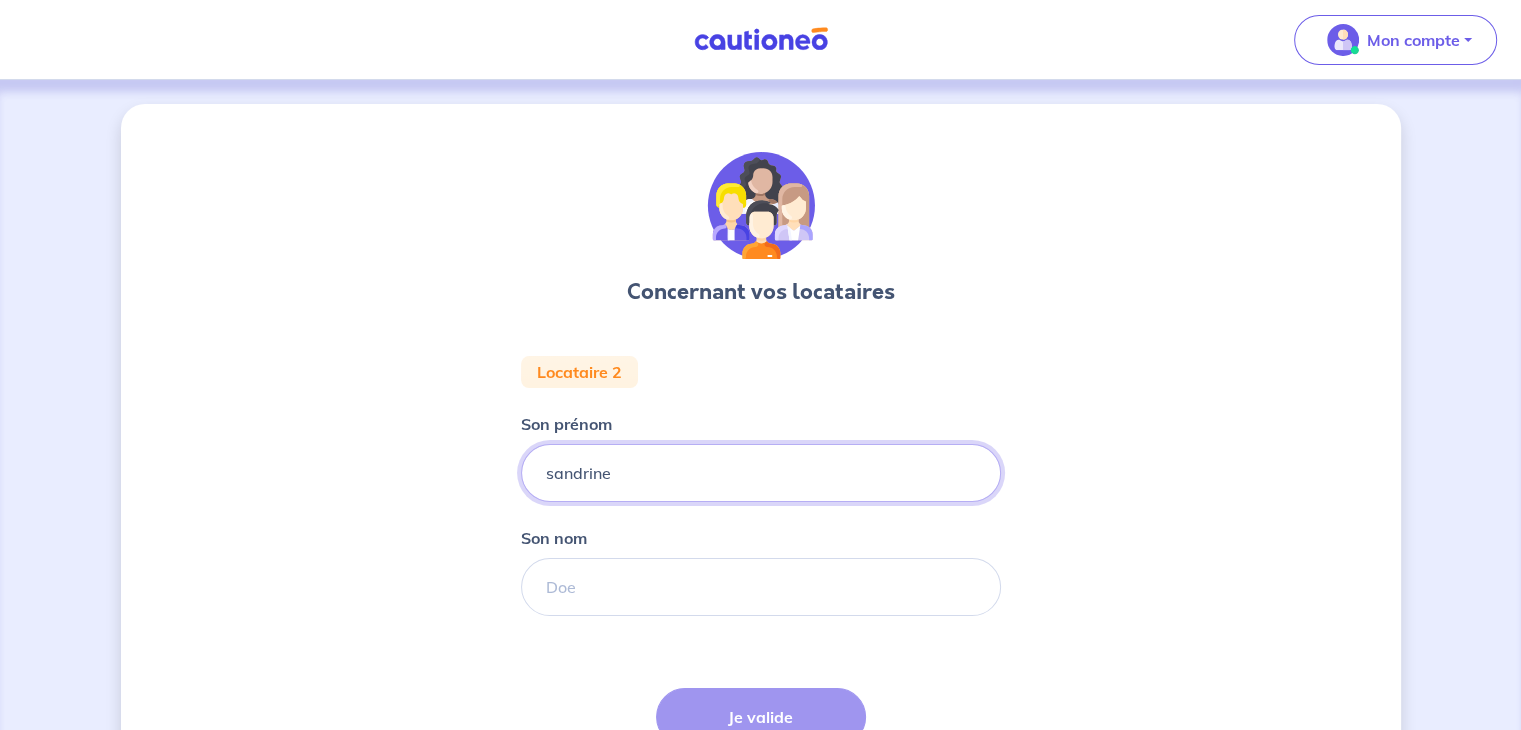 type on "sandrine" 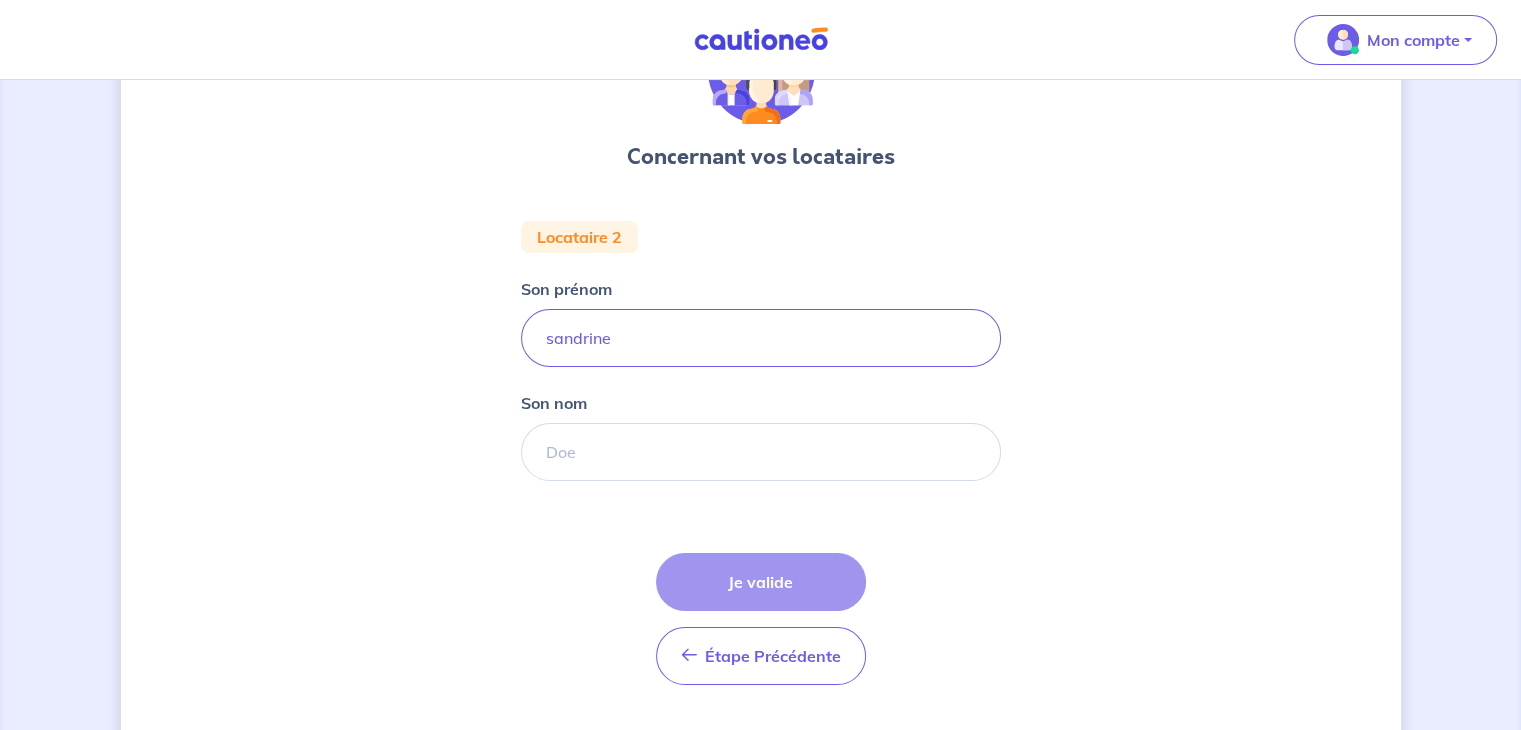 scroll, scrollTop: 143, scrollLeft: 0, axis: vertical 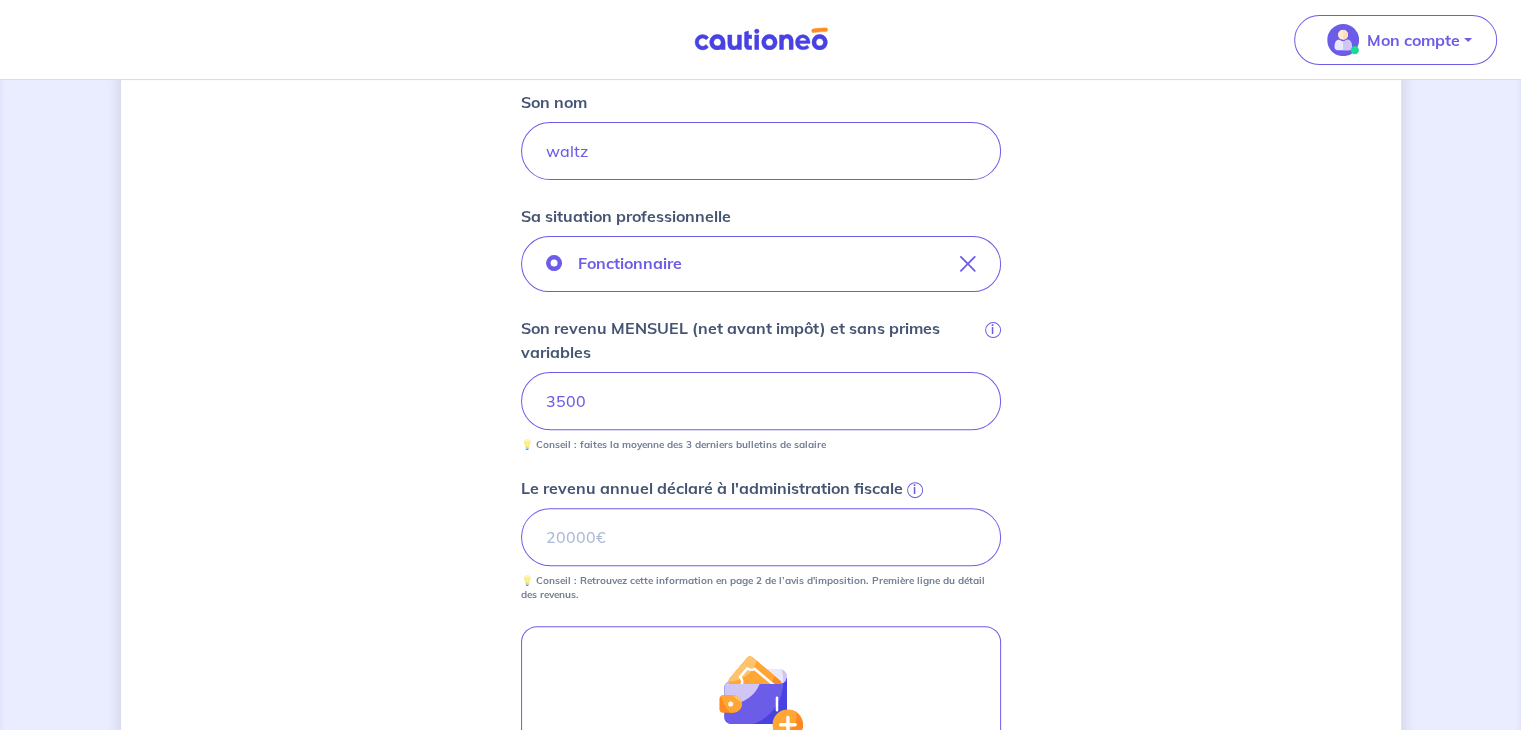 click on "3500" at bounding box center [761, 401] 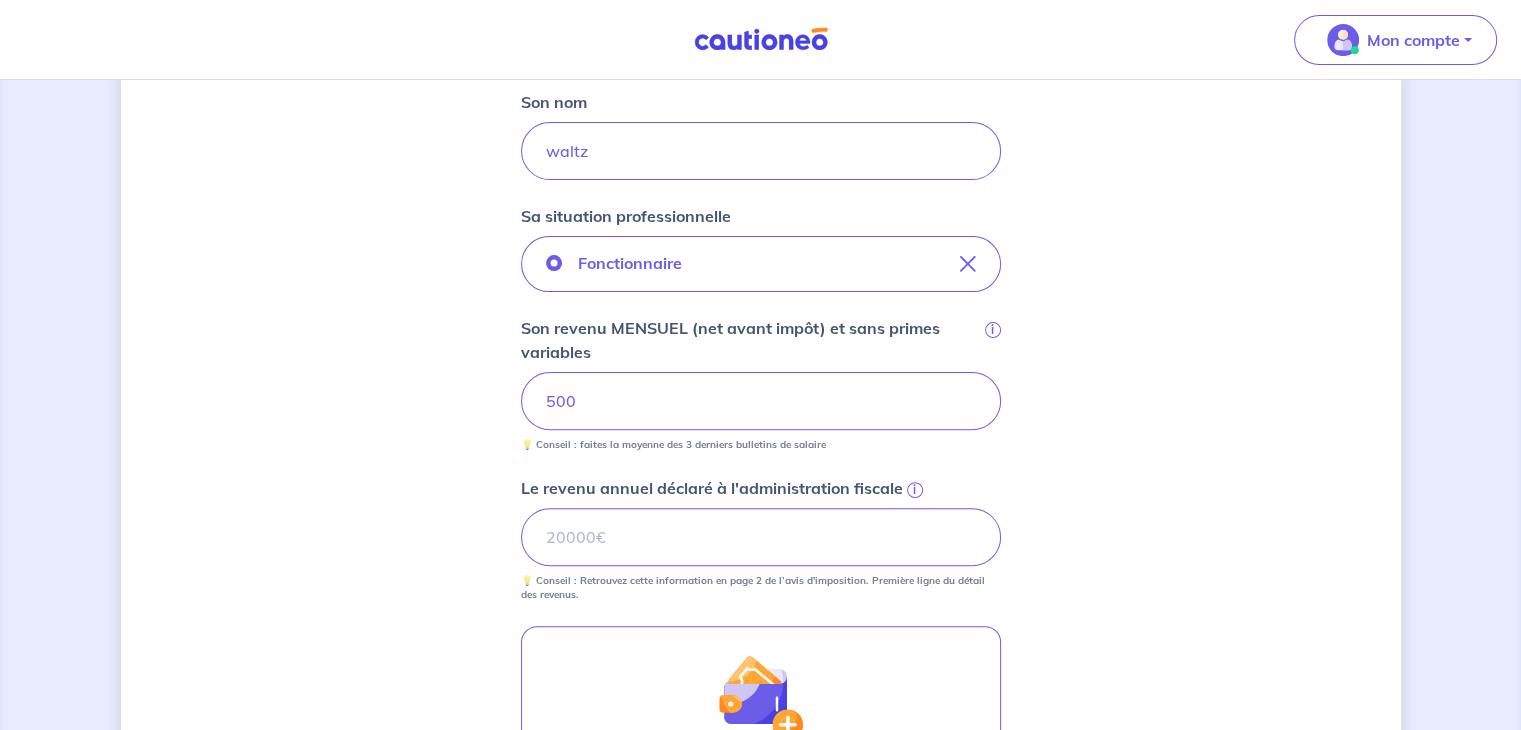 click on "500" at bounding box center (761, 401) 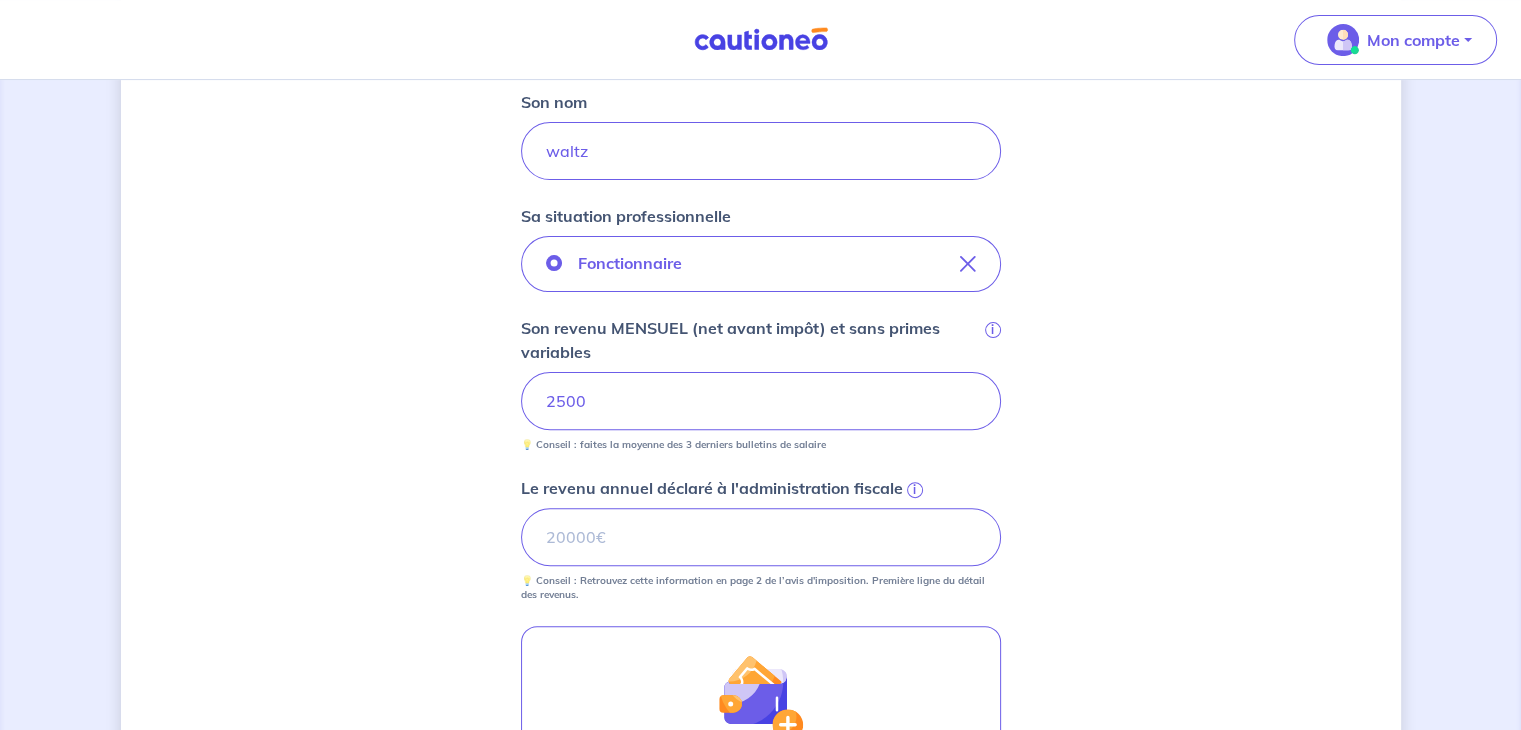click on "i" at bounding box center (913, 488) 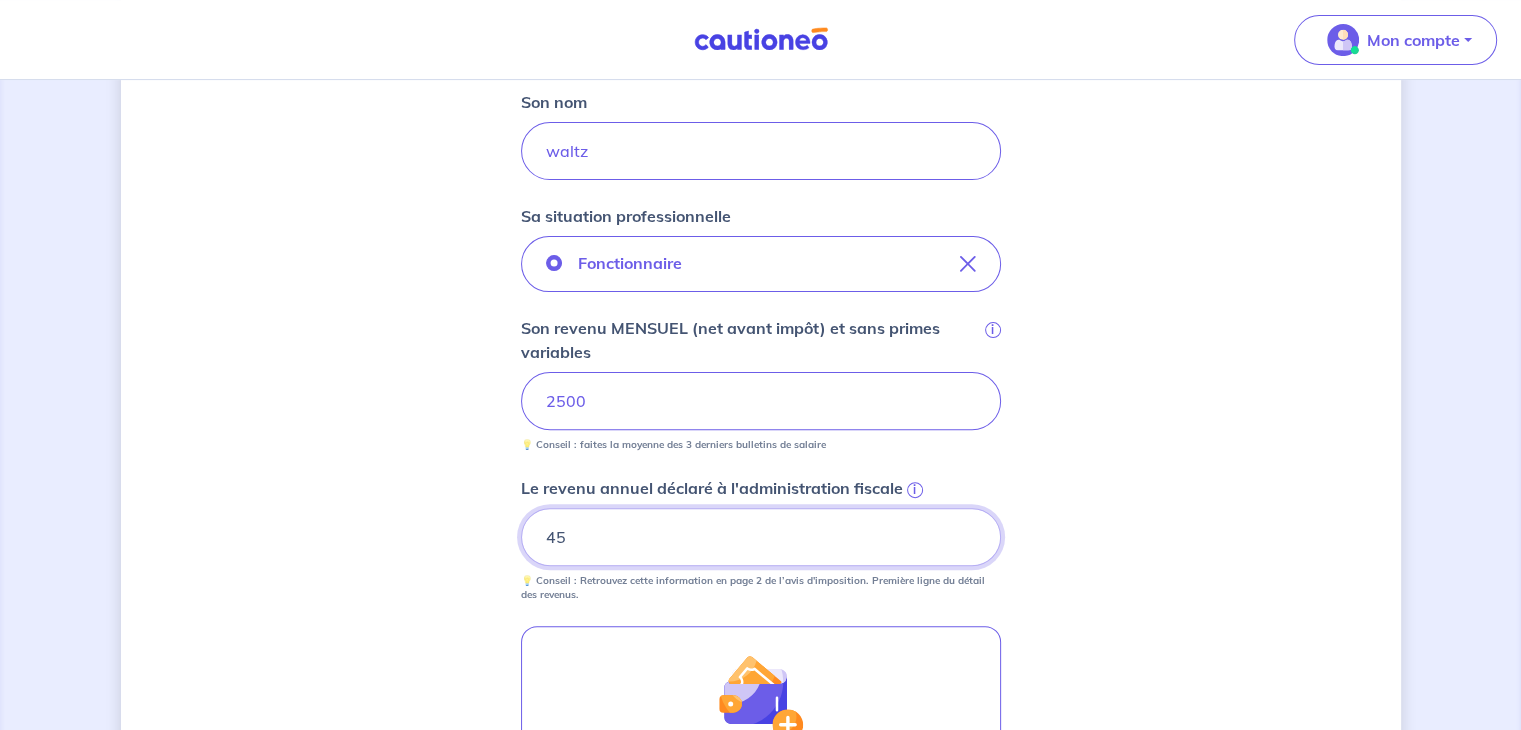 type on "4" 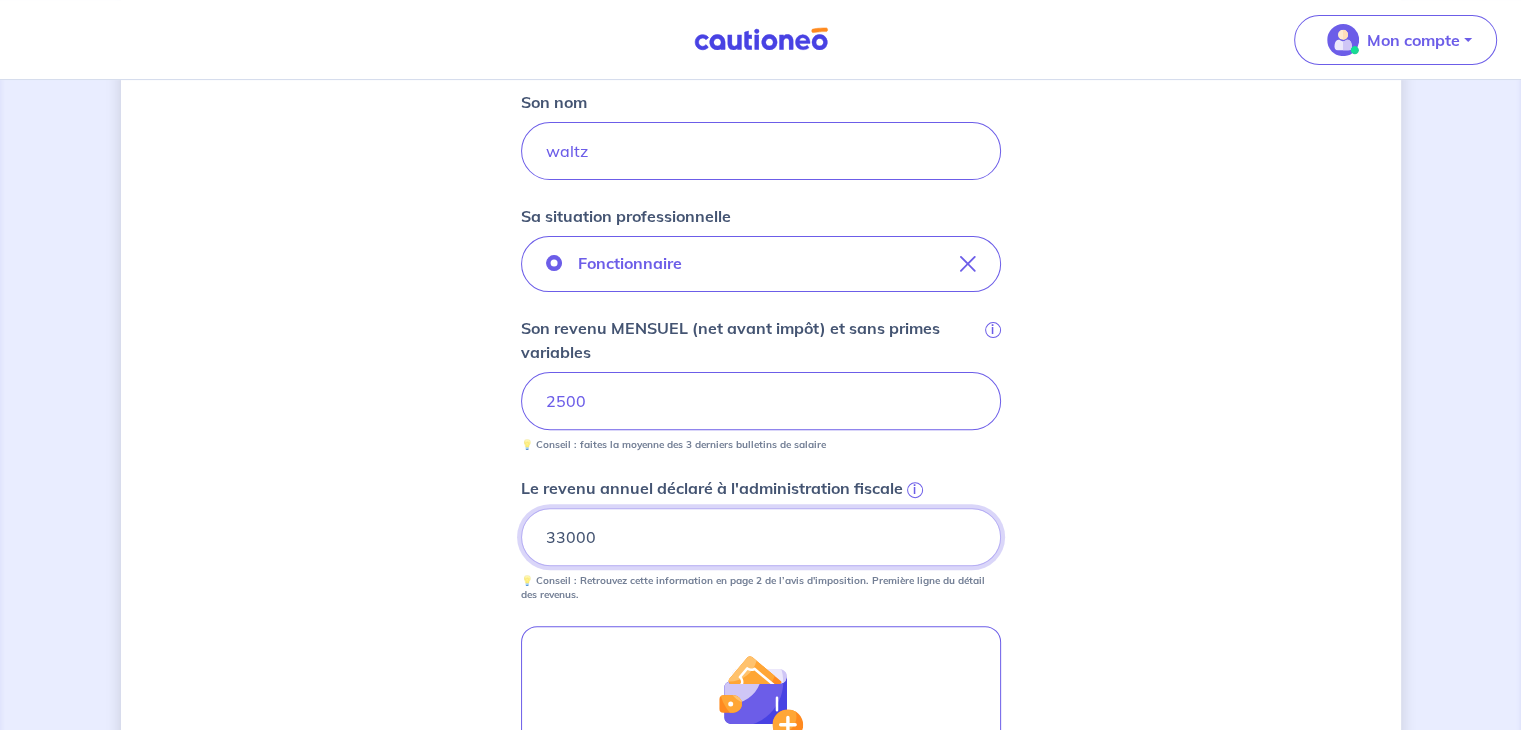 type on "33000" 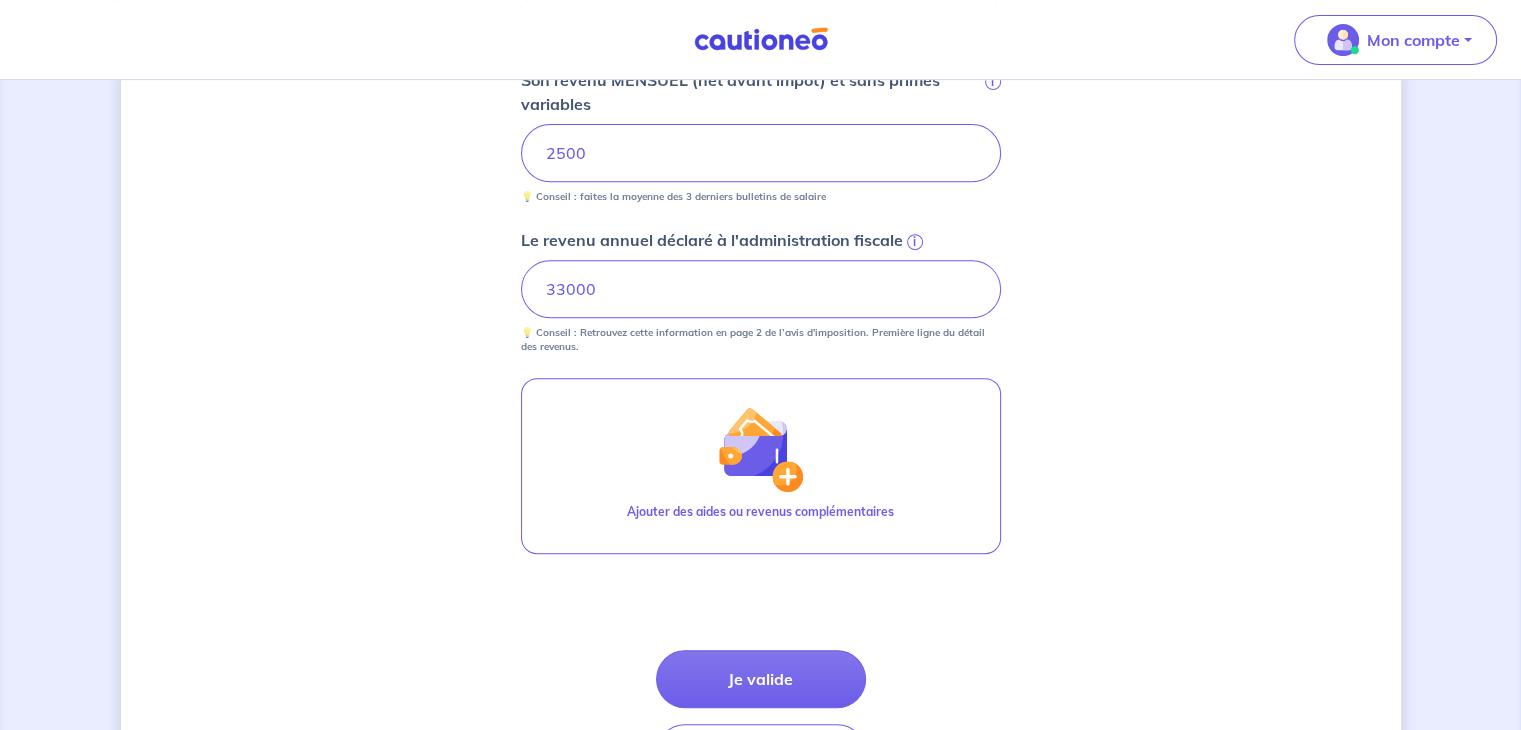 scroll, scrollTop: 957, scrollLeft: 0, axis: vertical 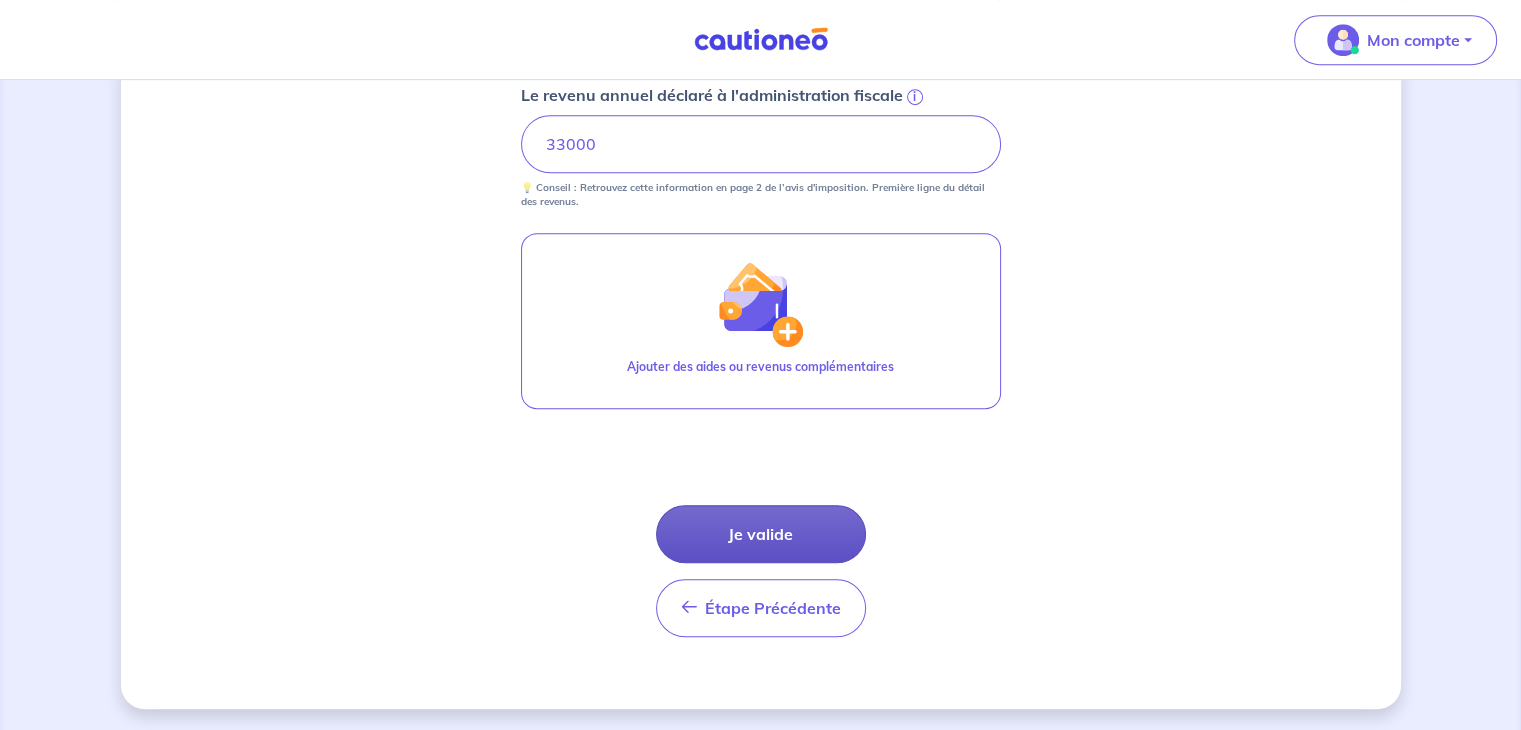 click on "Je valide" at bounding box center [761, 534] 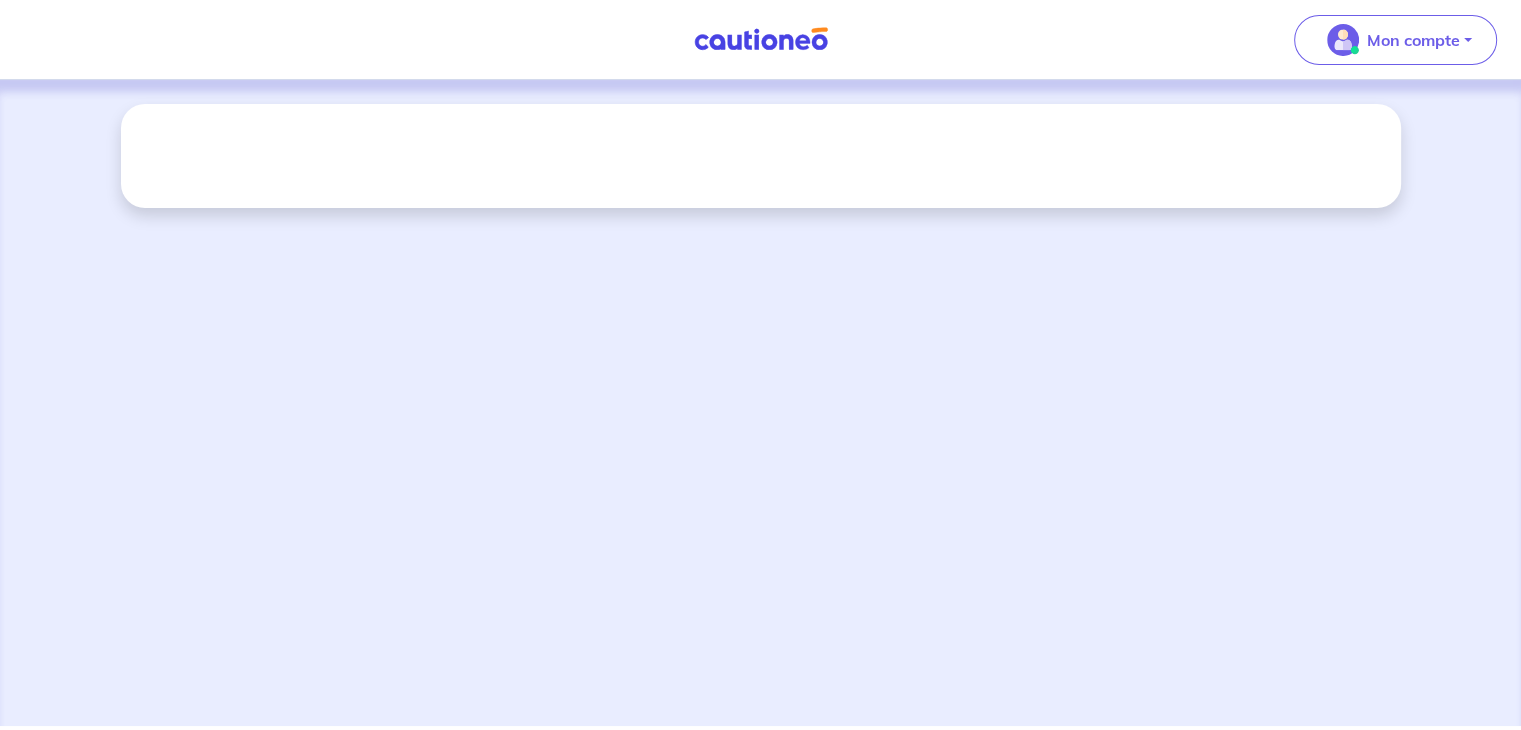 scroll, scrollTop: 0, scrollLeft: 0, axis: both 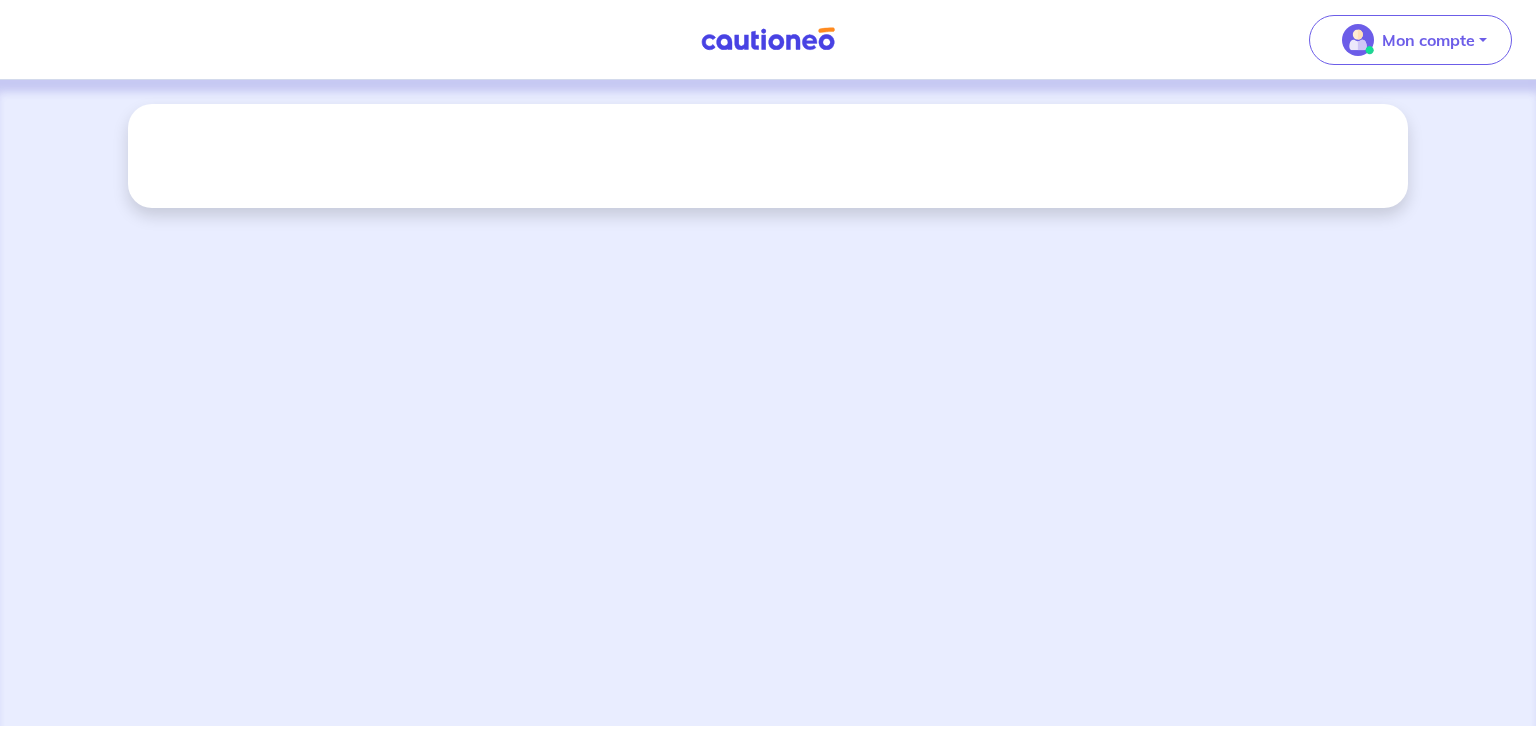 click at bounding box center [768, 403] 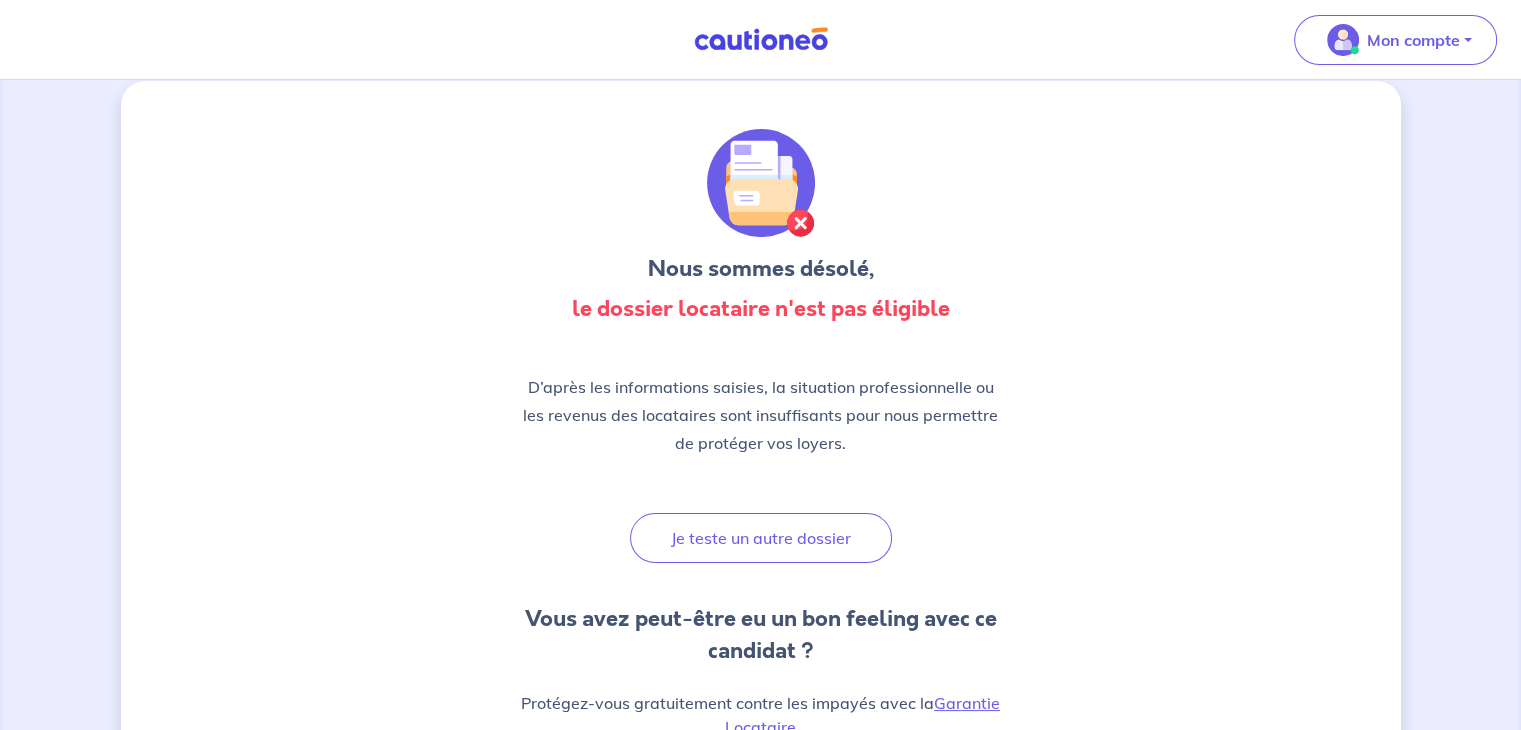 scroll, scrollTop: 24, scrollLeft: 0, axis: vertical 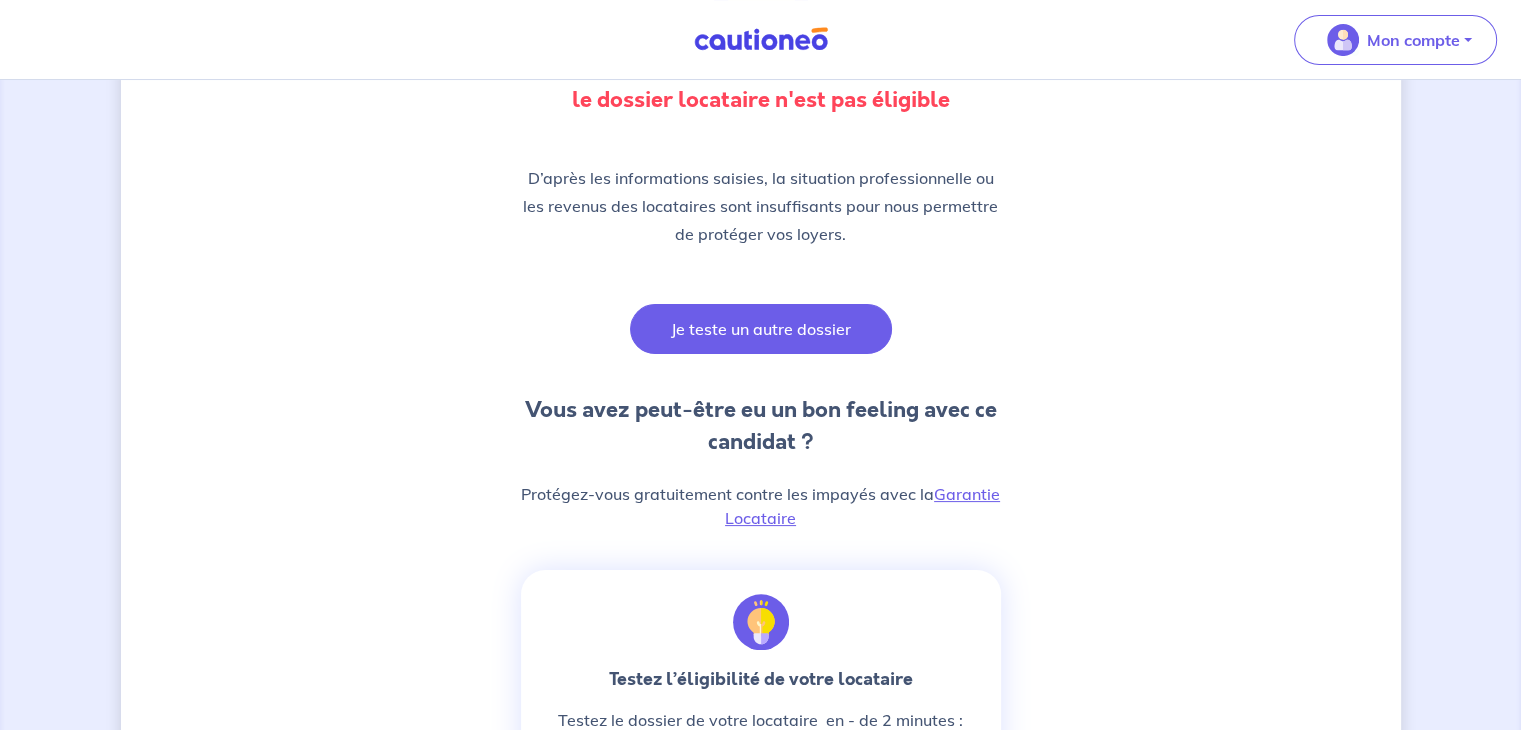 click on "Je teste un autre dossier" at bounding box center [761, 329] 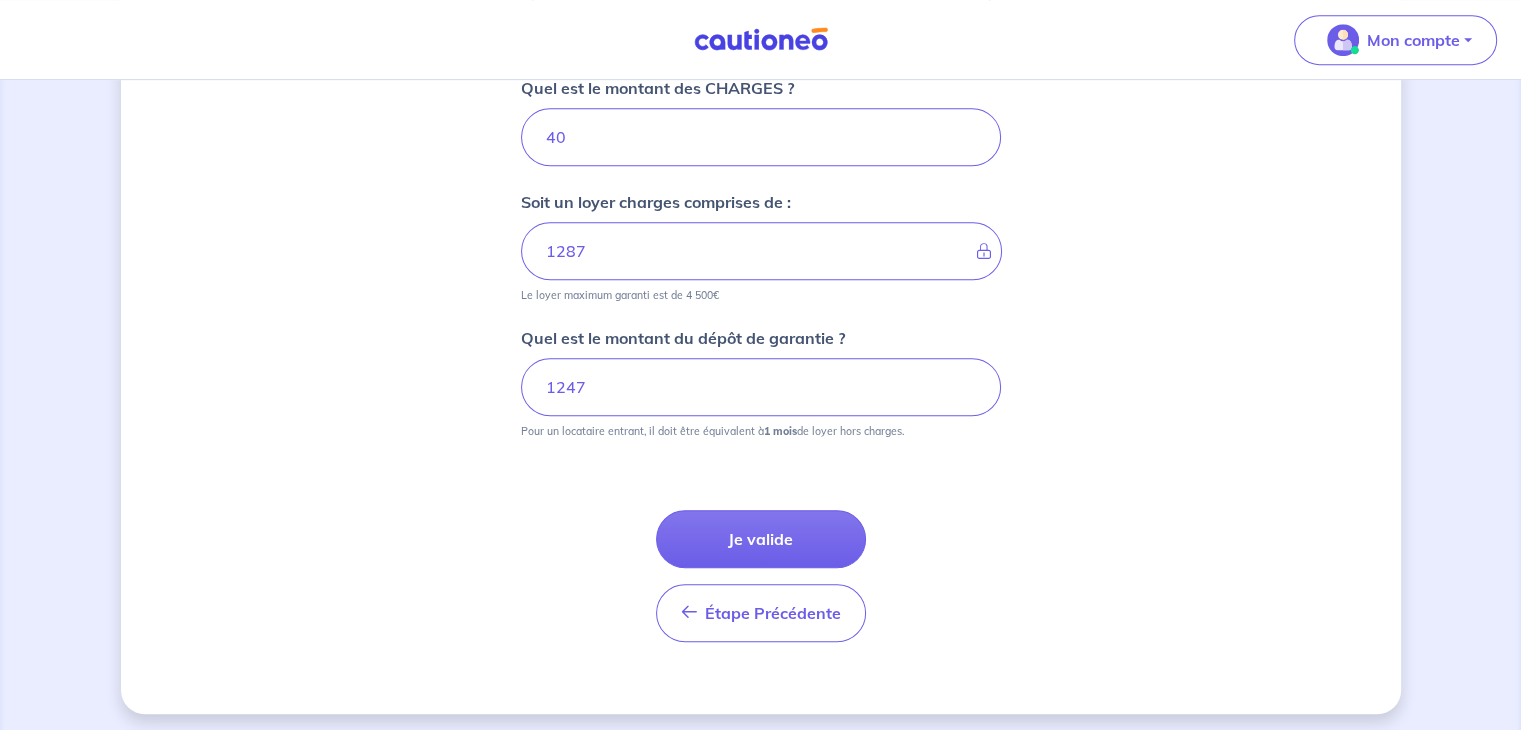 scroll, scrollTop: 944, scrollLeft: 0, axis: vertical 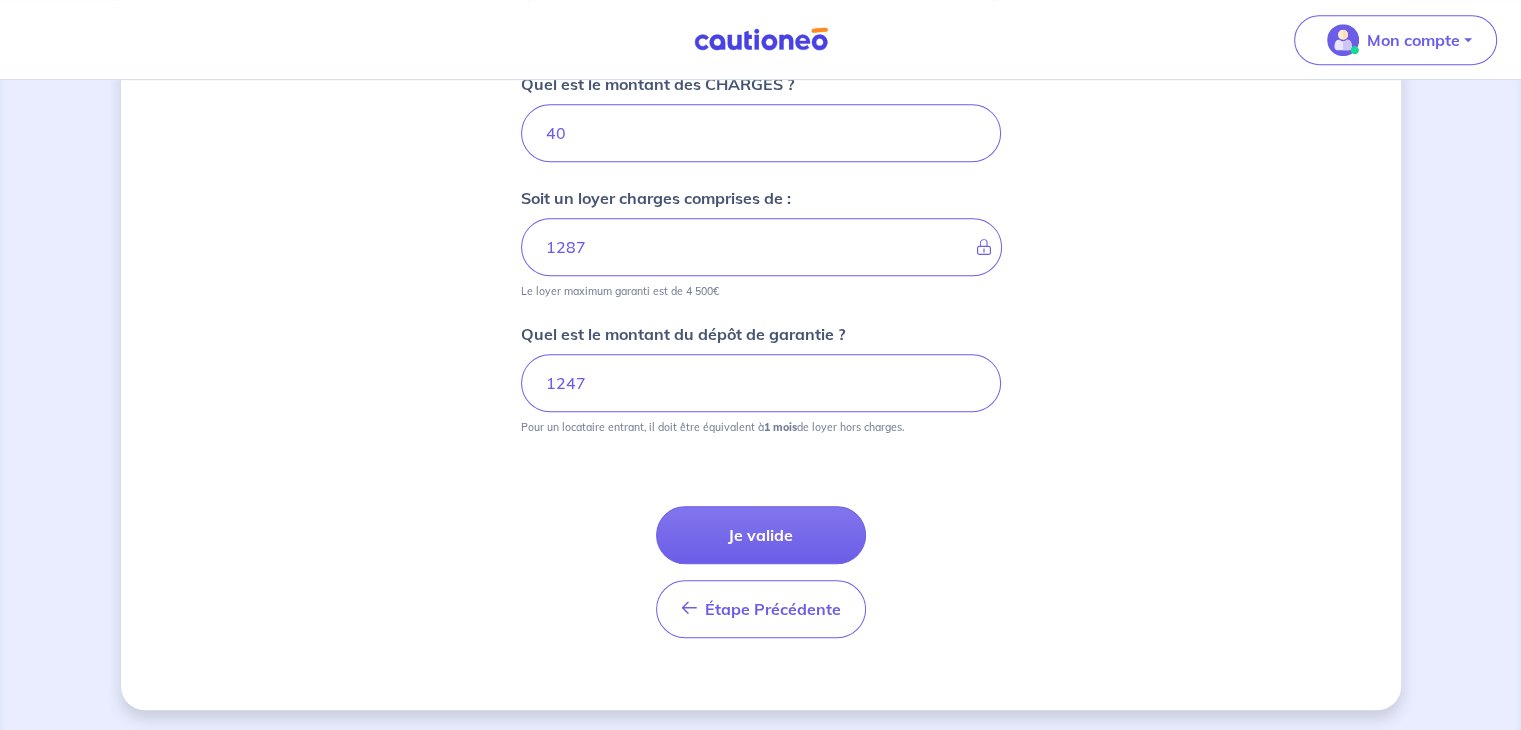 click on "Je valide" at bounding box center [761, 535] 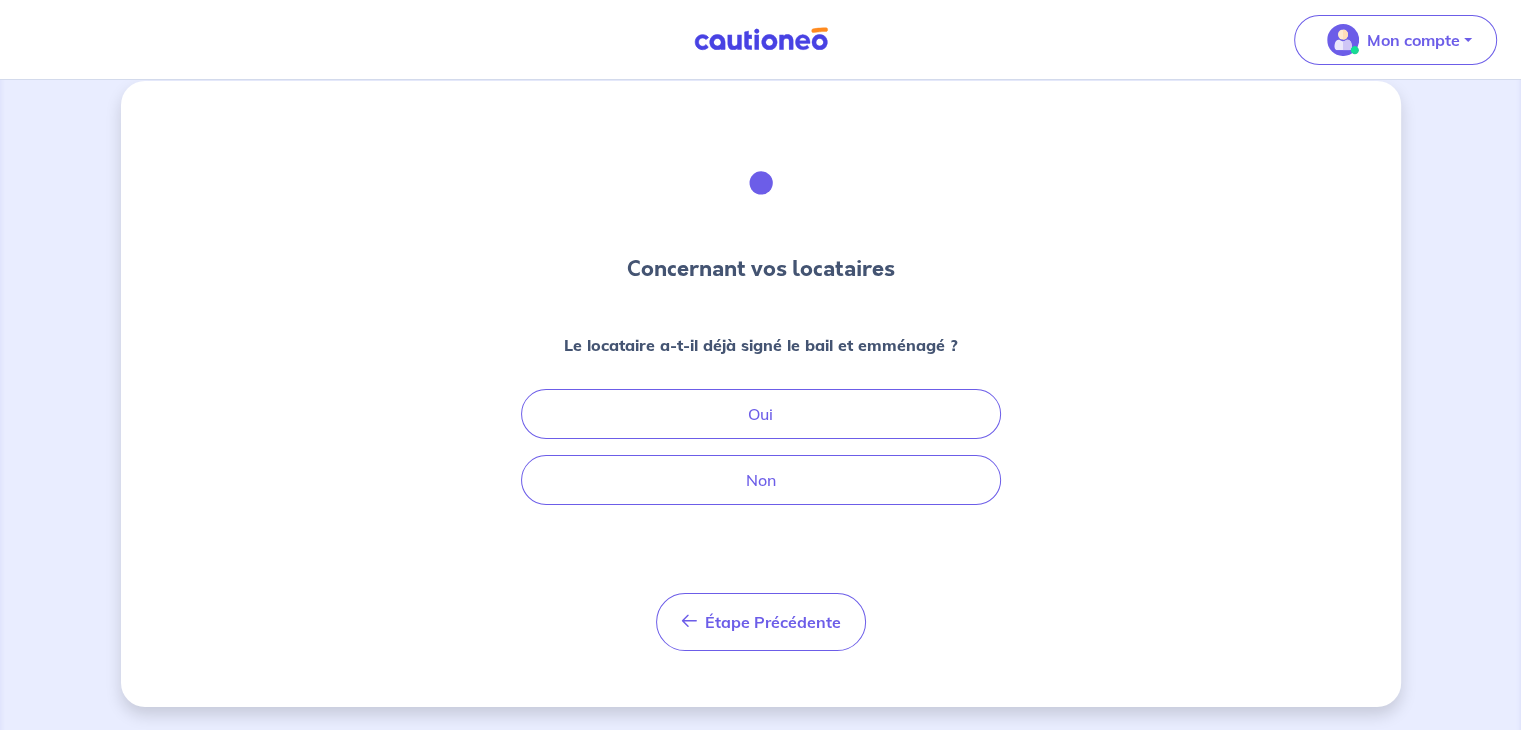 scroll, scrollTop: 0, scrollLeft: 0, axis: both 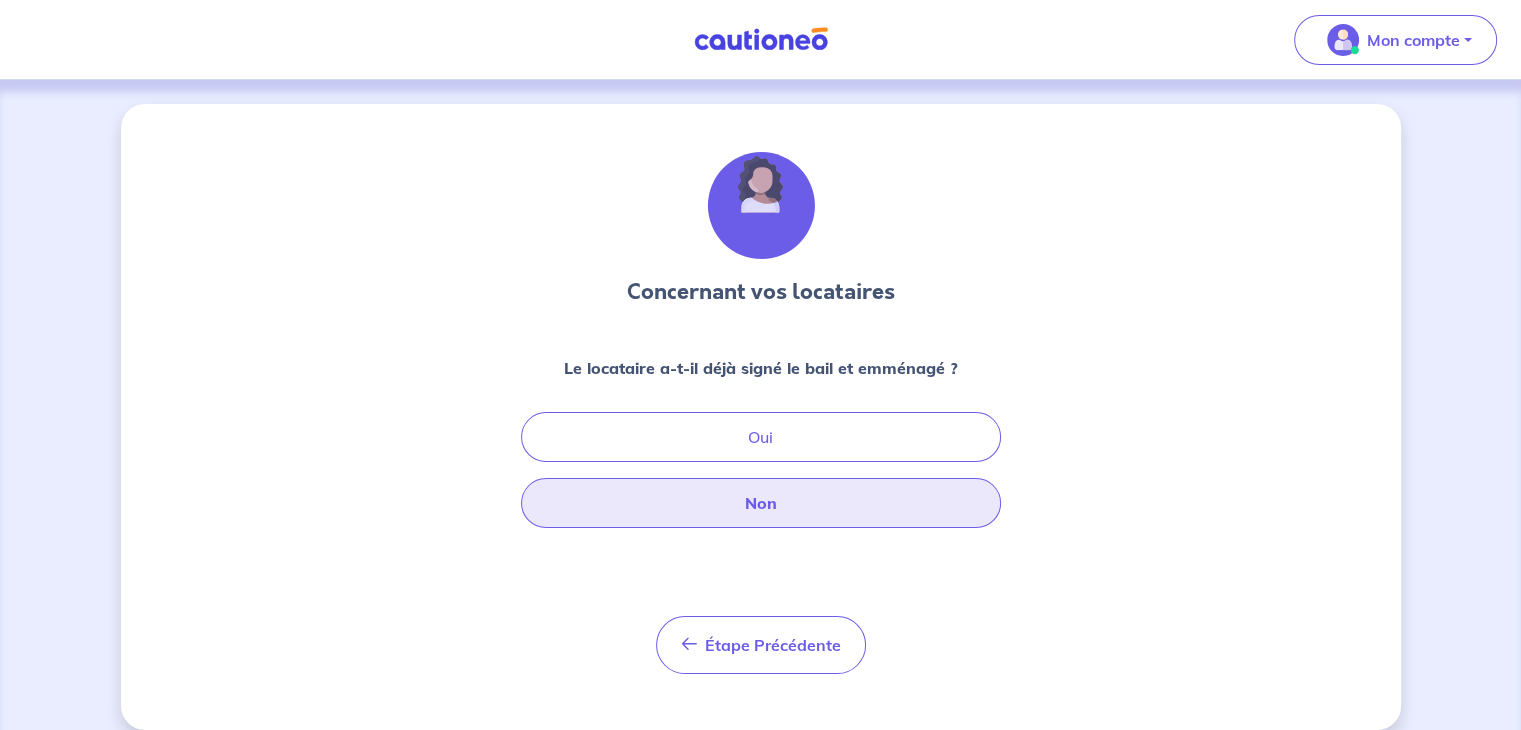 click on "Non" at bounding box center [761, 503] 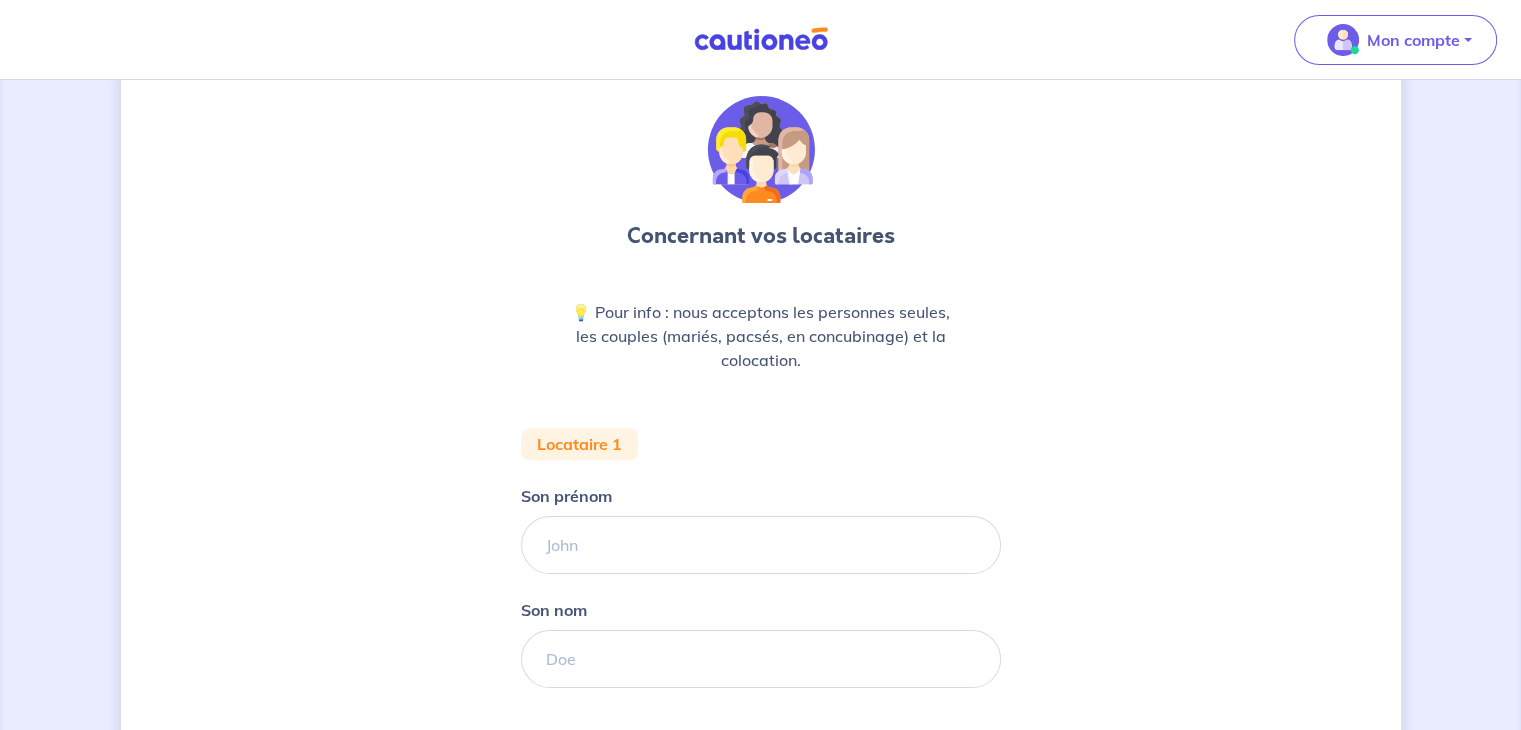 scroll, scrollTop: 312, scrollLeft: 0, axis: vertical 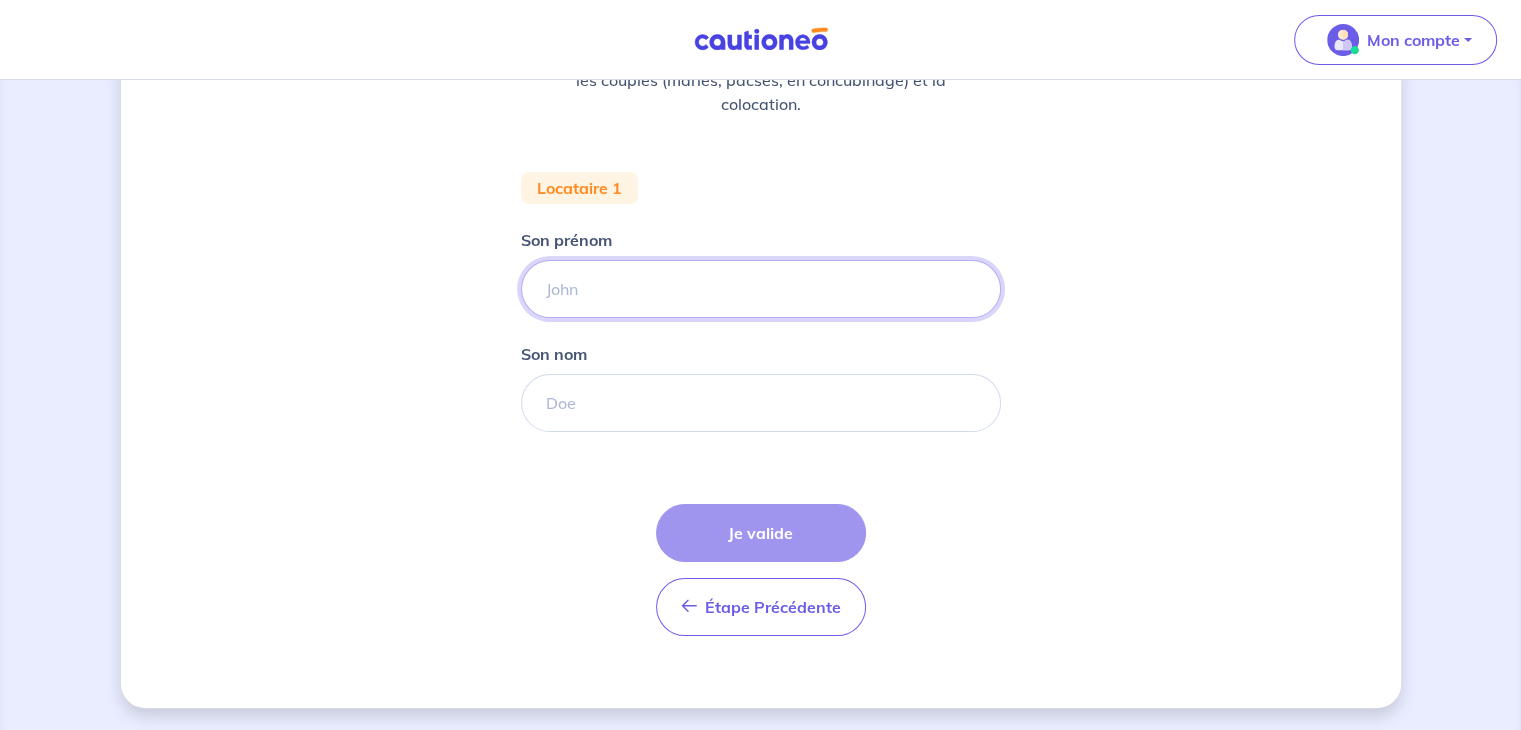 click on "Son prénom" at bounding box center [761, 289] 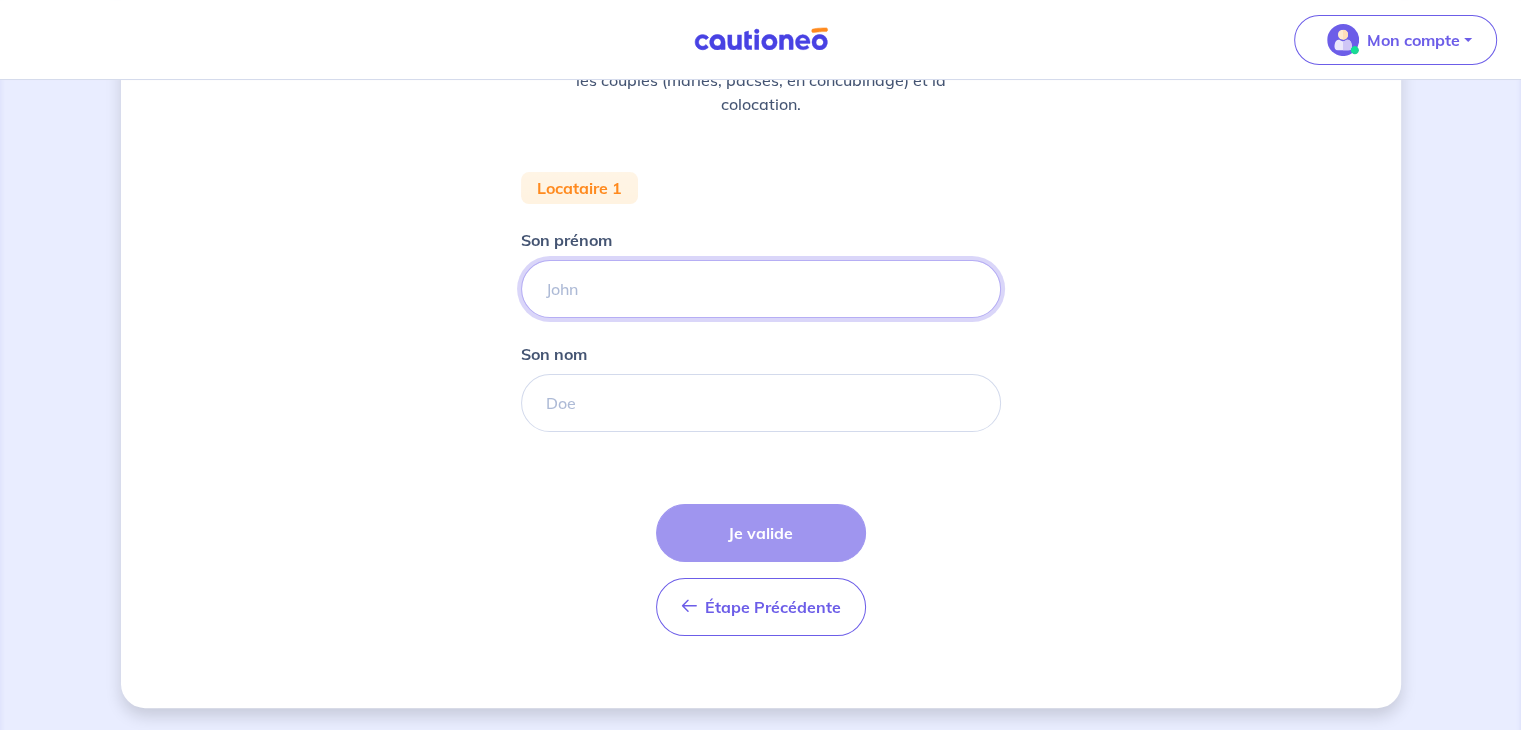 type on "bernard" 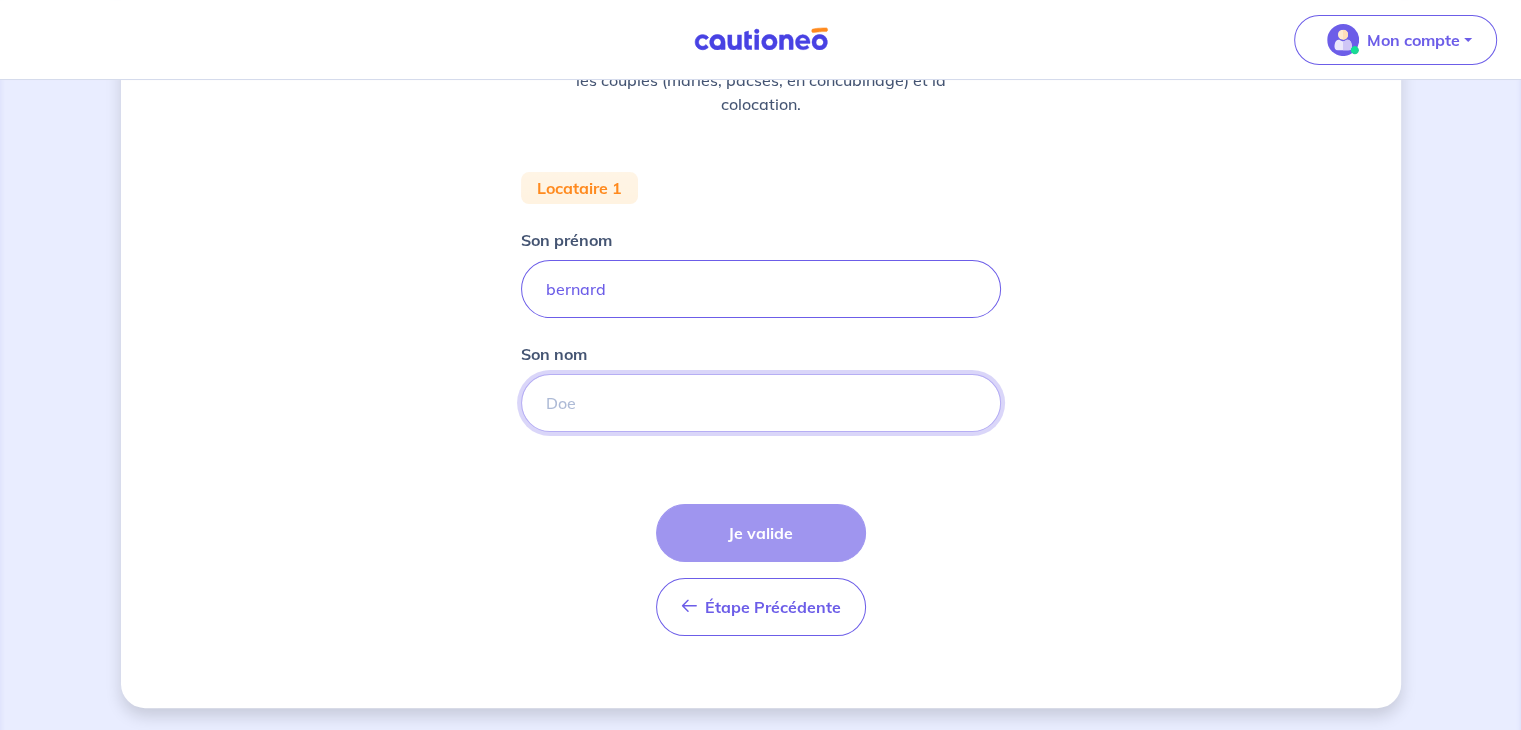 click on "Son nom" at bounding box center (761, 403) 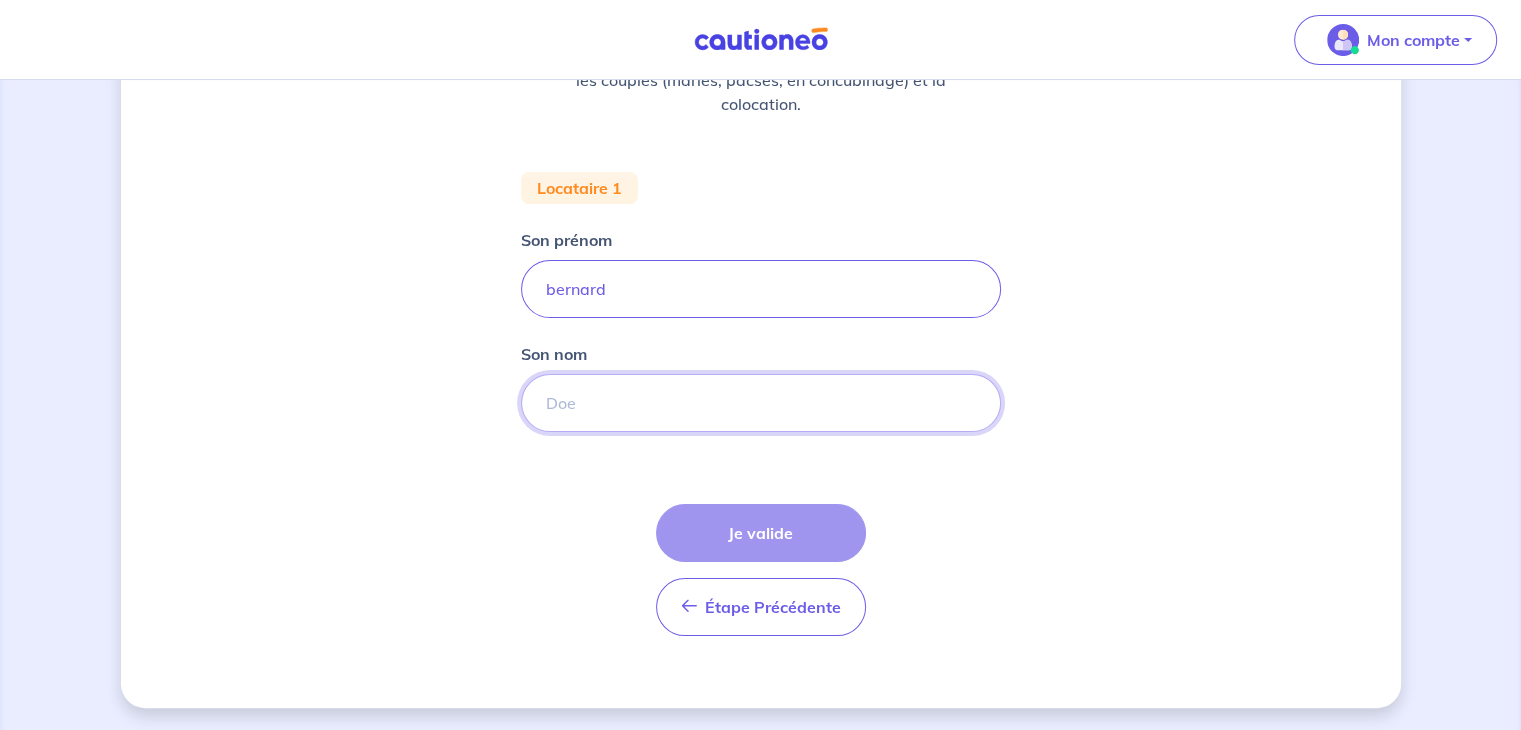 type on "waltz" 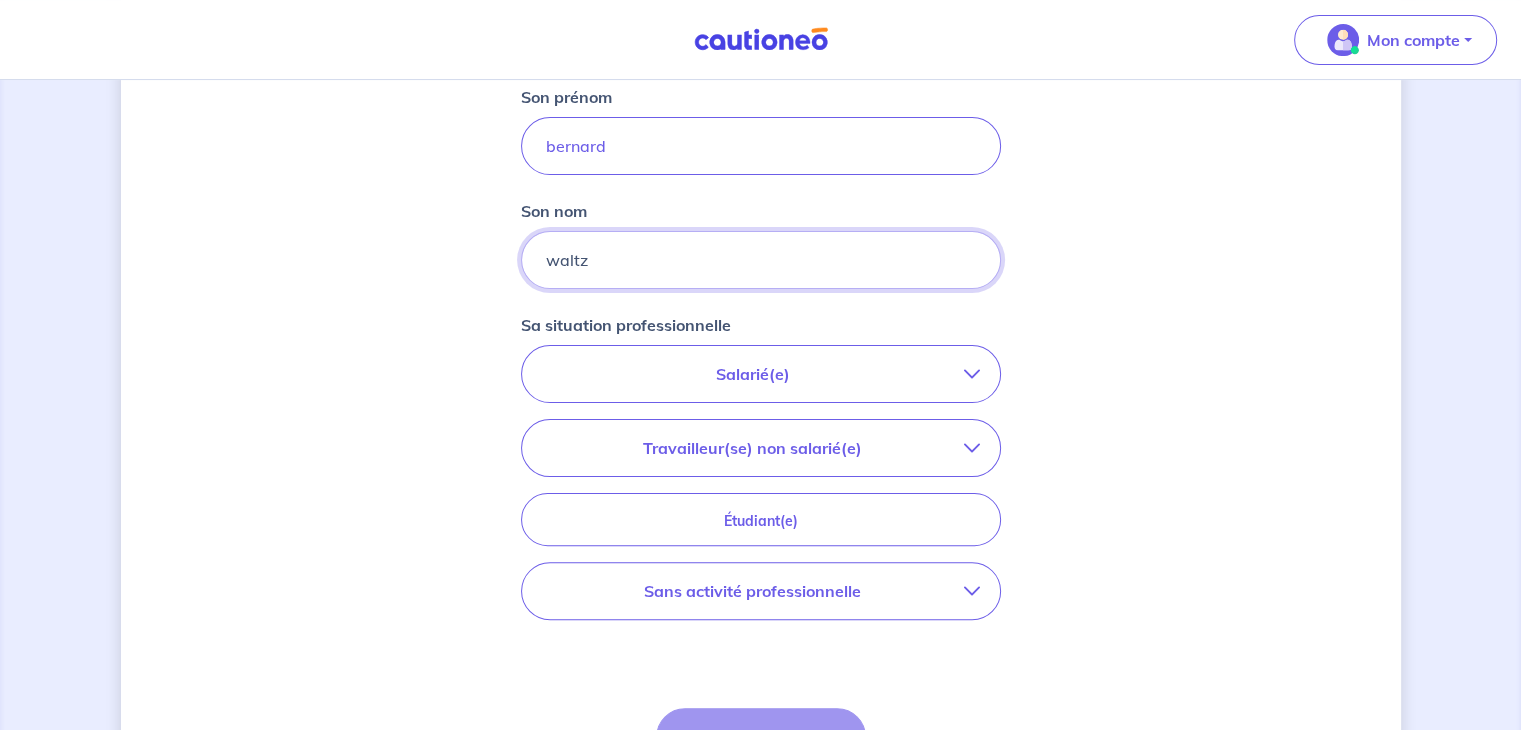 scroll, scrollTop: 500, scrollLeft: 0, axis: vertical 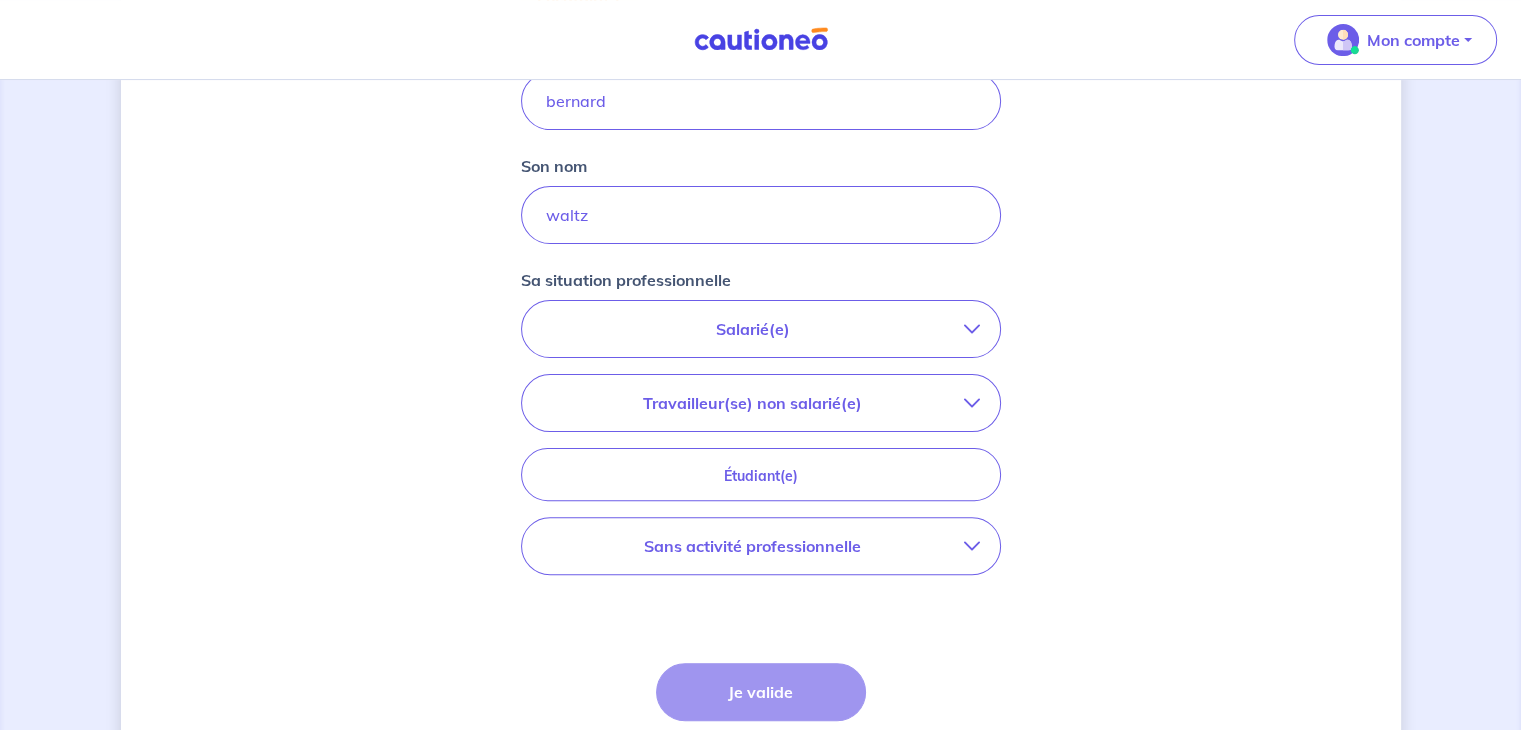 click on "Travailleur(se) non salarié(e)" at bounding box center [753, 403] 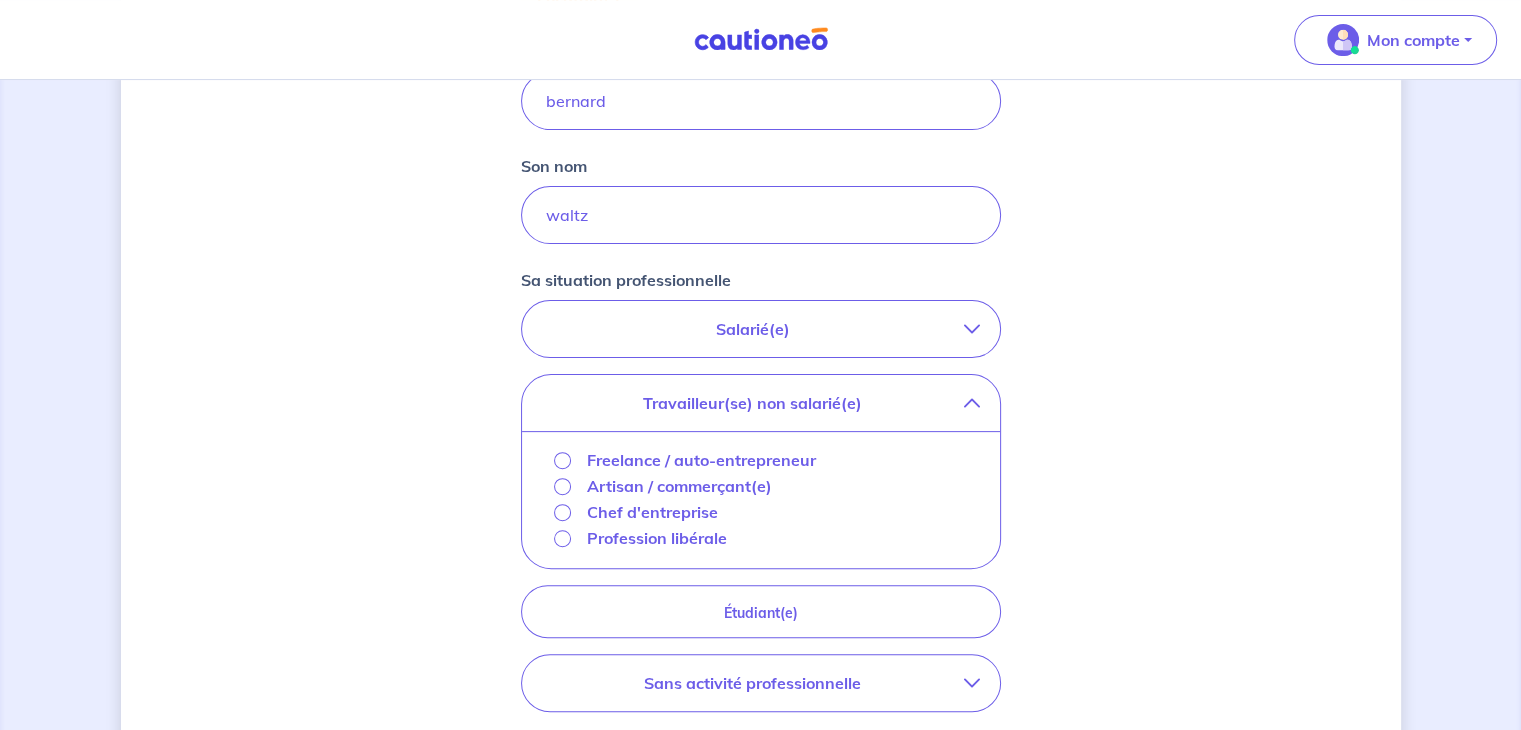 click on "Salarié(e)" at bounding box center [753, 329] 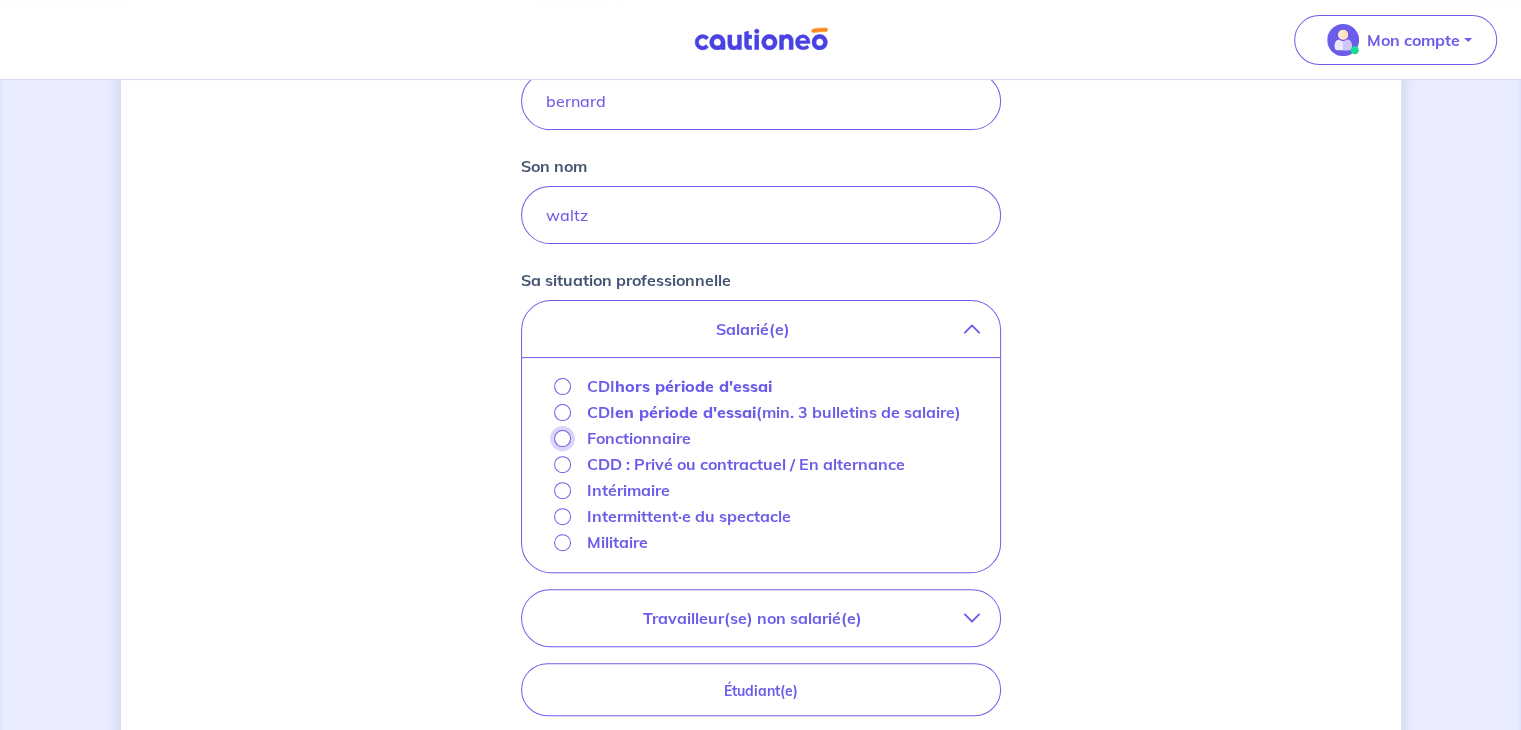 click on "Fonctionnaire" at bounding box center [562, 438] 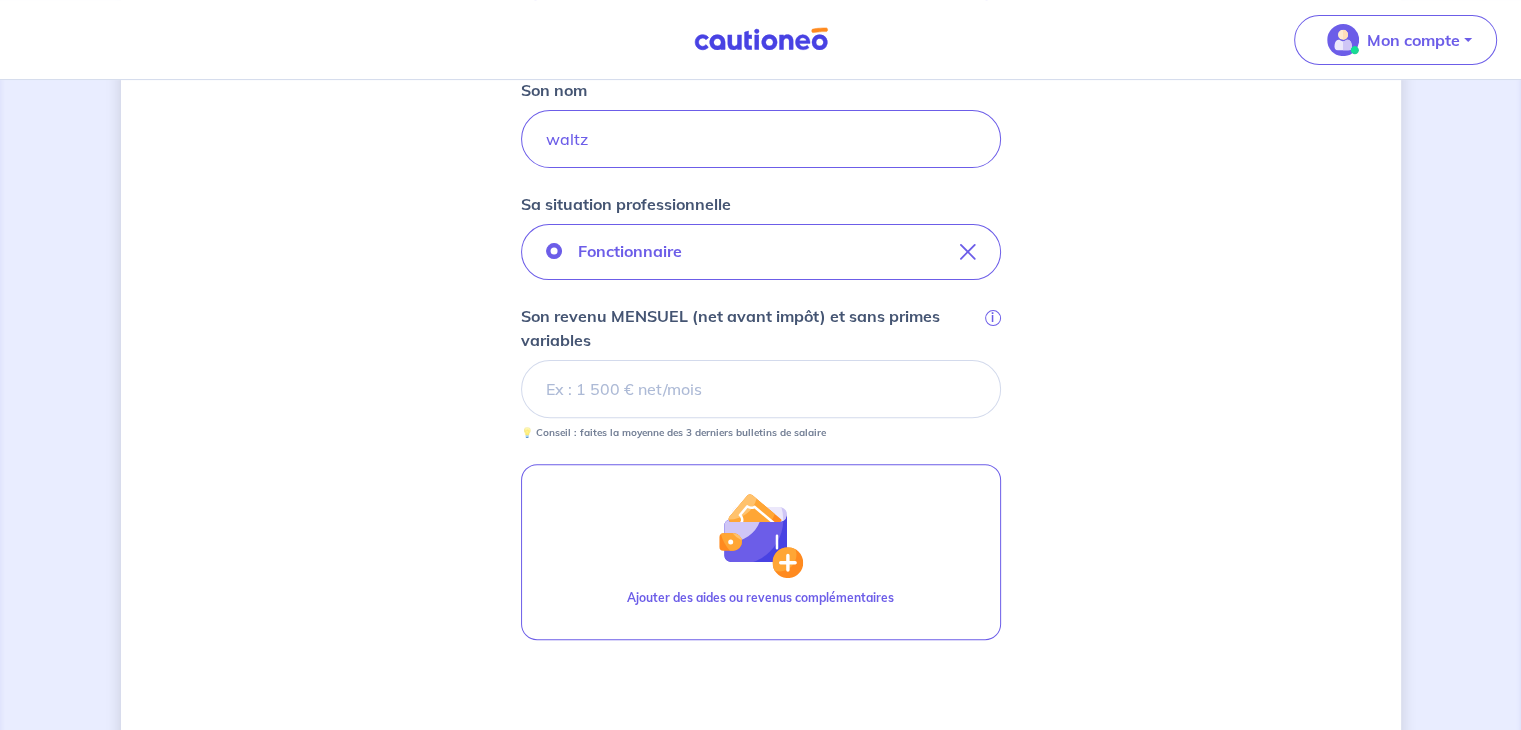 scroll, scrollTop: 560, scrollLeft: 0, axis: vertical 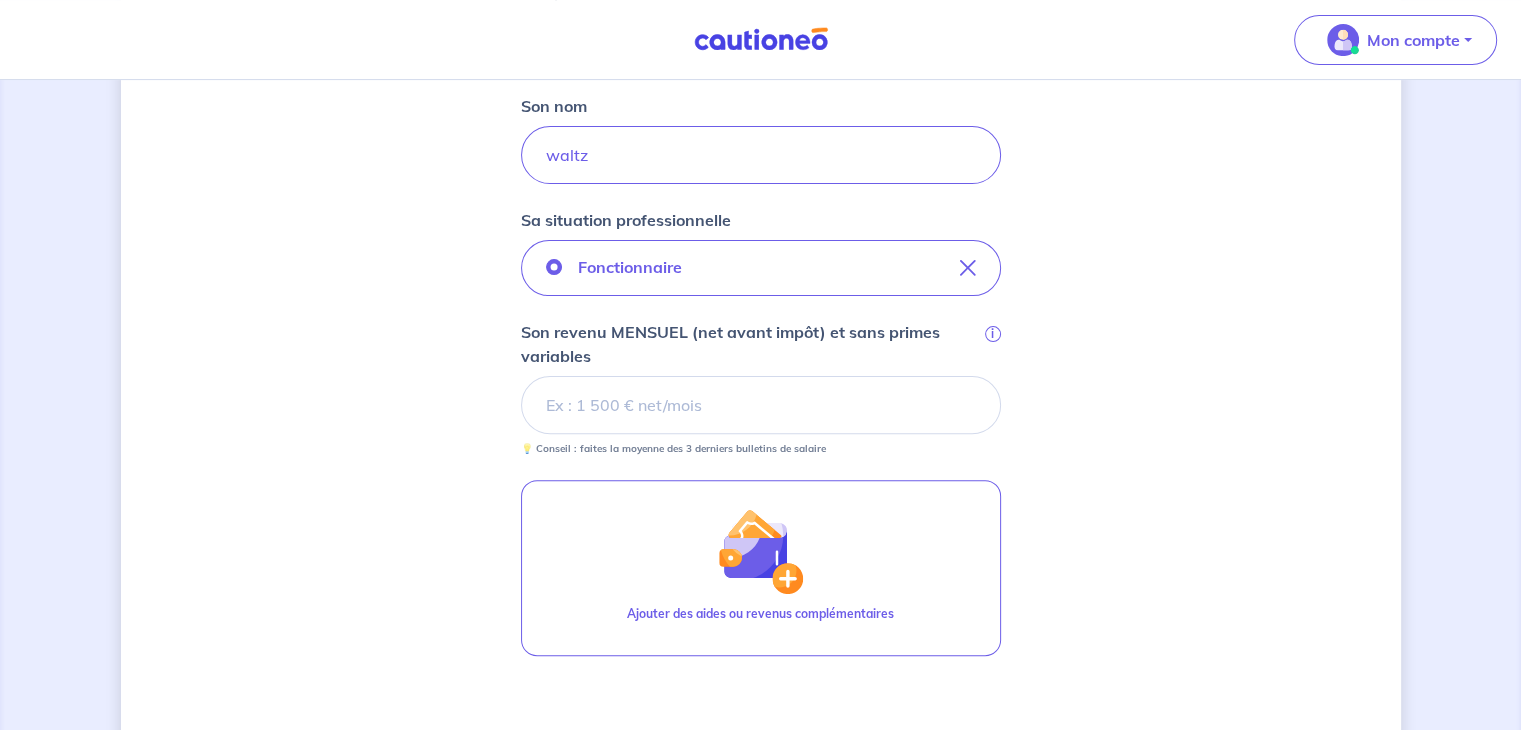 click on "Son revenu MENSUEL (net avant impôt) et sans primes variables i" at bounding box center [761, 405] 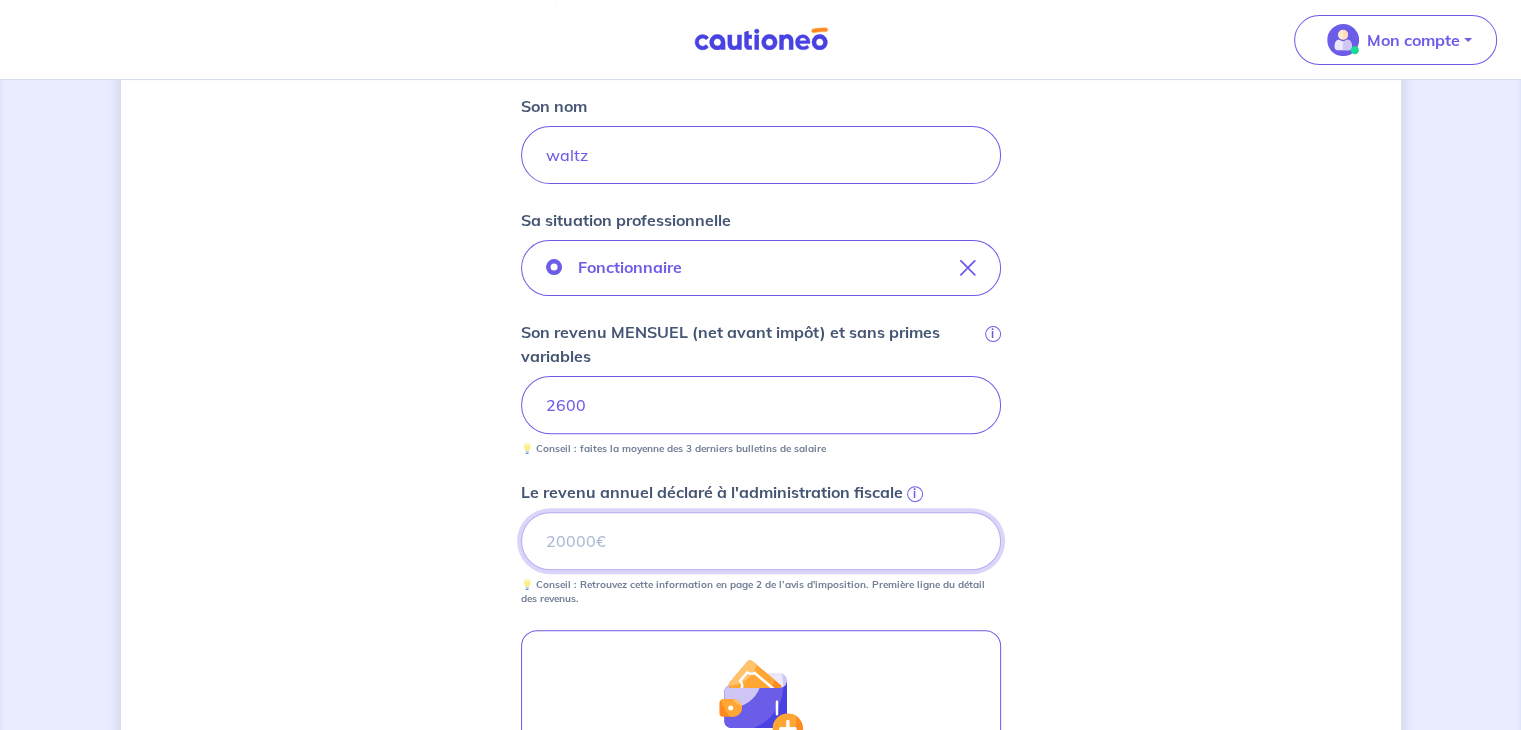 click on "Le revenu annuel déclaré à l'administration fiscale i" at bounding box center (761, 541) 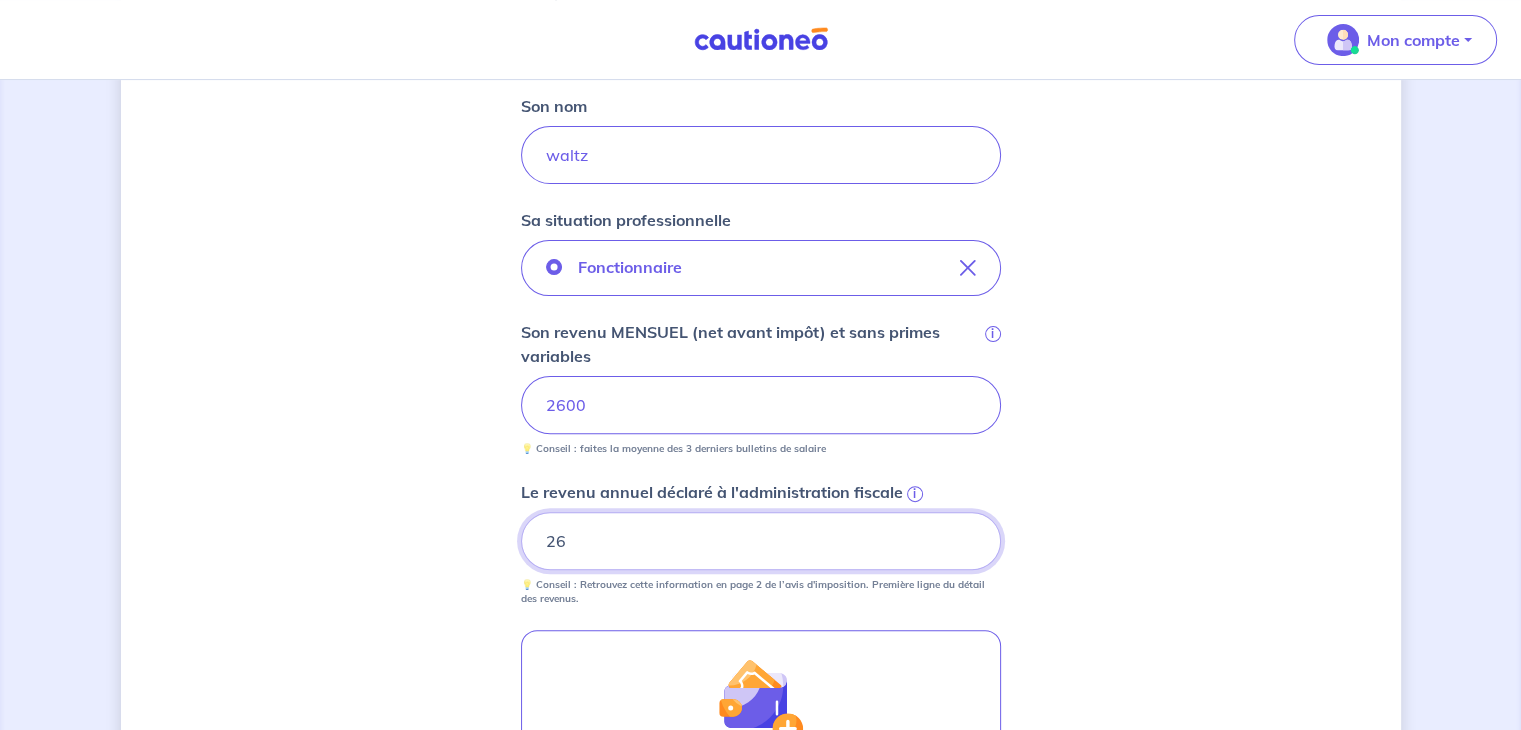 type on "2" 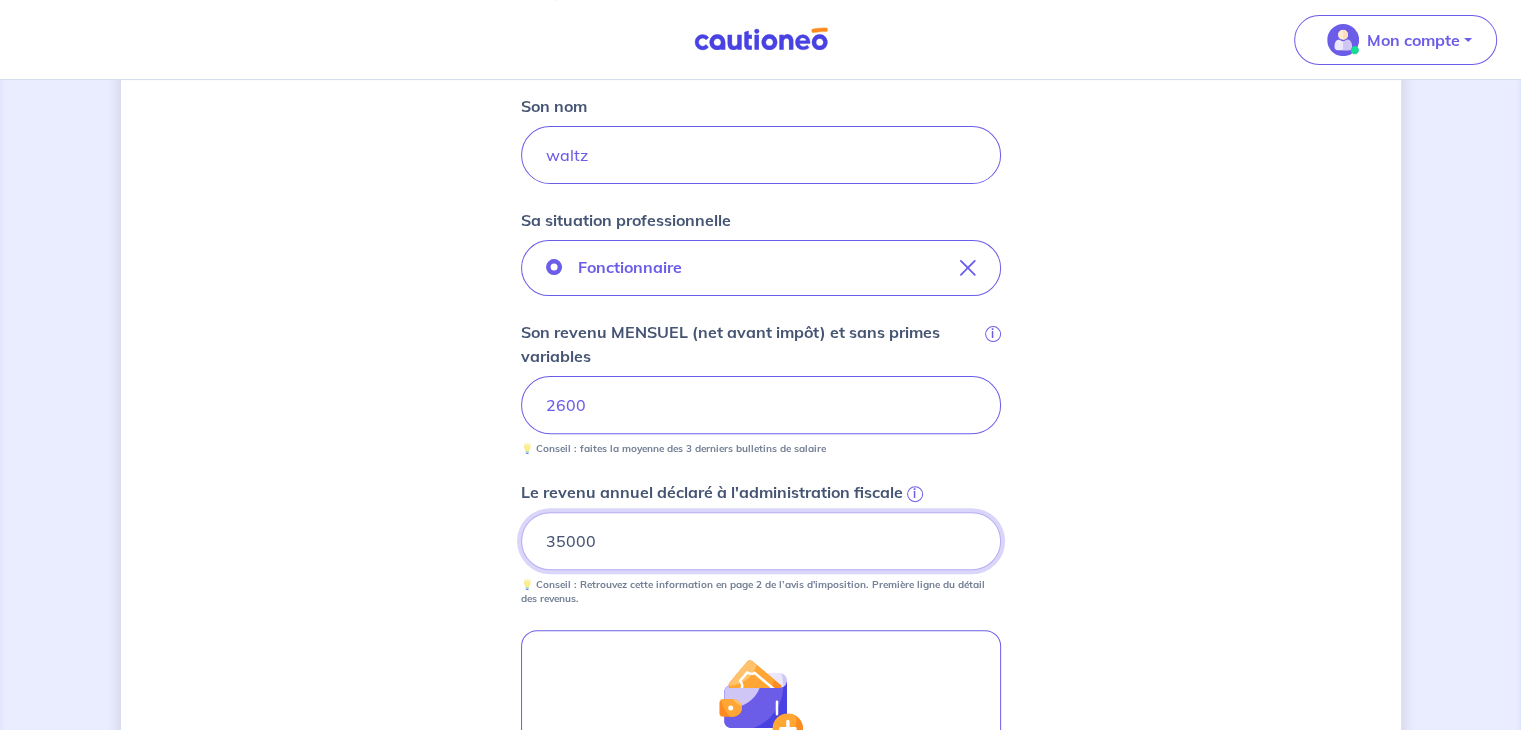 type on "35000" 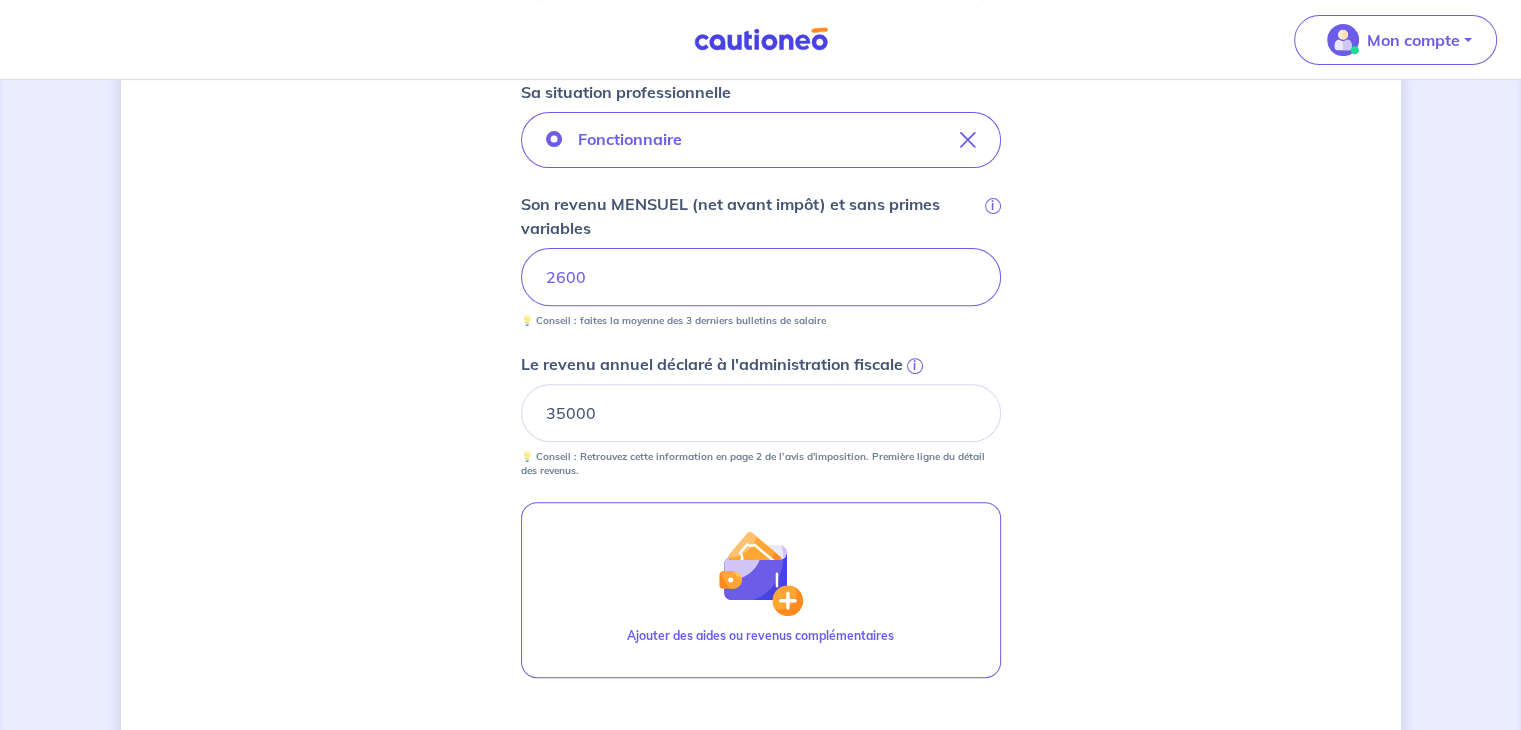 scroll, scrollTop: 957, scrollLeft: 0, axis: vertical 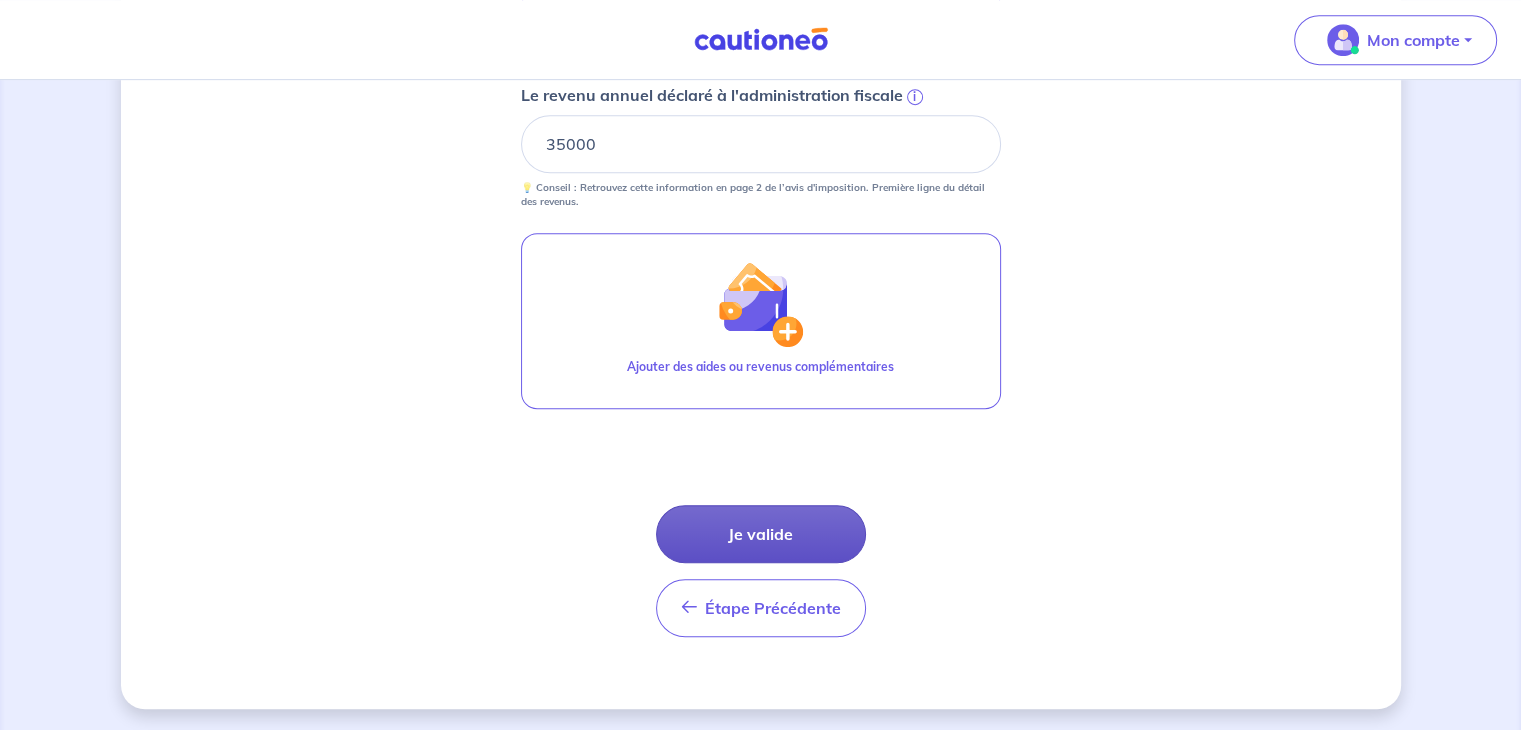 click on "Je valide" at bounding box center (761, 534) 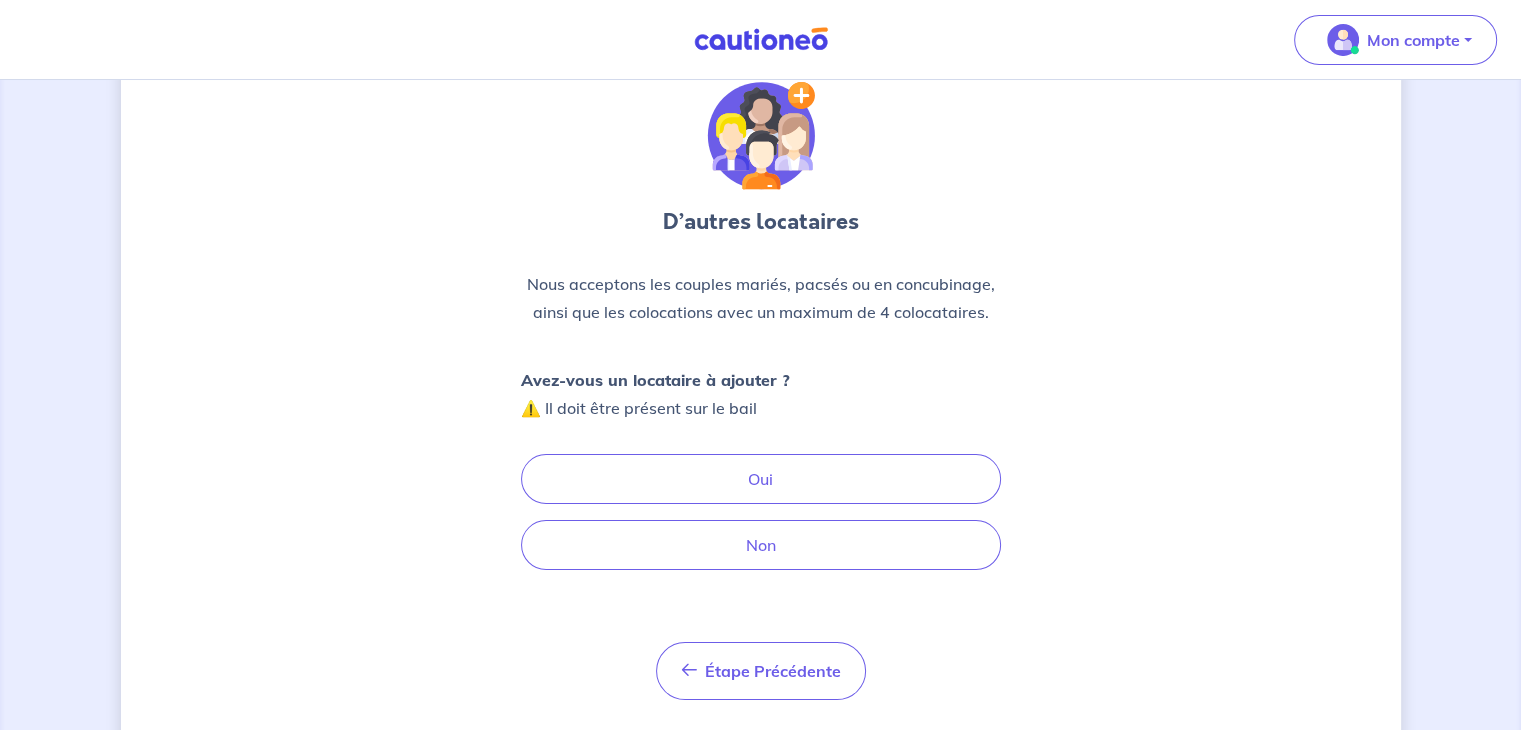 scroll, scrollTop: 119, scrollLeft: 0, axis: vertical 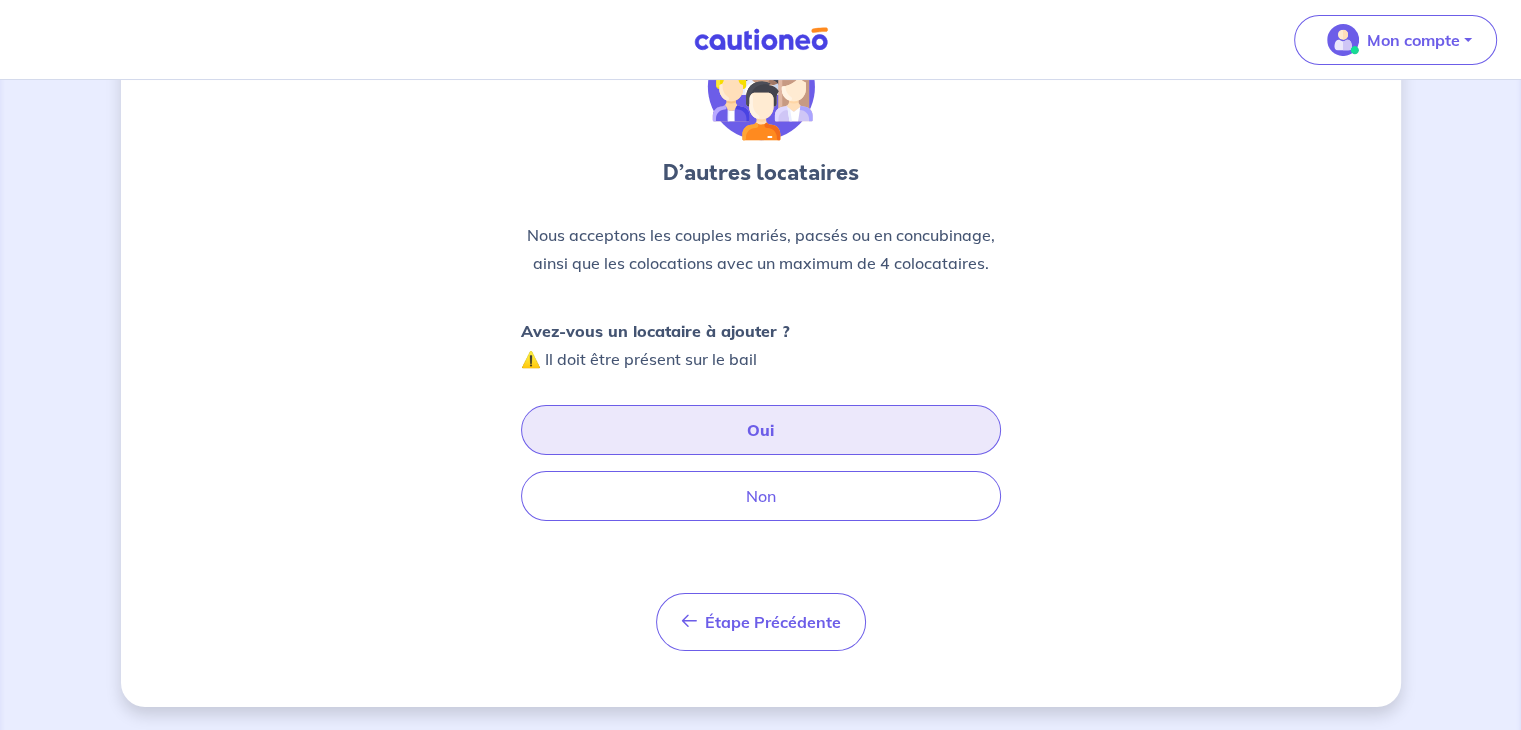 click on "Oui" at bounding box center (761, 430) 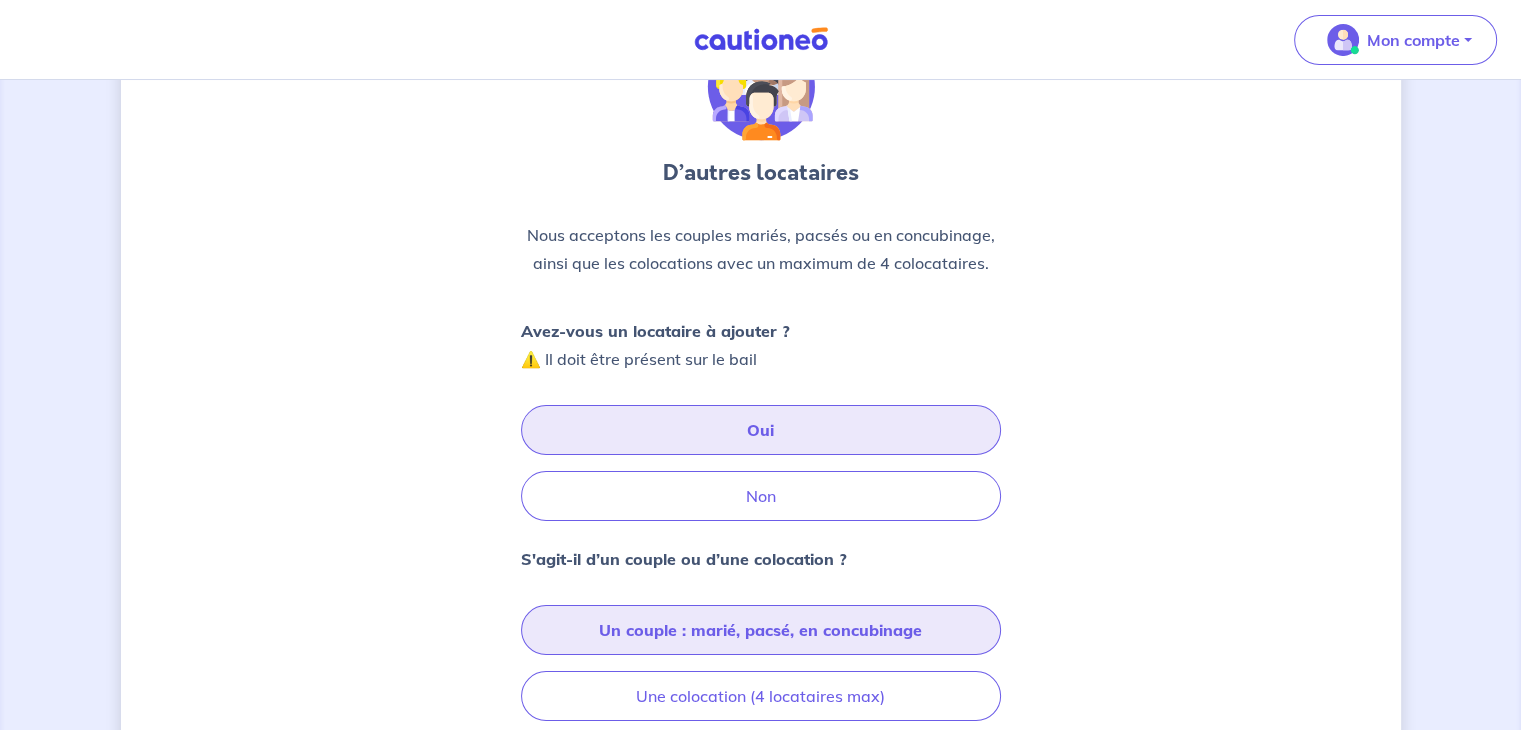click on "Un couple : marié, pacsé, en concubinage" at bounding box center [761, 630] 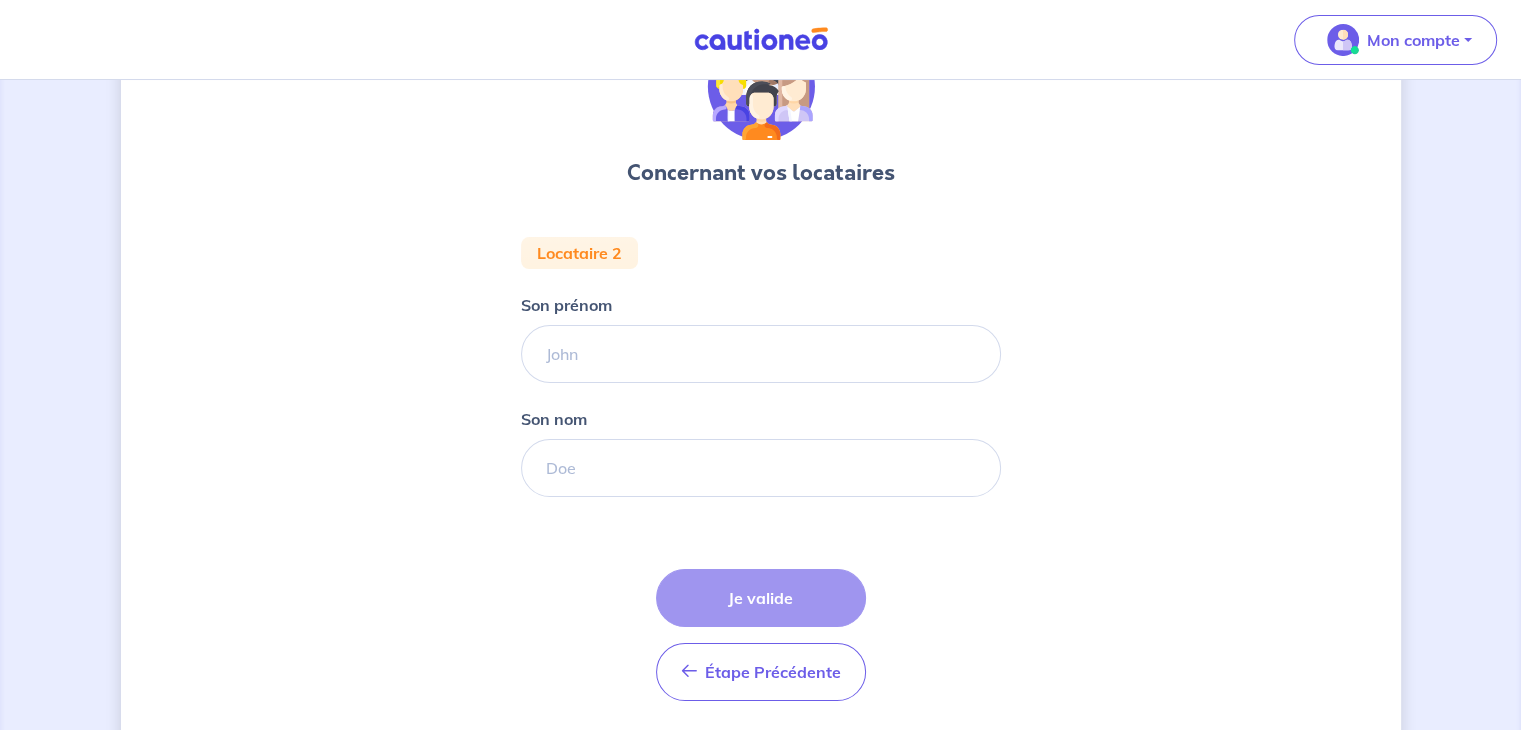scroll, scrollTop: 0, scrollLeft: 0, axis: both 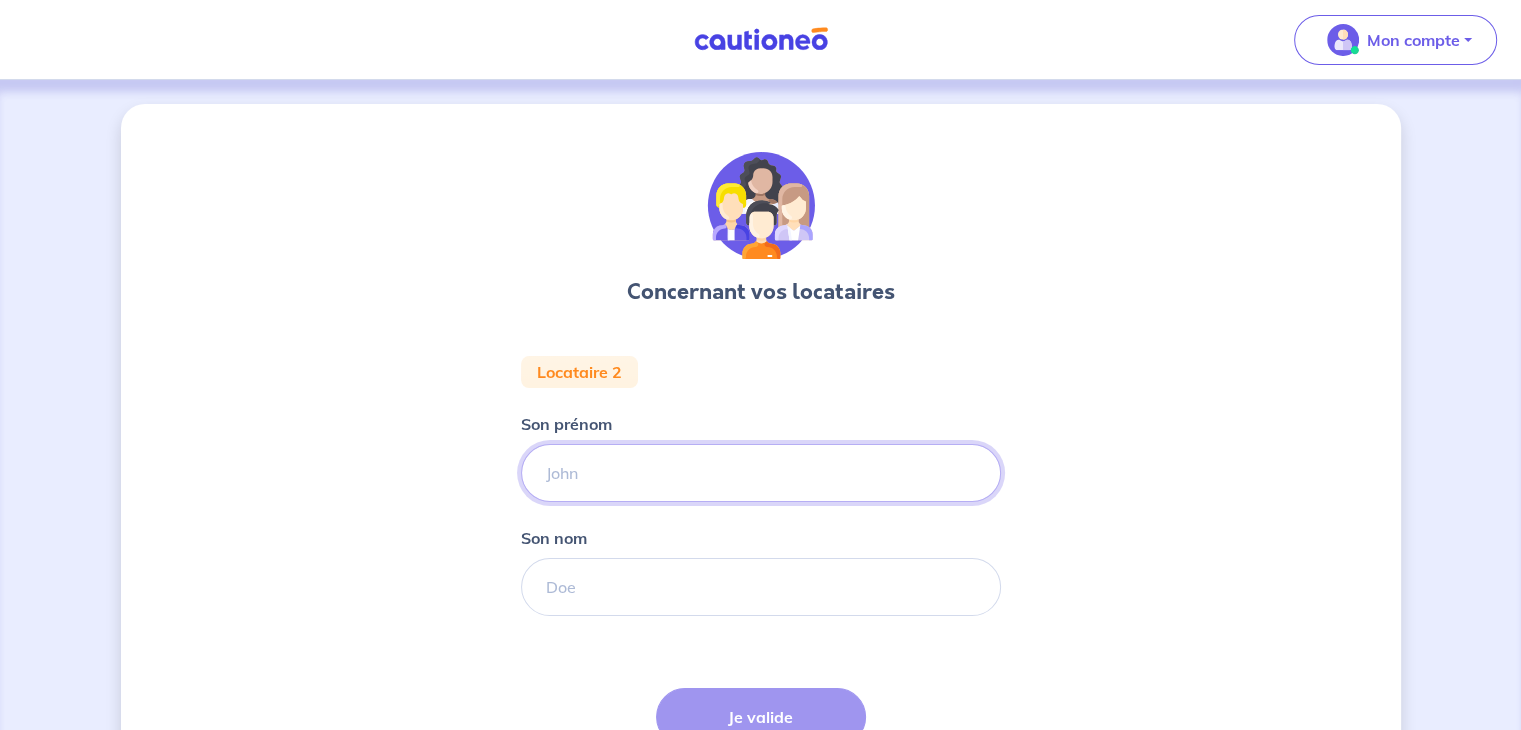 click on "Son prénom" at bounding box center [761, 473] 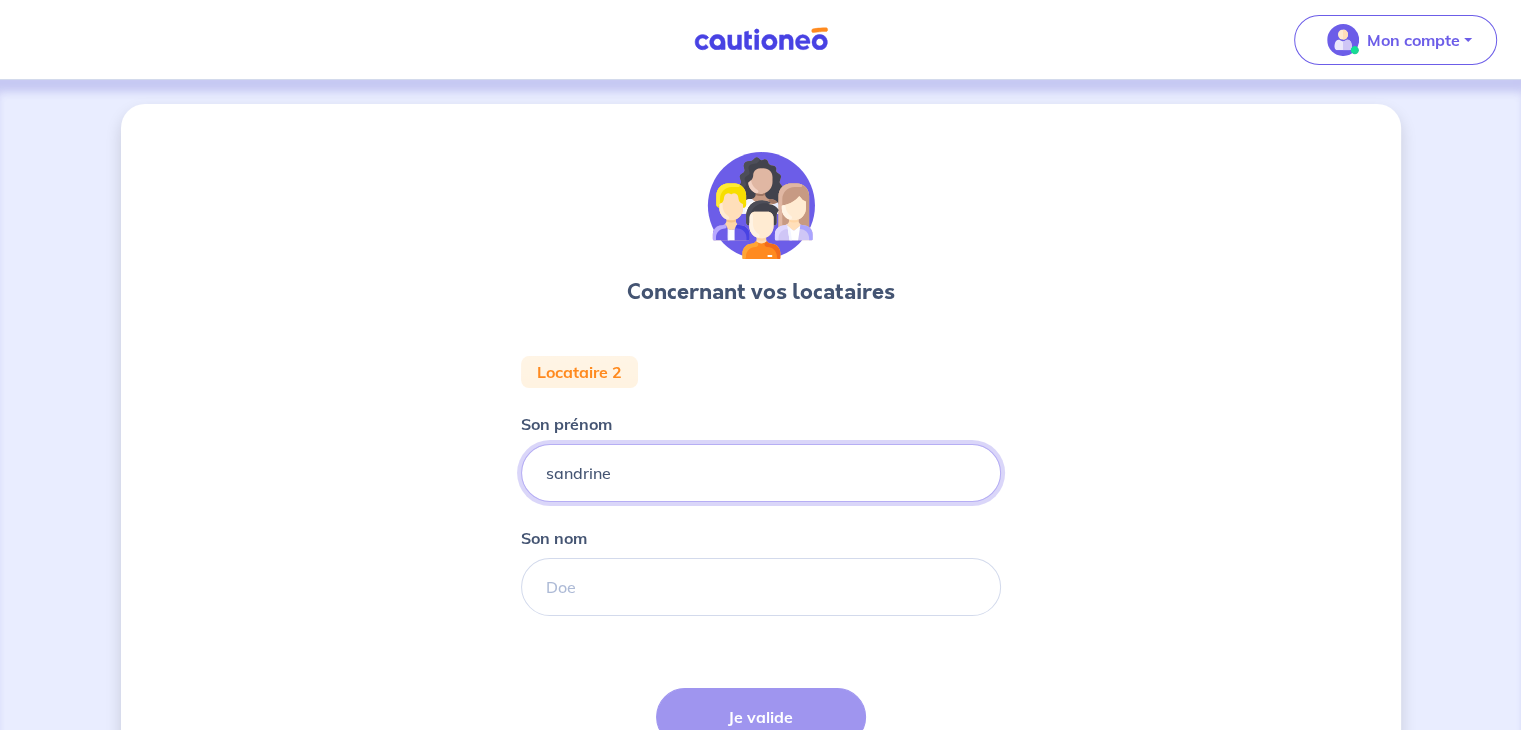type on "sandrine" 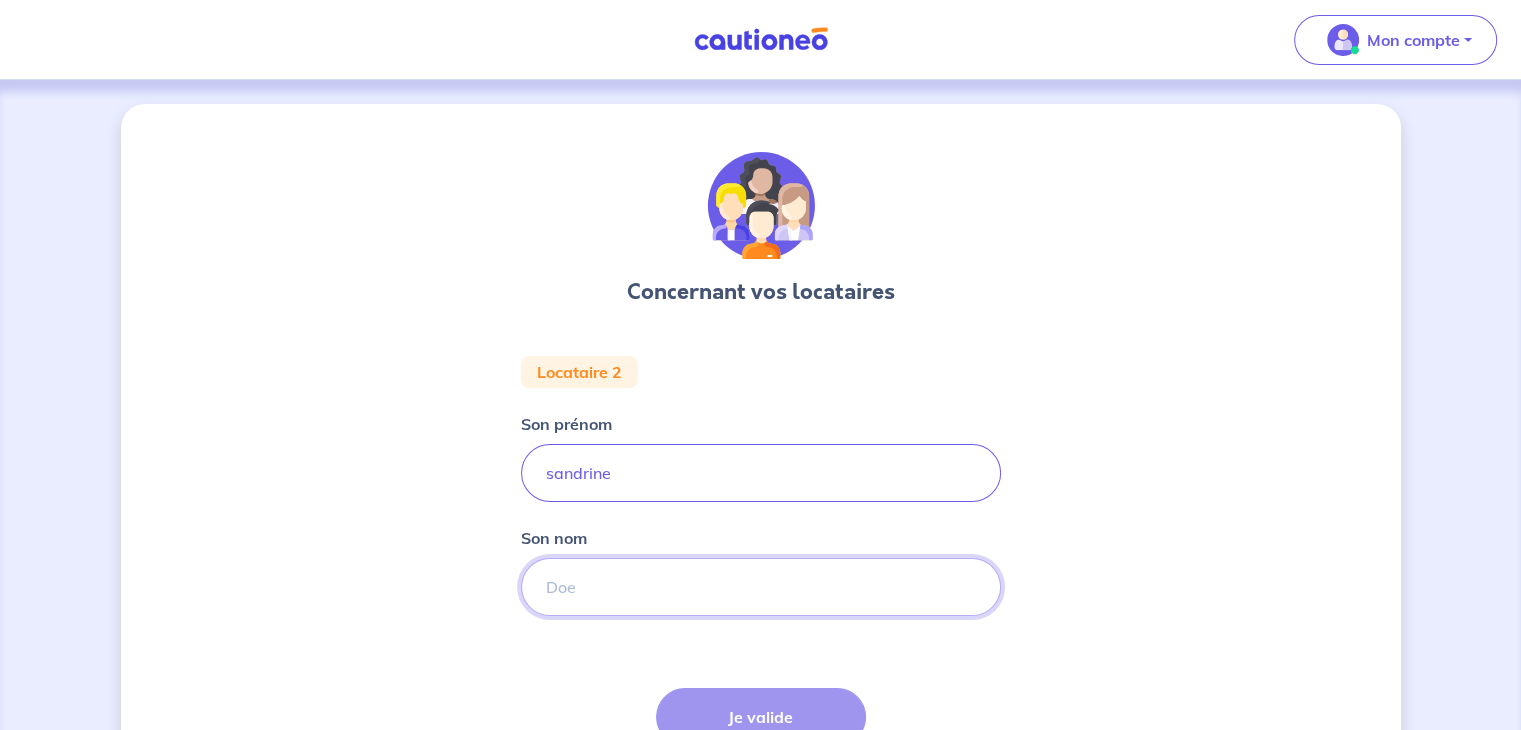 click on "Son nom" at bounding box center (761, 587) 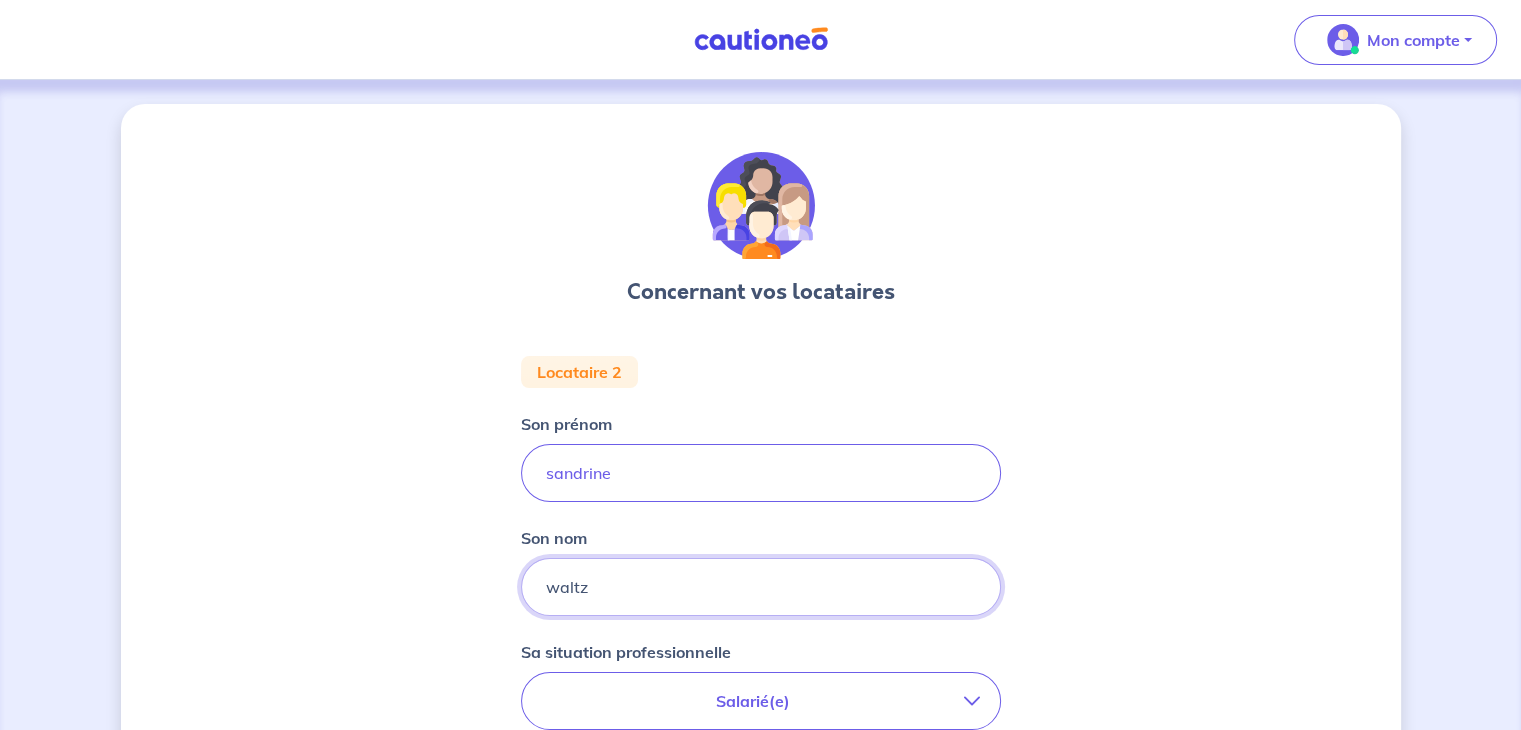 type on "waltz" 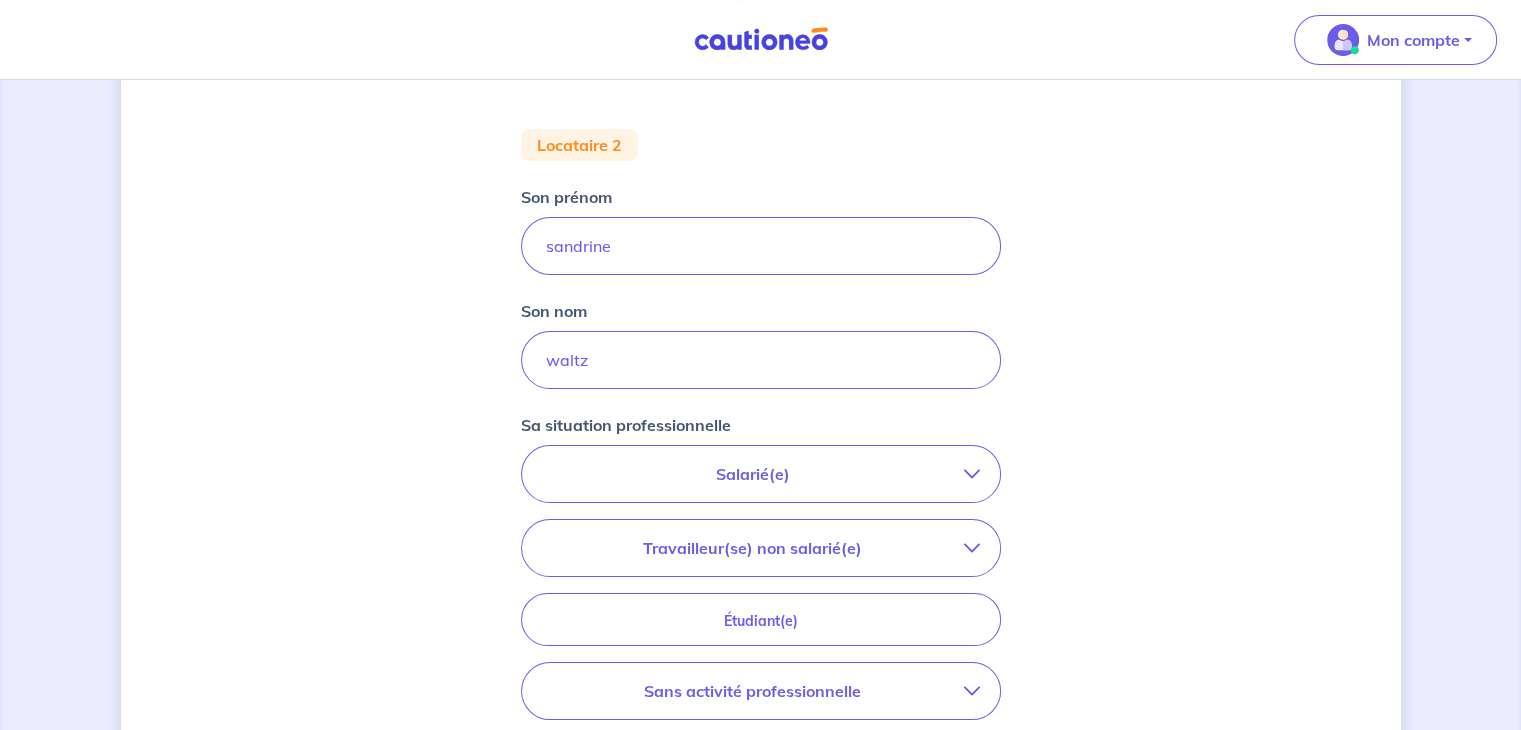 scroll, scrollTop: 228, scrollLeft: 0, axis: vertical 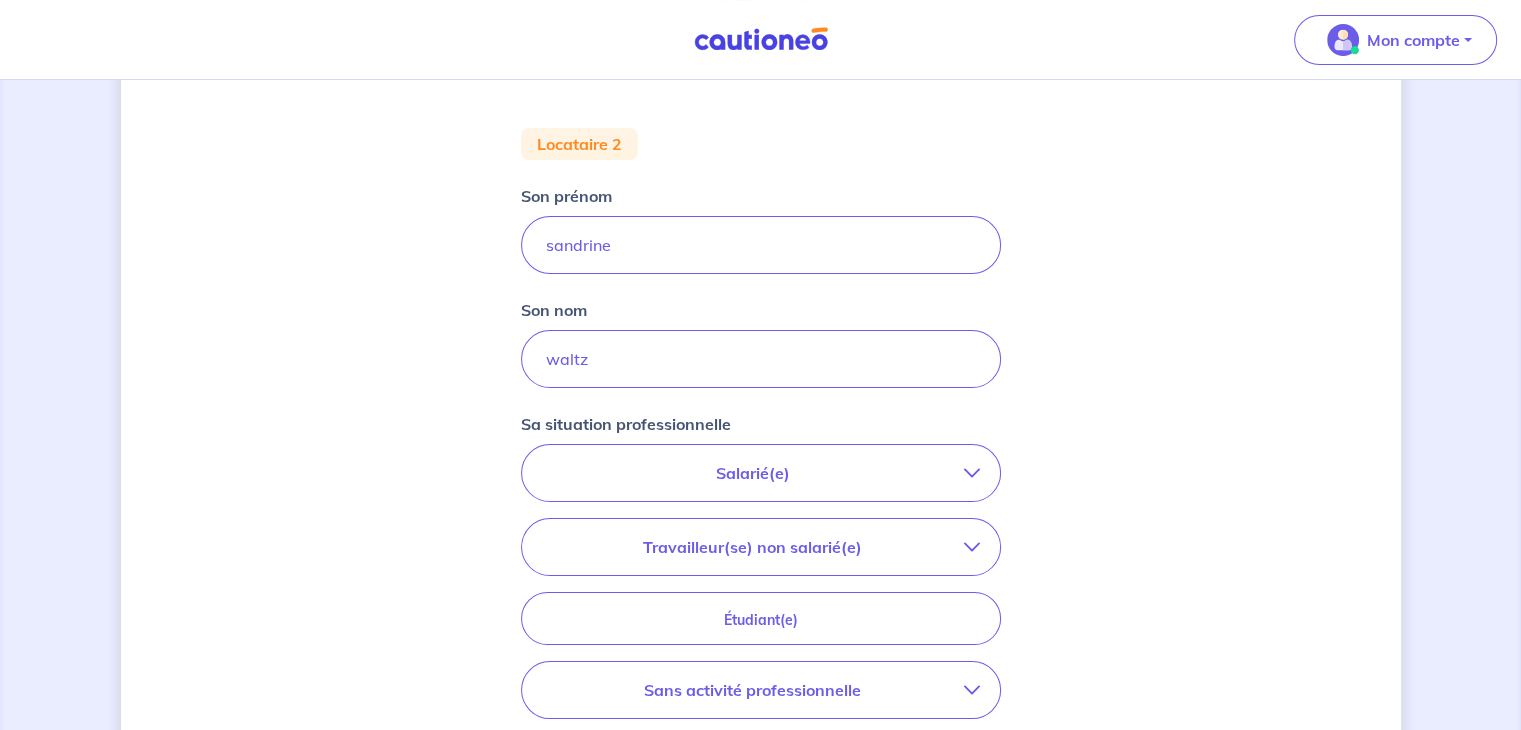 click on "Travailleur(se) non salarié(e)" at bounding box center (761, 547) 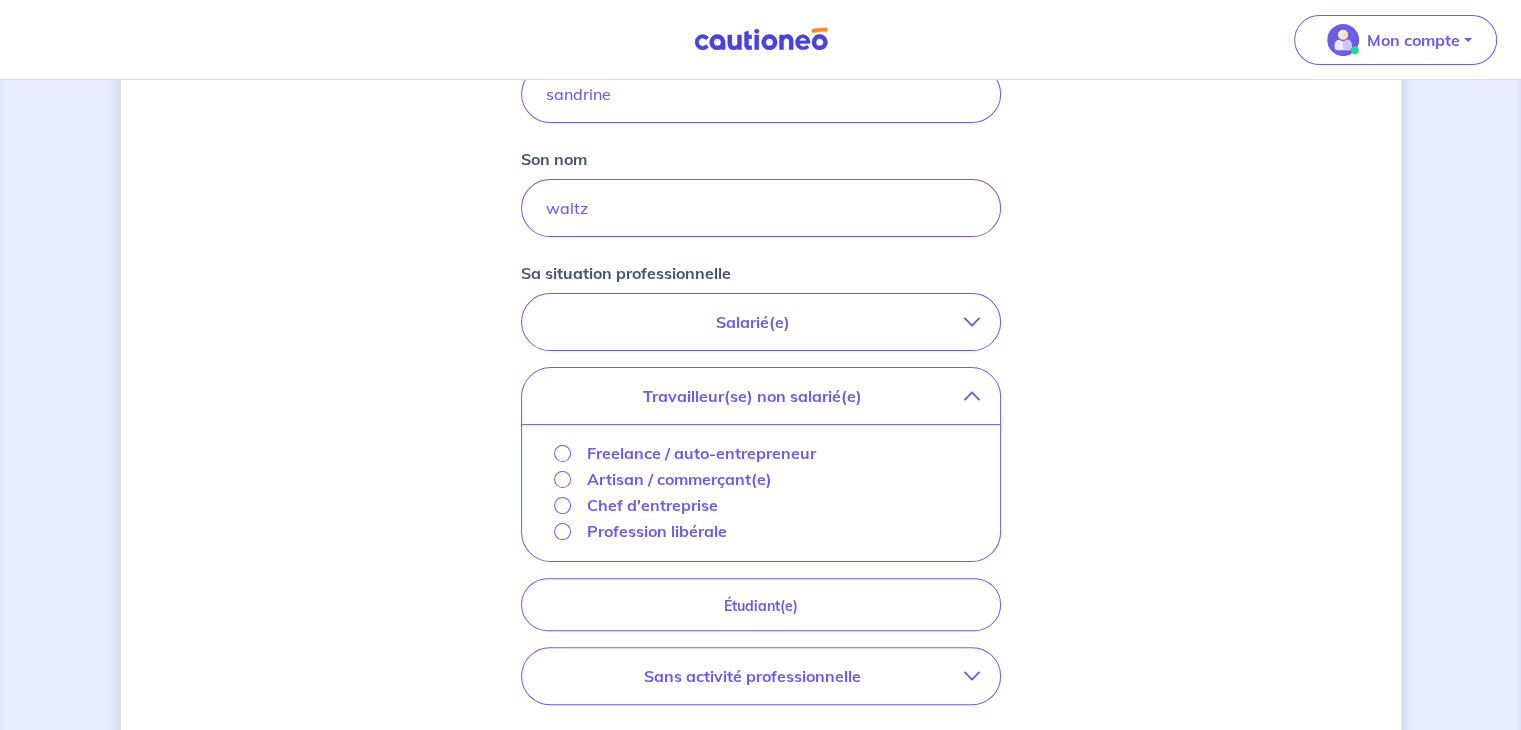 scroll, scrollTop: 0, scrollLeft: 0, axis: both 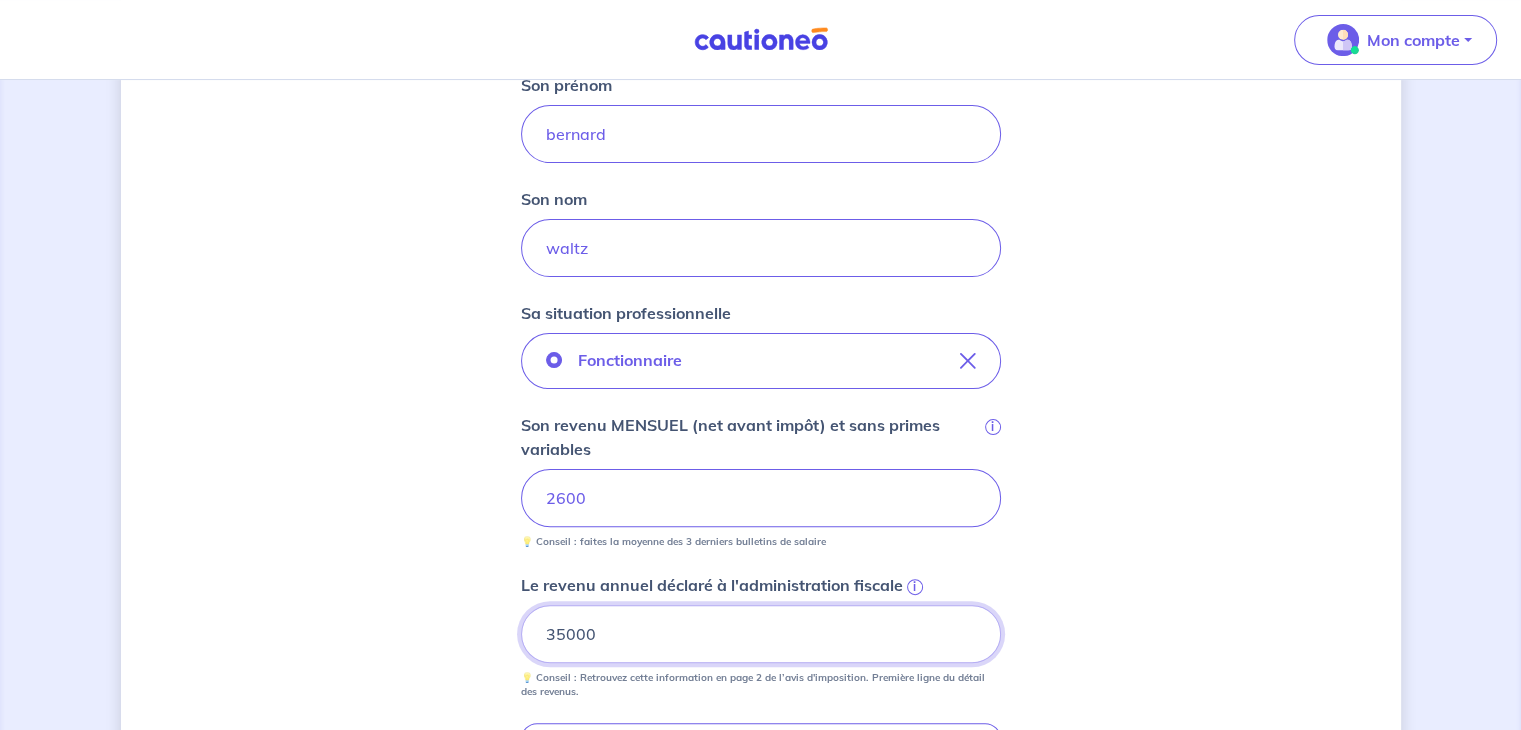 click on "35000" at bounding box center [761, 634] 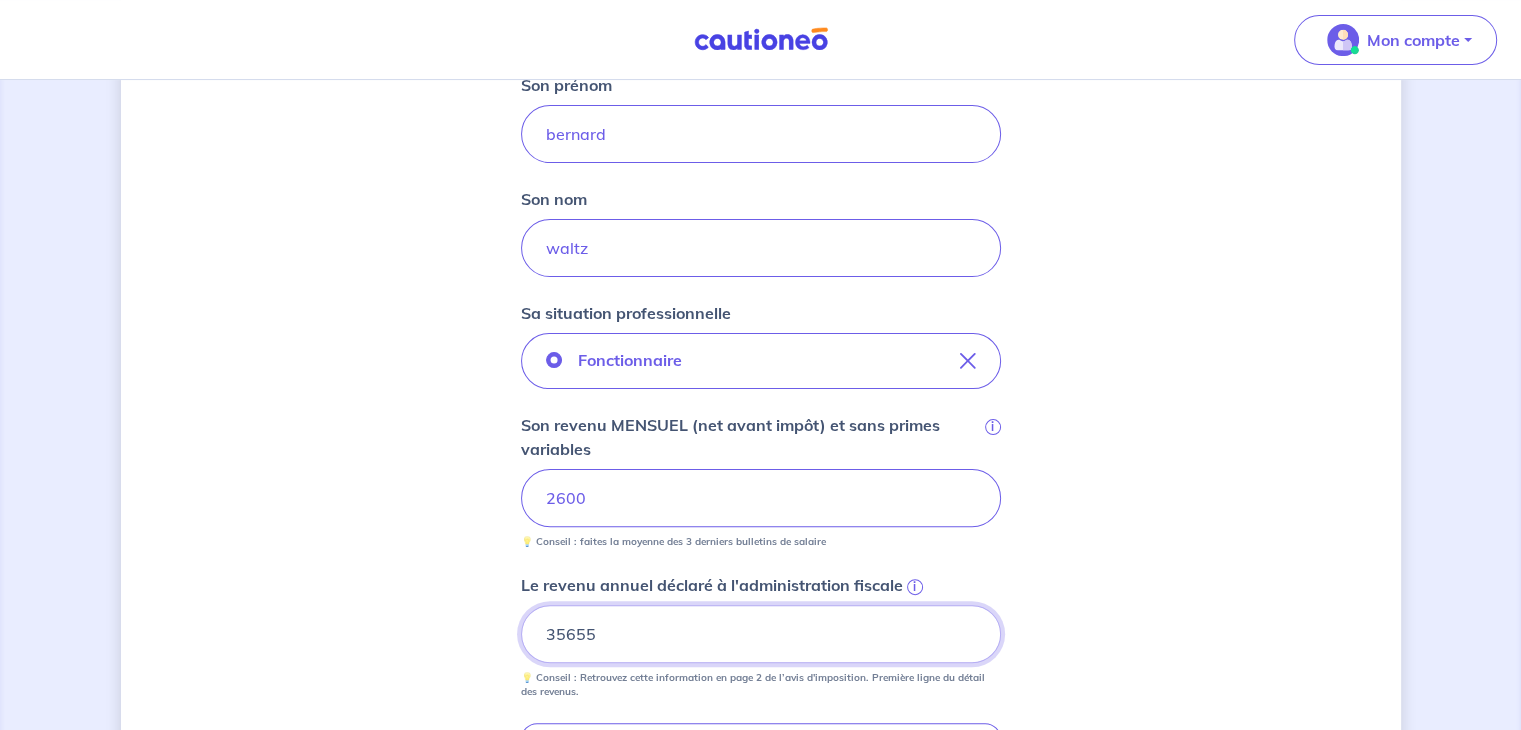 type on "35655" 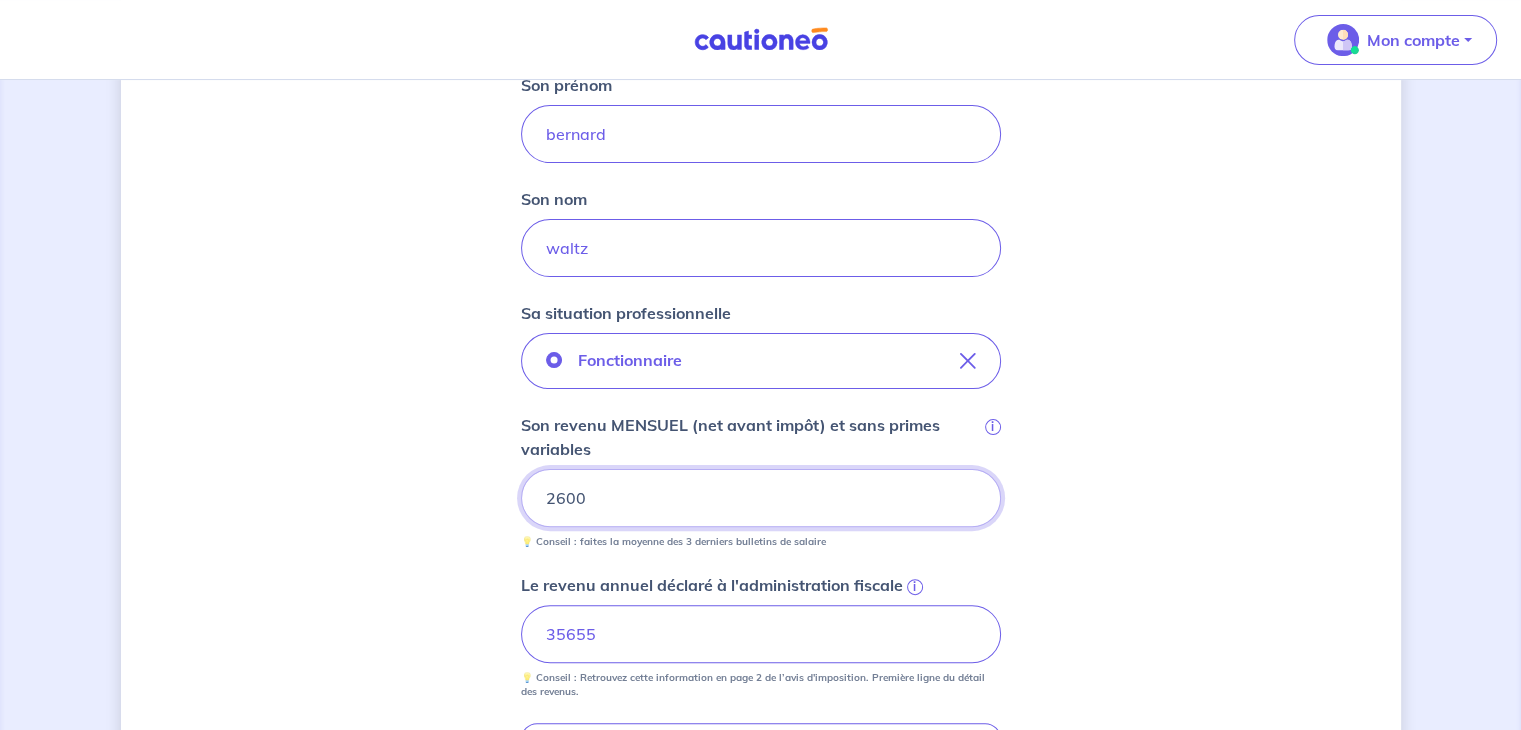 click on "2600" at bounding box center [761, 498] 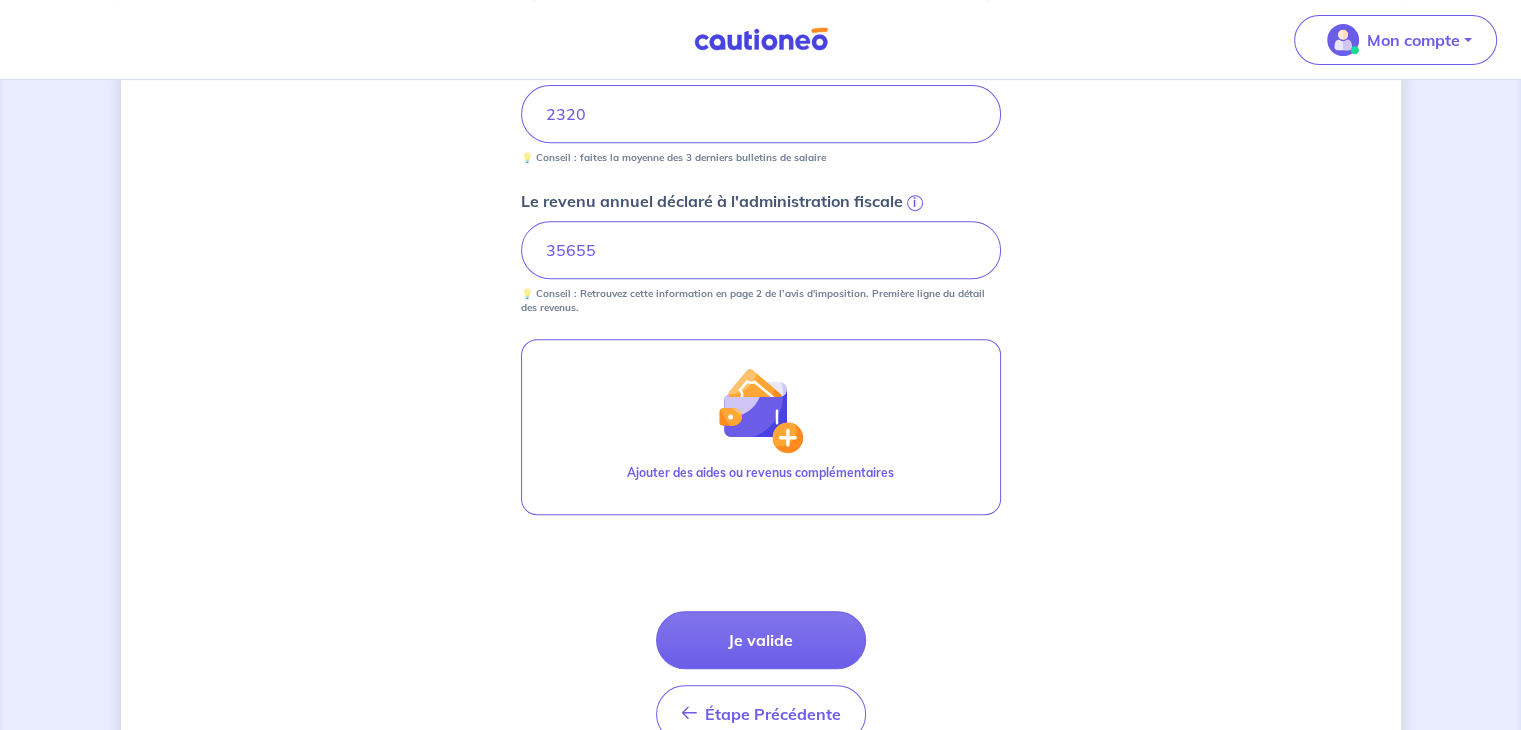 scroll, scrollTop: 852, scrollLeft: 0, axis: vertical 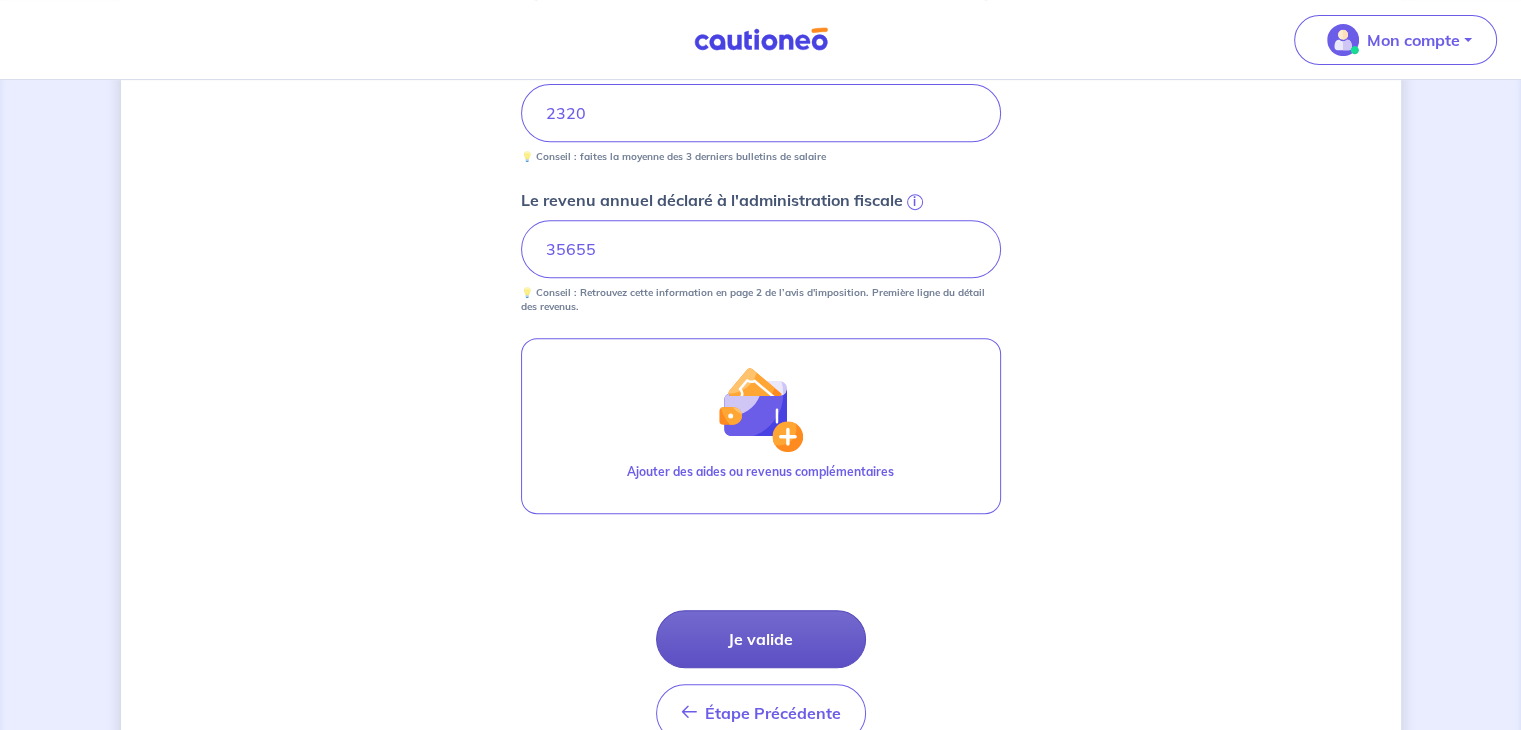 click on "Je valide" at bounding box center [761, 639] 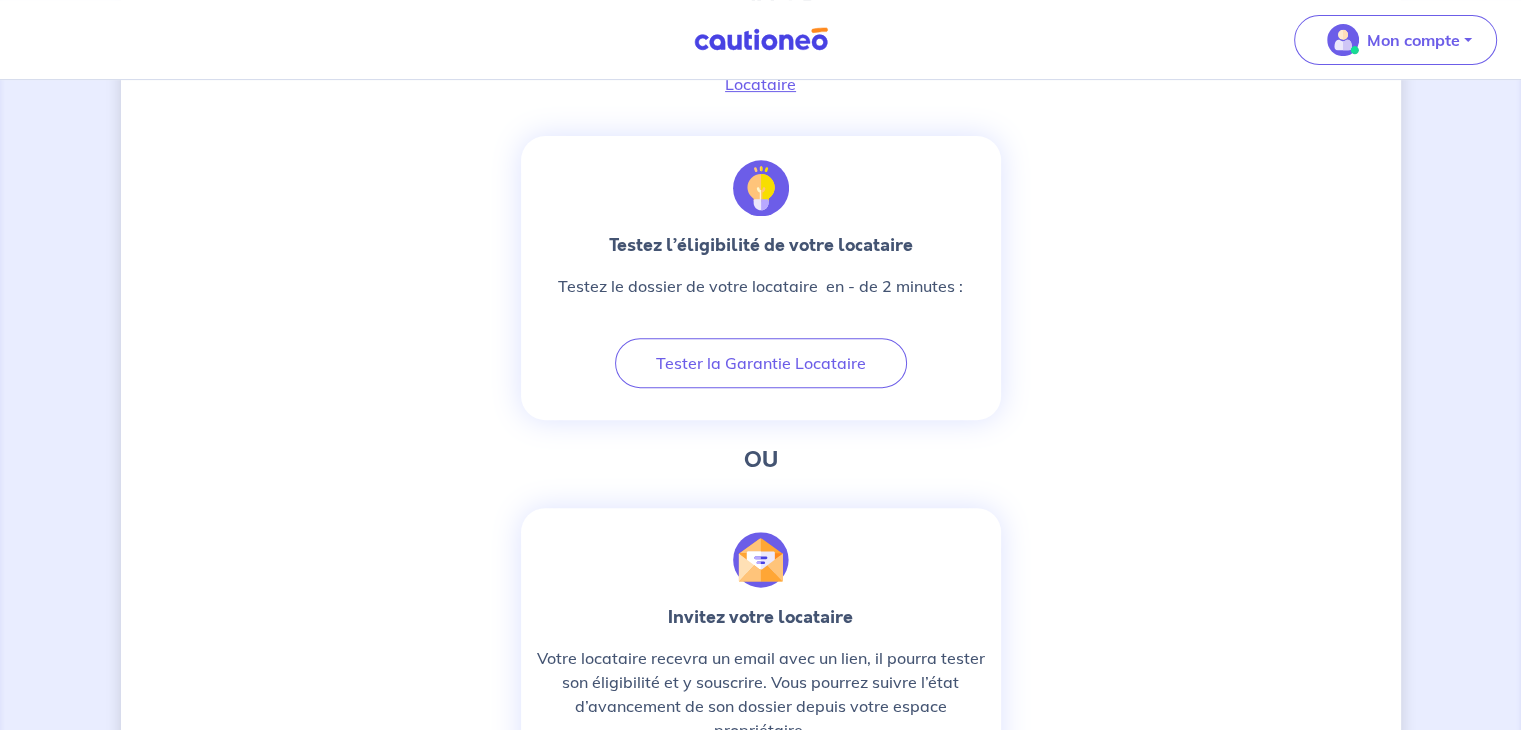 scroll, scrollTop: 0, scrollLeft: 0, axis: both 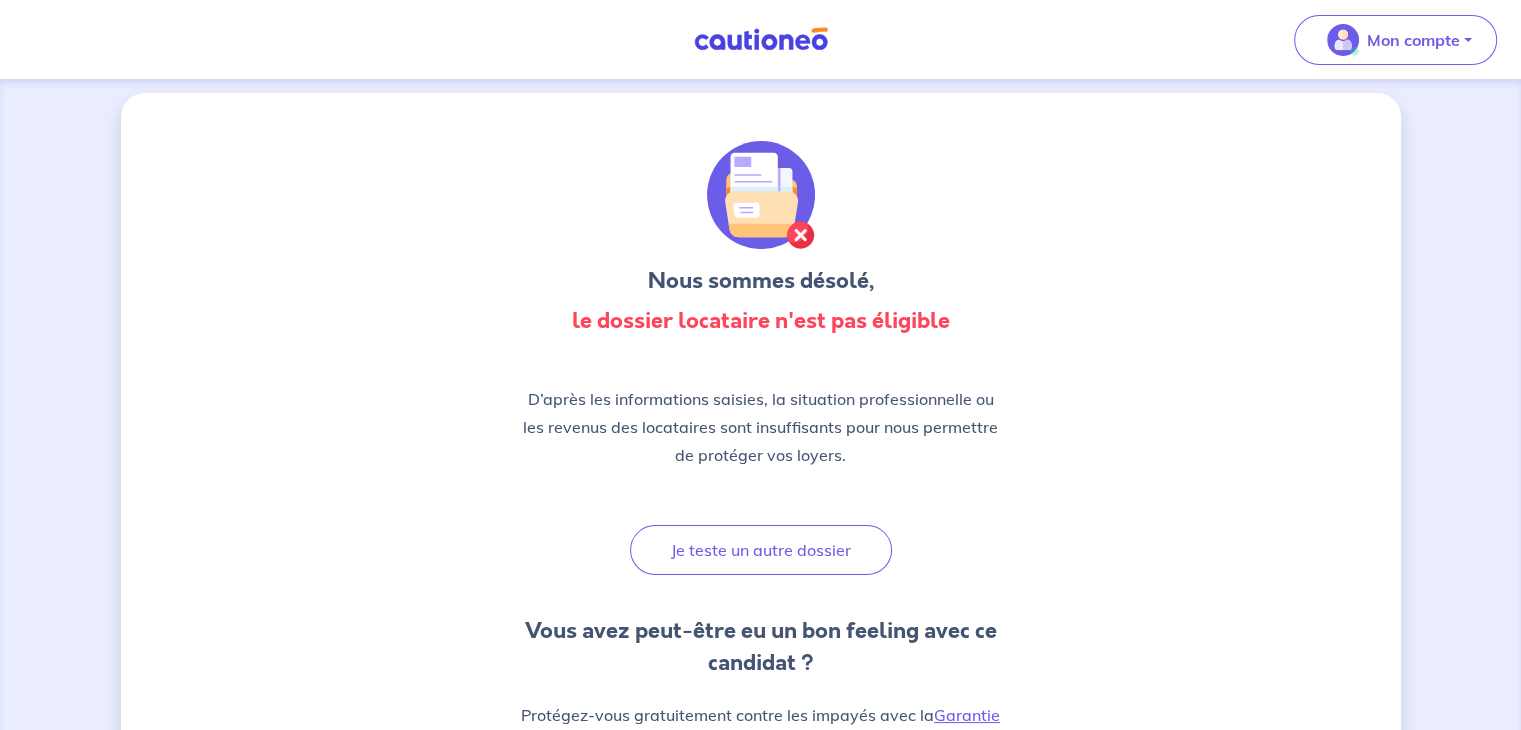 click on "Je teste un autre dossier" at bounding box center (761, 550) 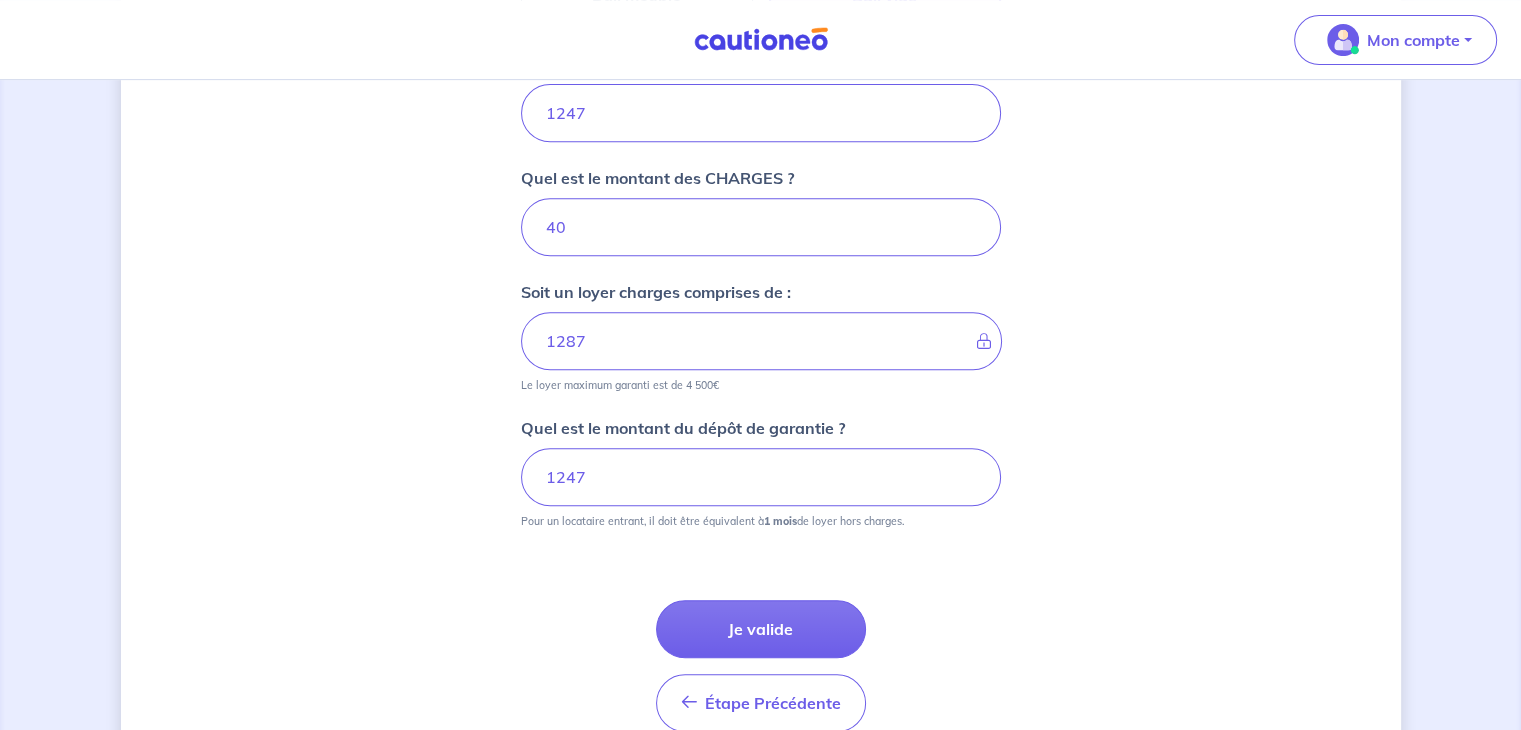 scroll, scrollTop: 856, scrollLeft: 0, axis: vertical 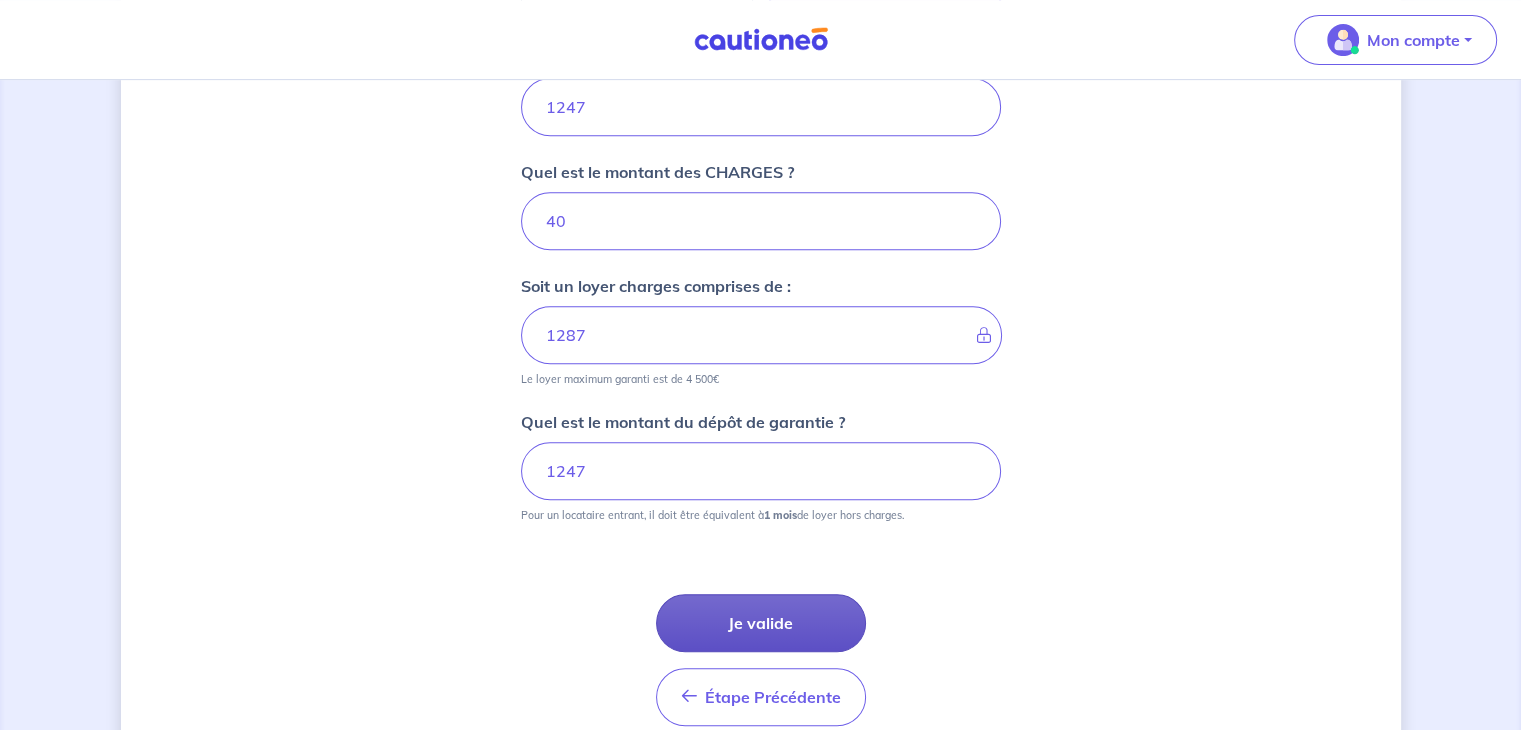 click on "Je valide" at bounding box center [761, 623] 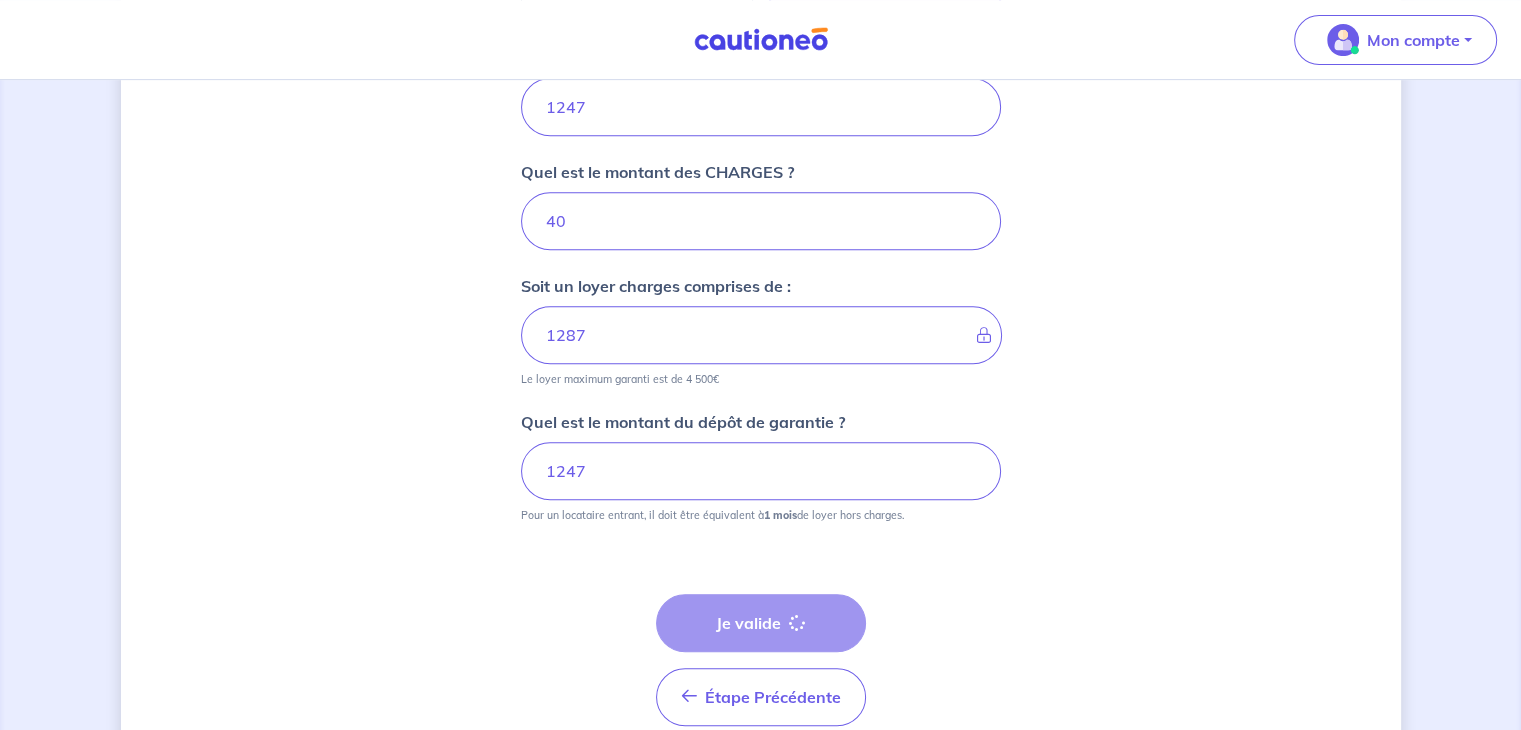 scroll, scrollTop: 0, scrollLeft: 0, axis: both 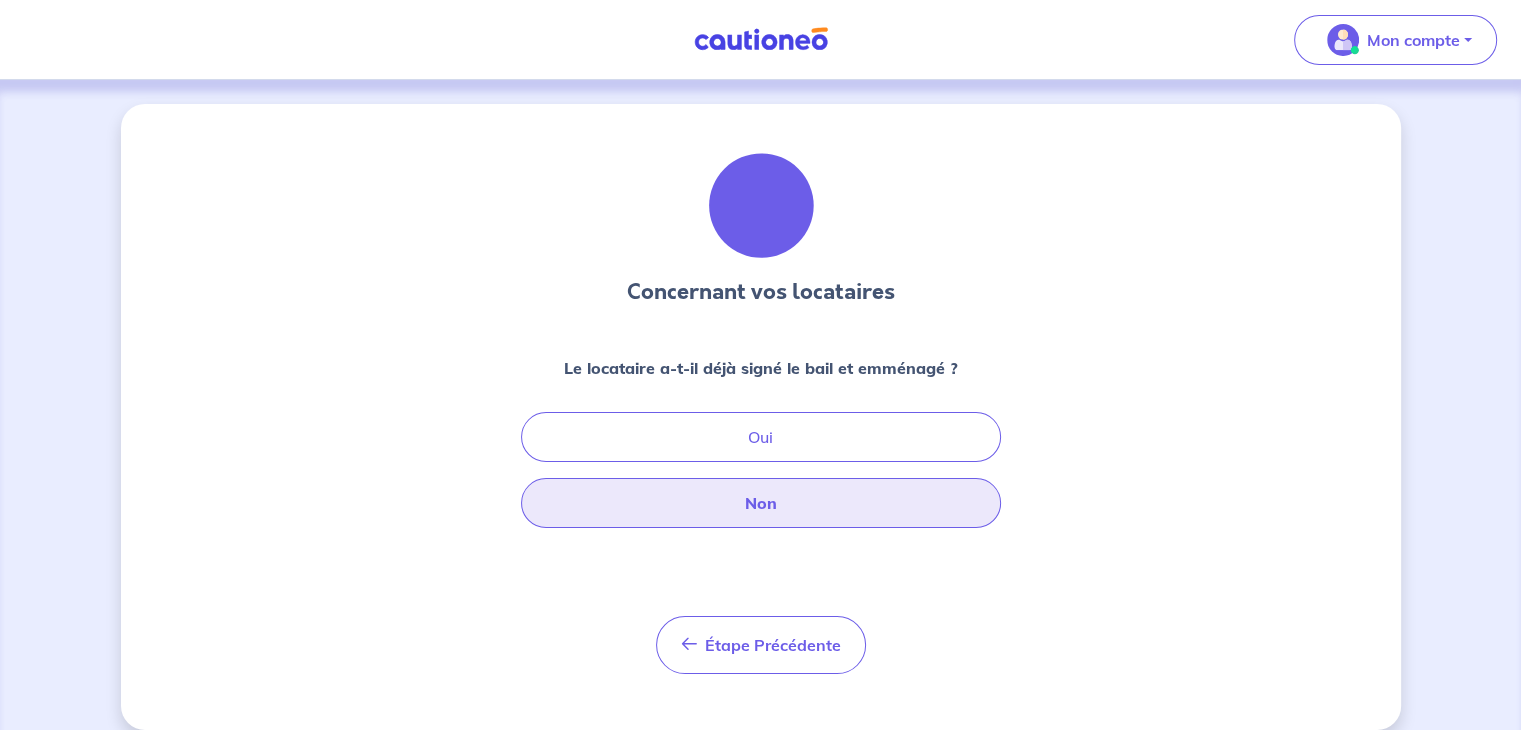click on "Non" at bounding box center [761, 503] 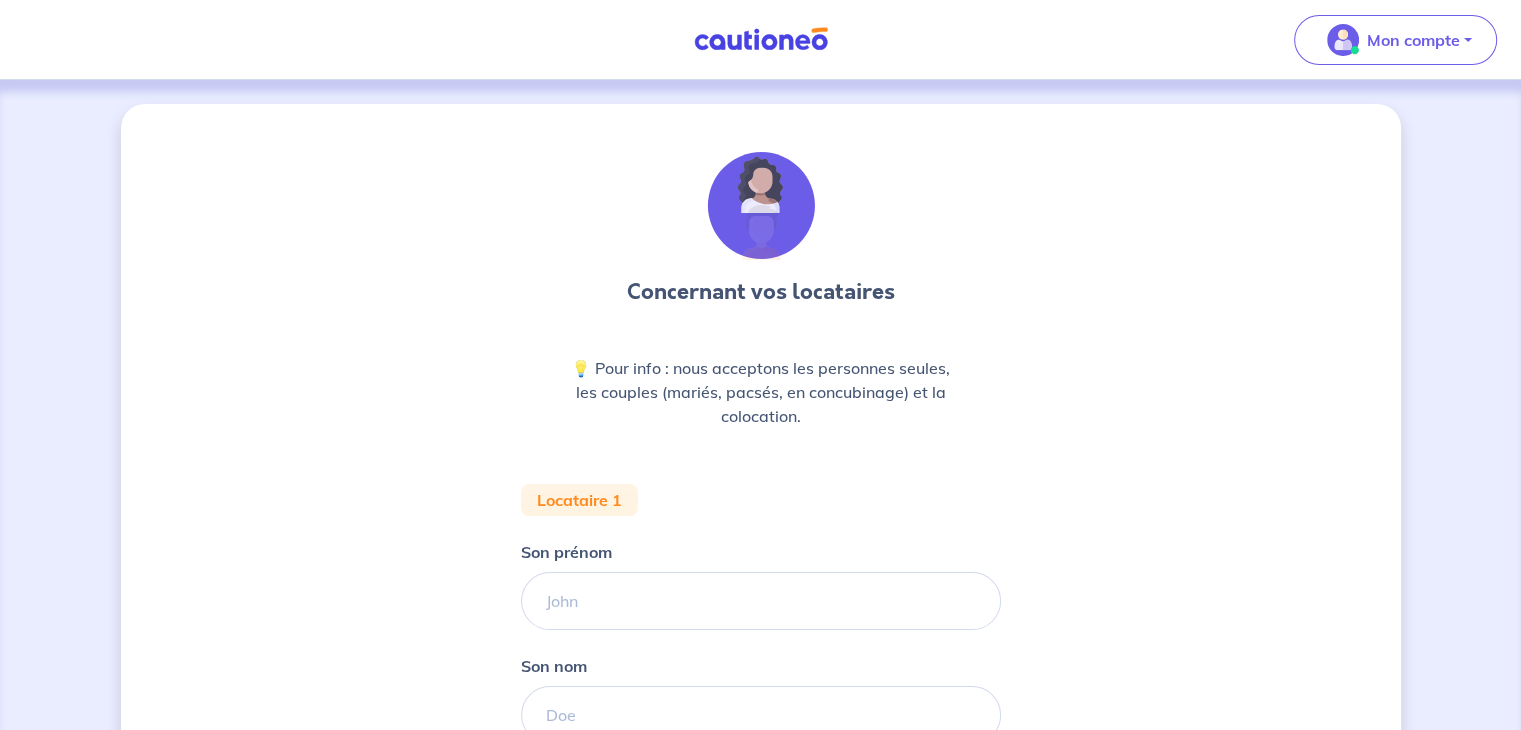 scroll, scrollTop: 312, scrollLeft: 0, axis: vertical 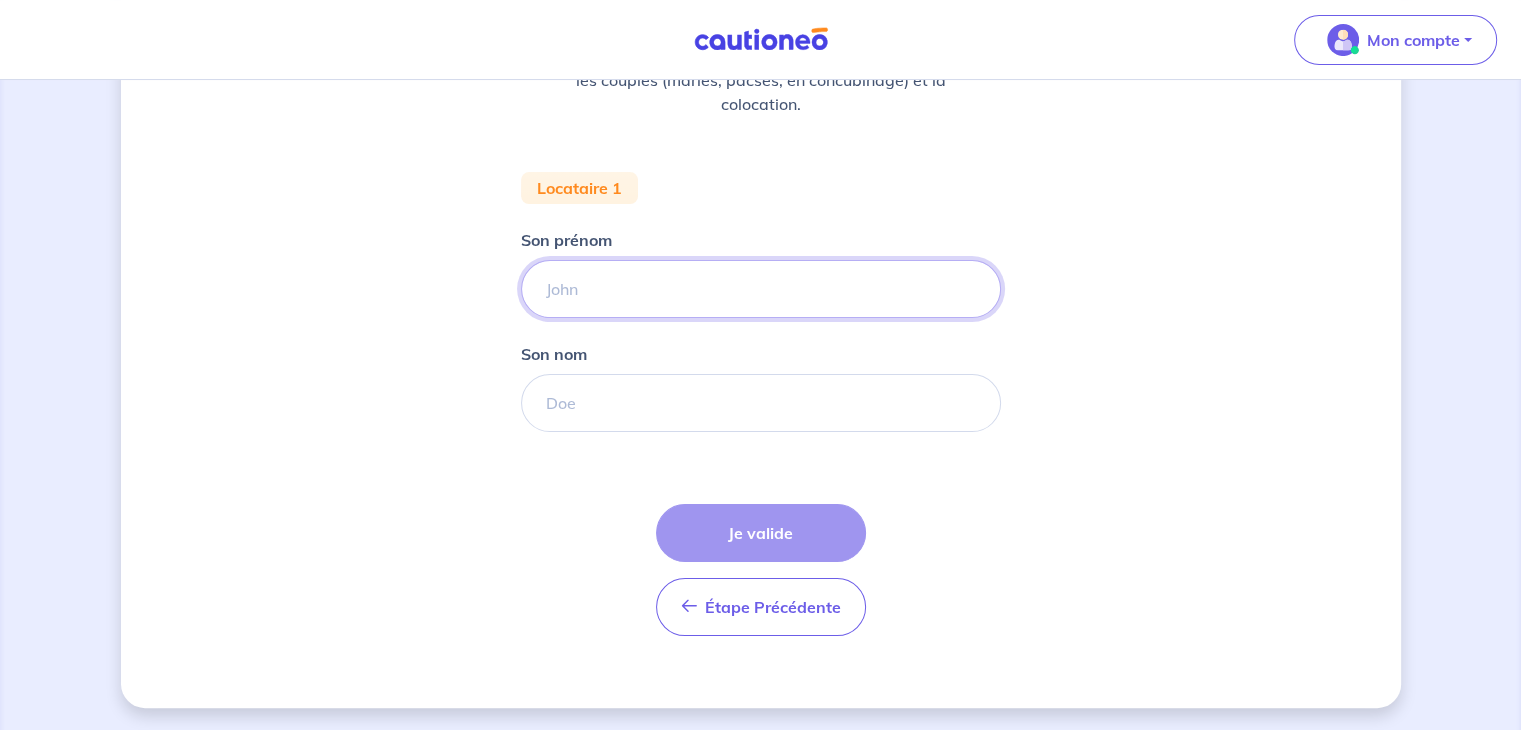 click on "Son prénom" at bounding box center (761, 289) 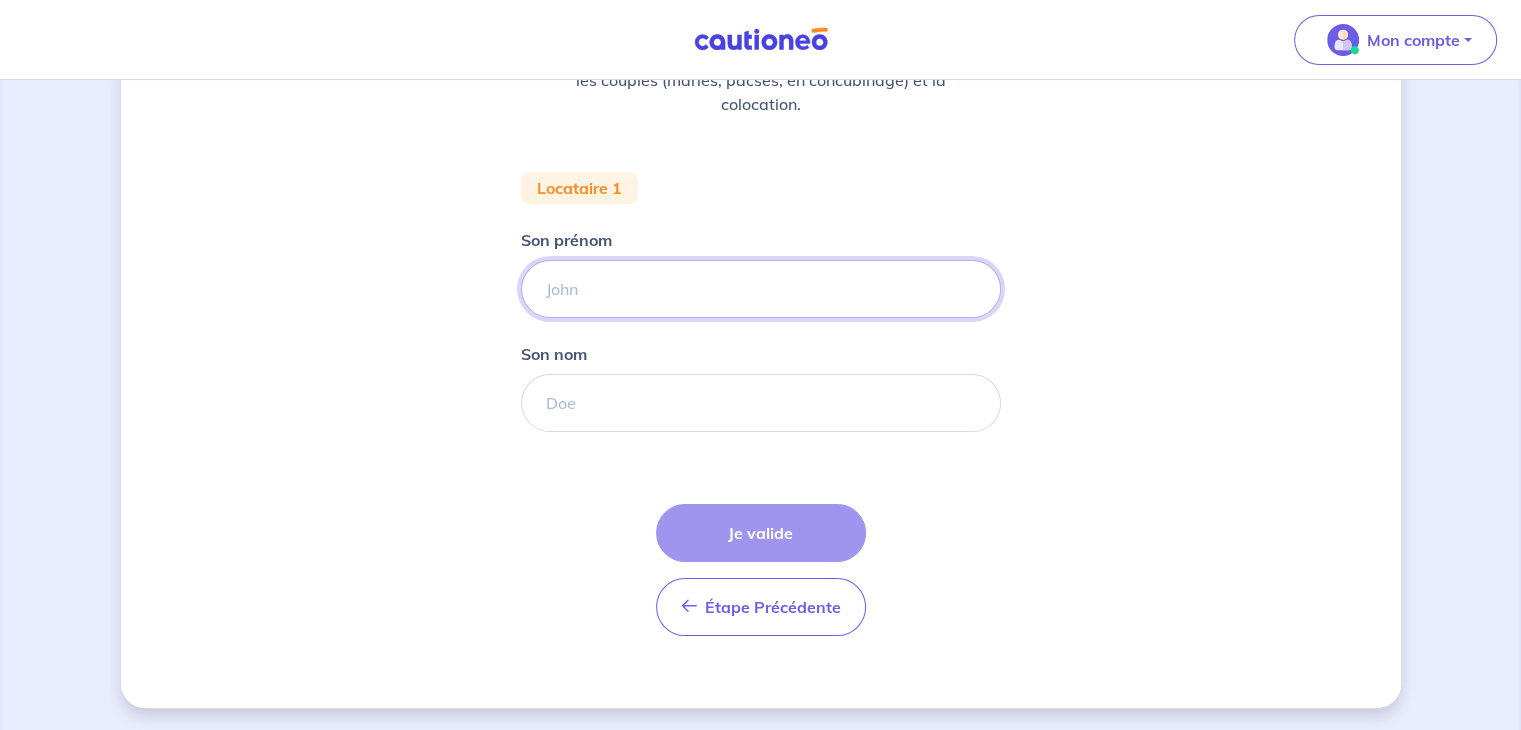 type on "bernard" 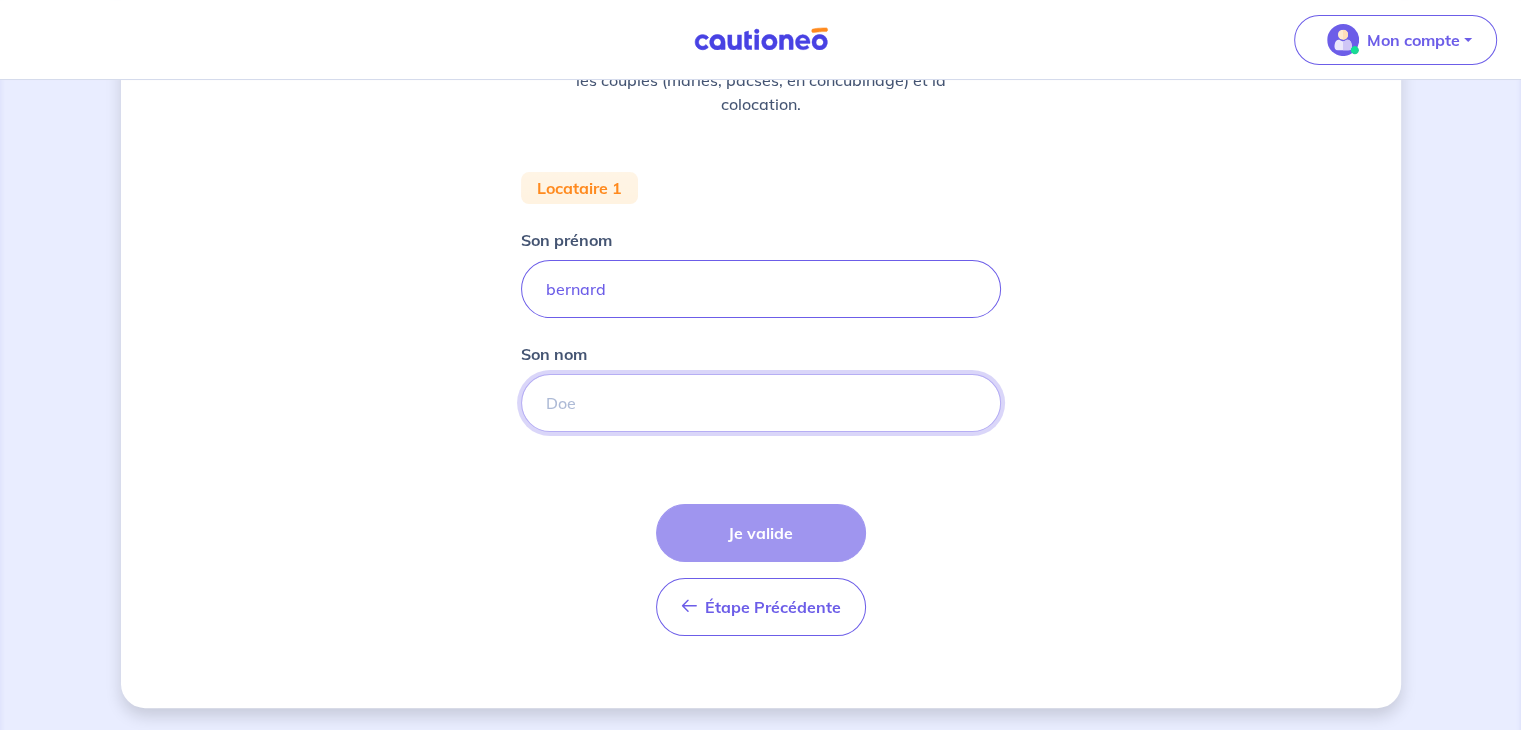 click on "Son nom" at bounding box center [761, 403] 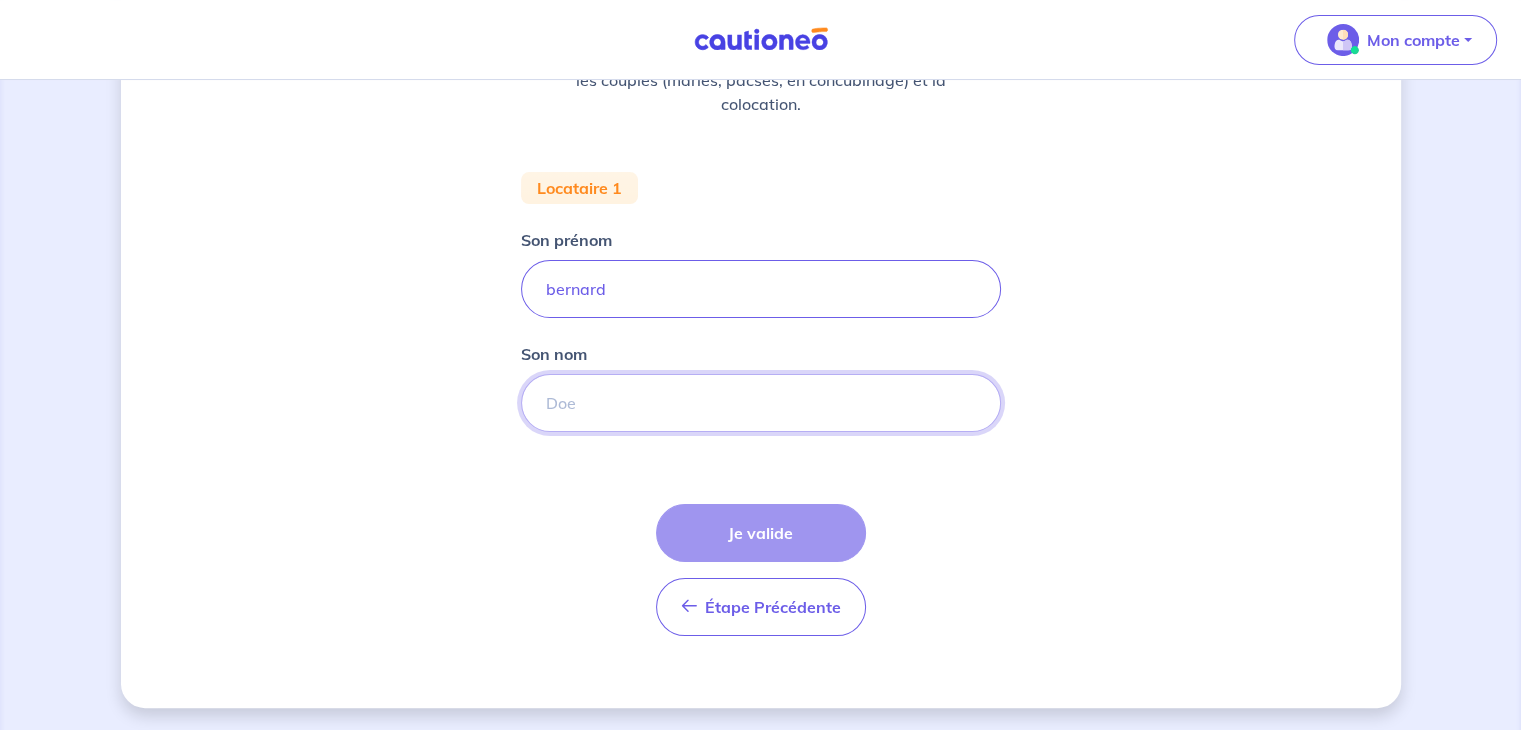 type on "waltz" 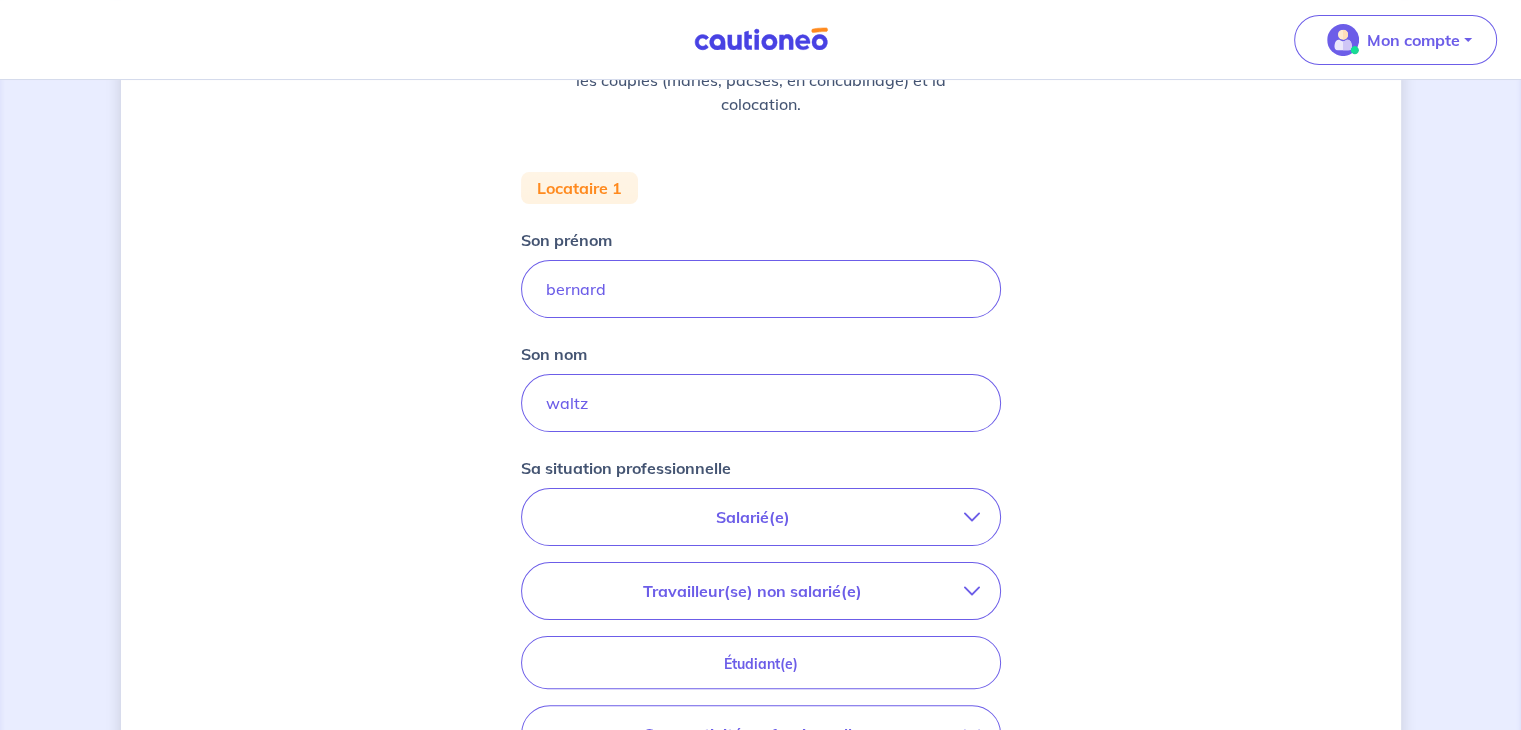 click on "Travailleur(se) non salarié(e)" at bounding box center (753, 591) 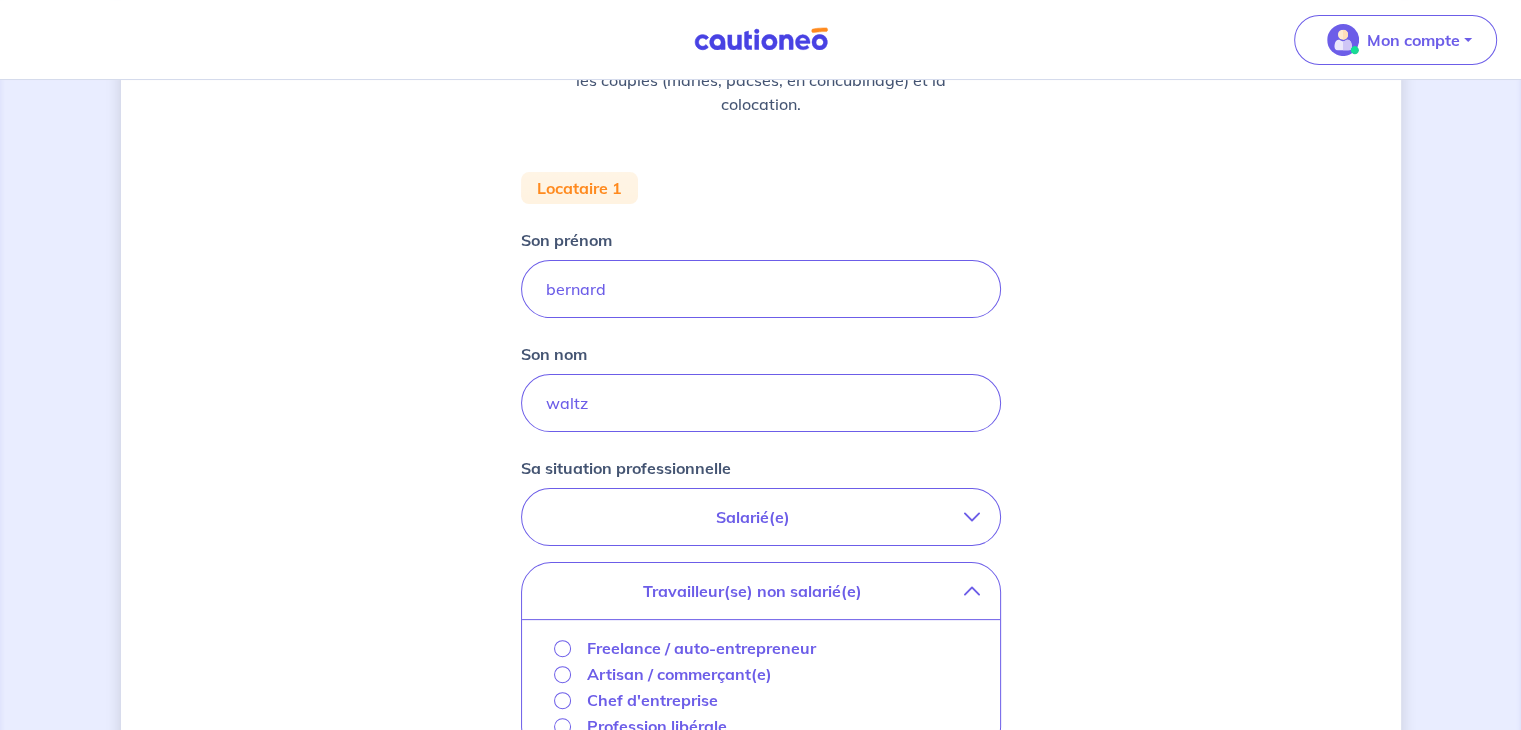 click on "Salarié(e)" at bounding box center [761, 517] 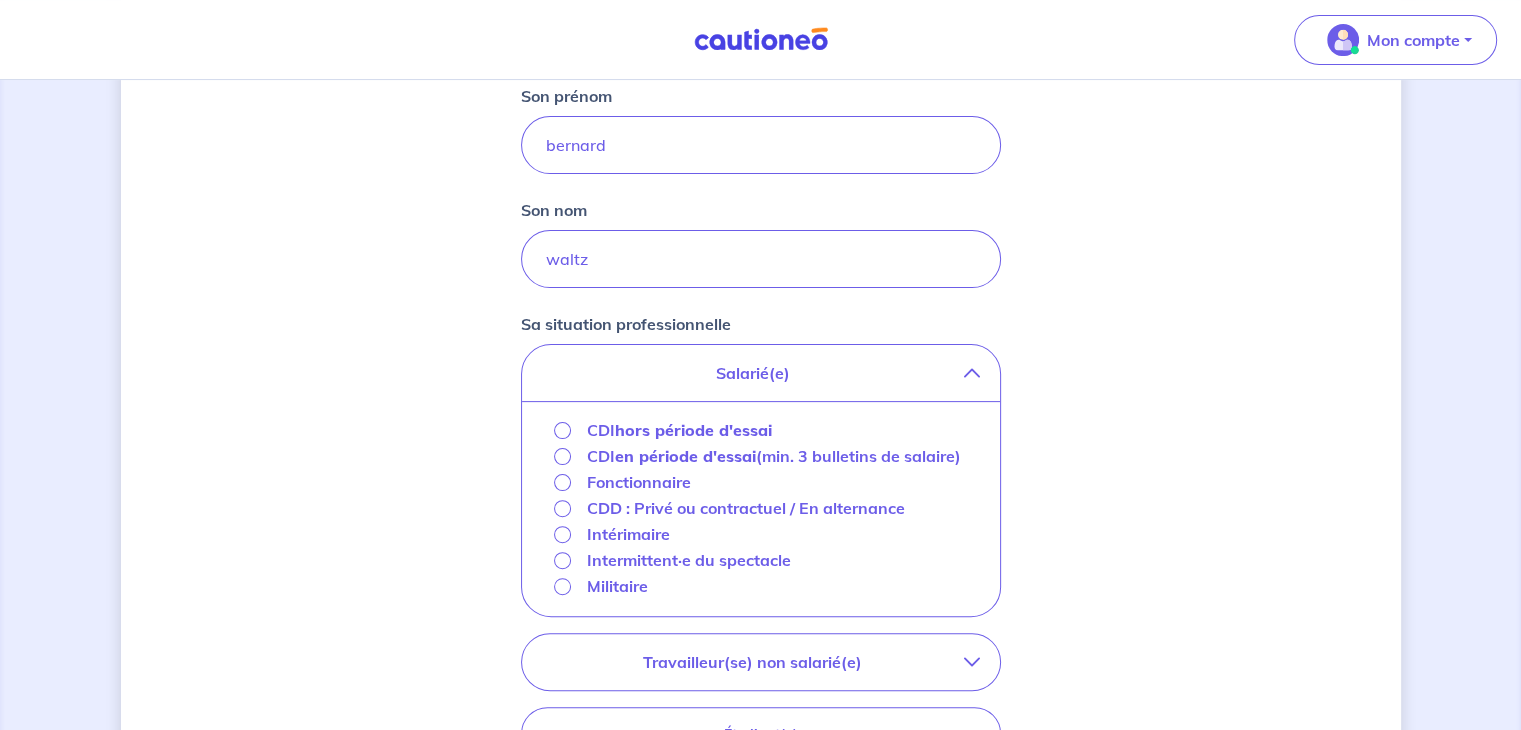 scroll, scrollTop: 460, scrollLeft: 0, axis: vertical 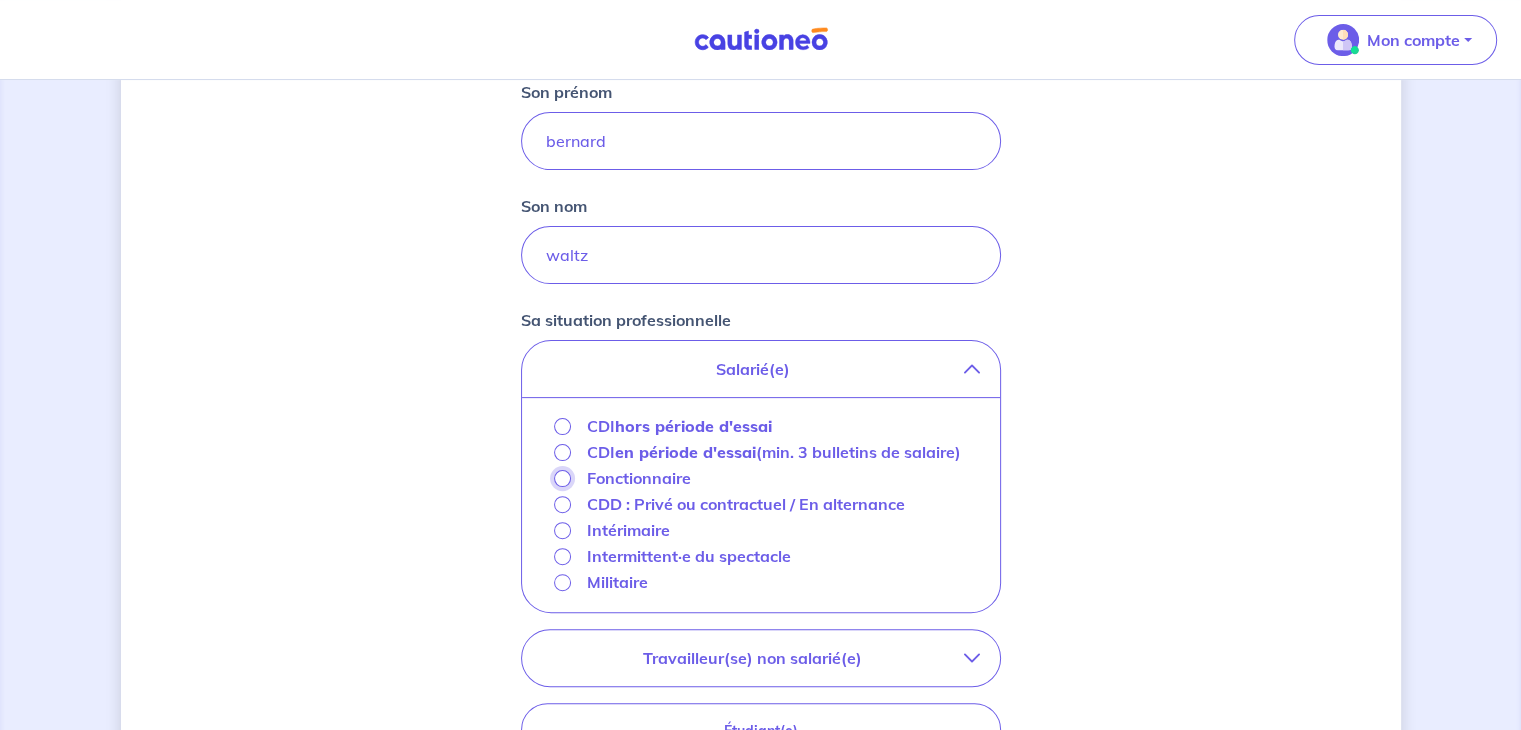 click on "Fonctionnaire" at bounding box center [562, 478] 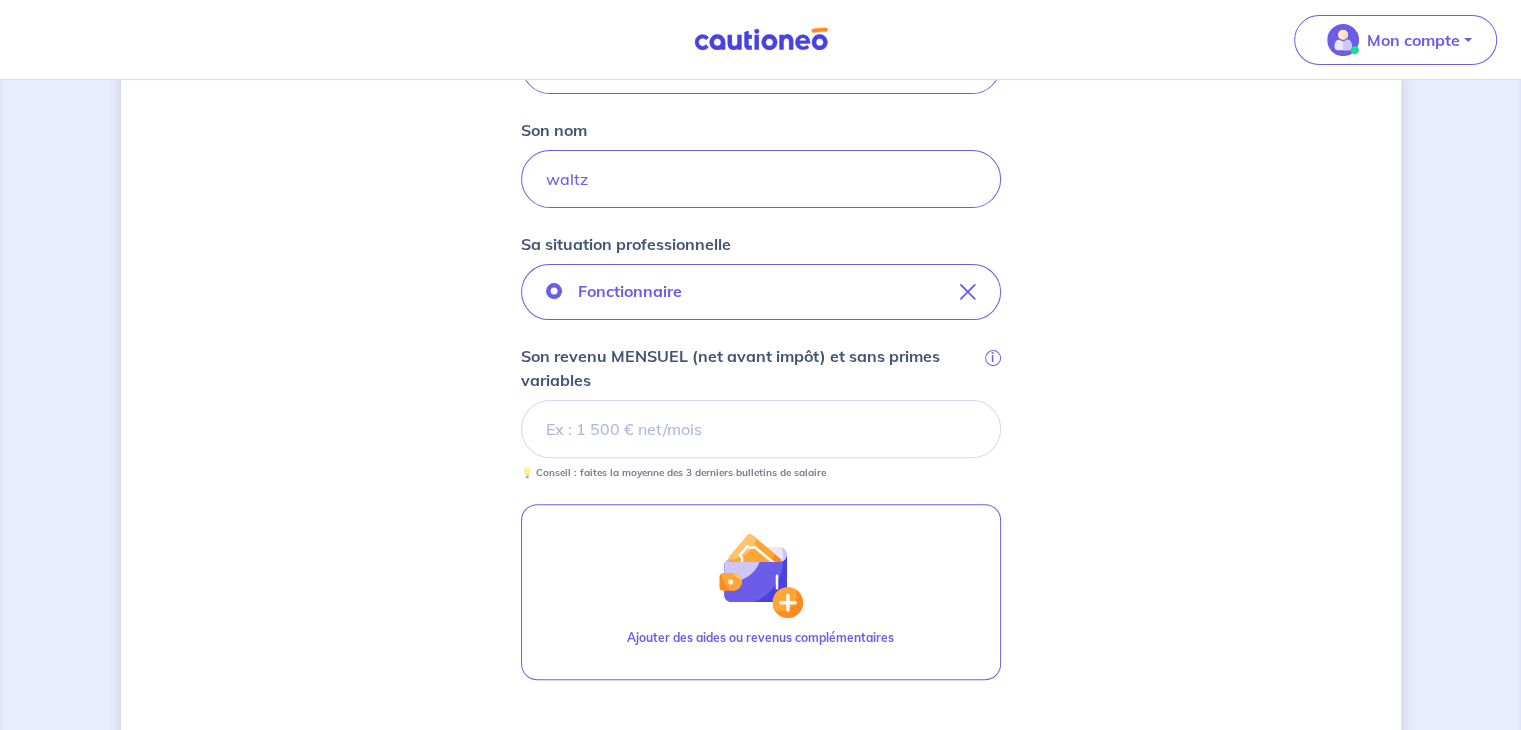 scroll, scrollTop: 536, scrollLeft: 0, axis: vertical 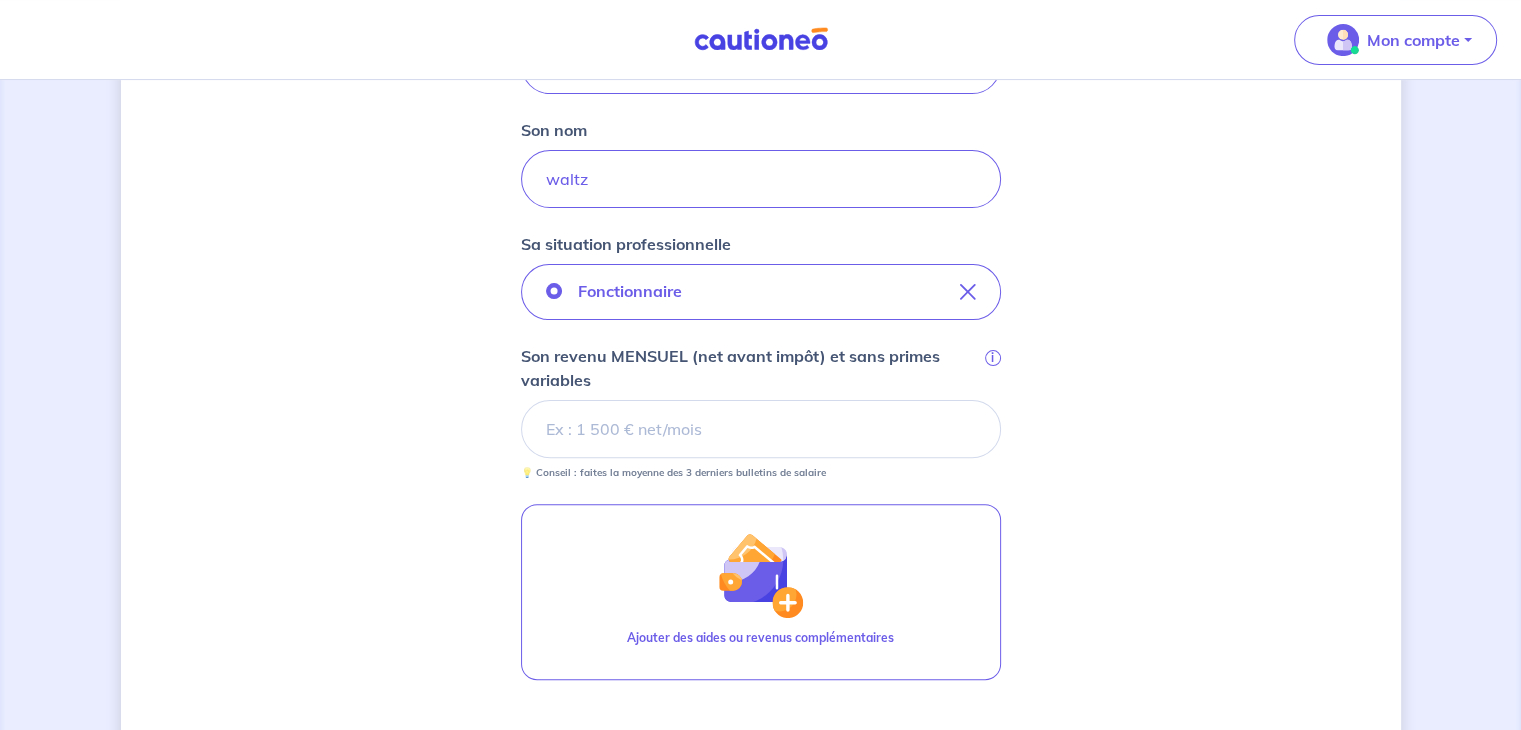 click on "Son revenu MENSUEL (net avant impôt) et sans primes variables i" at bounding box center [761, 429] 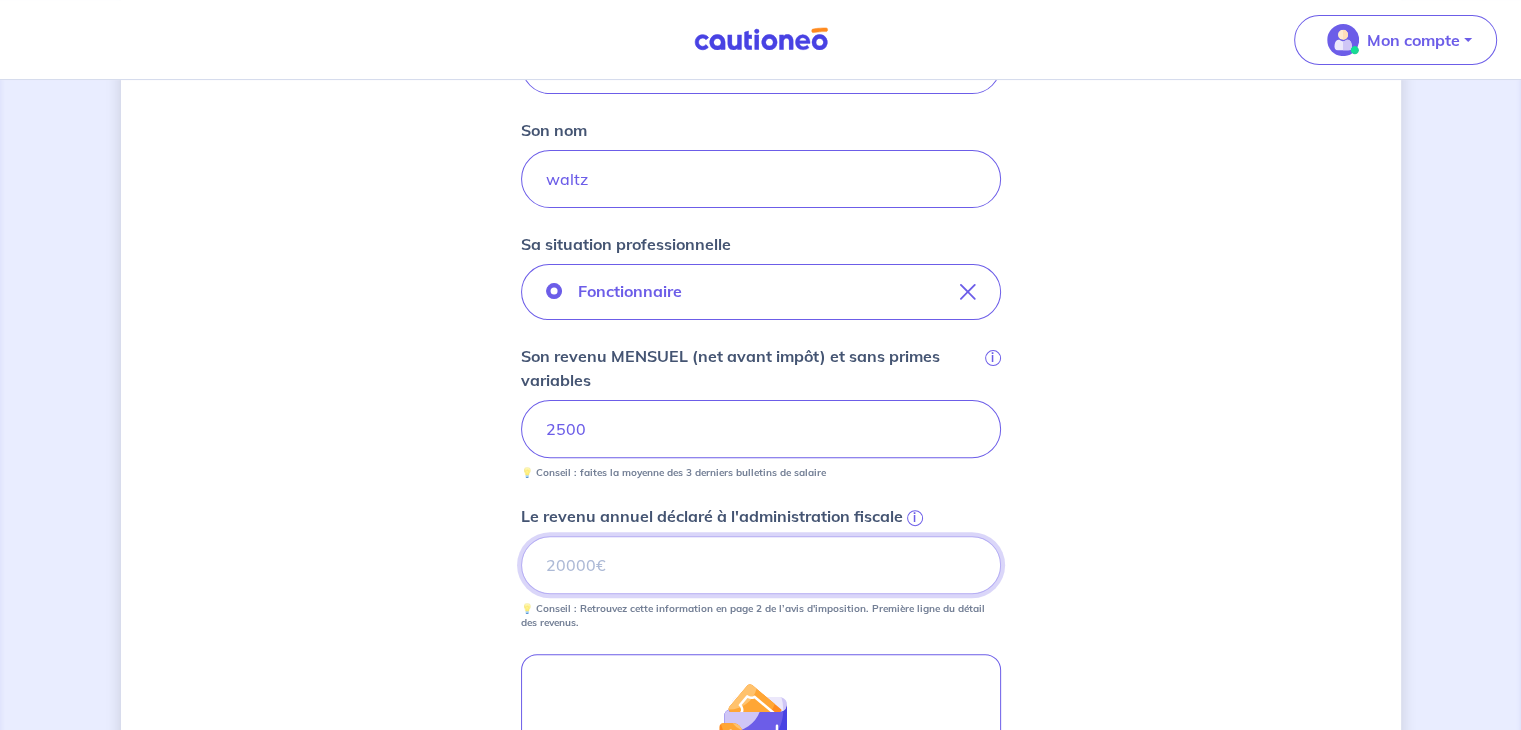 click on "Le revenu annuel déclaré à l'administration fiscale i" at bounding box center (761, 565) 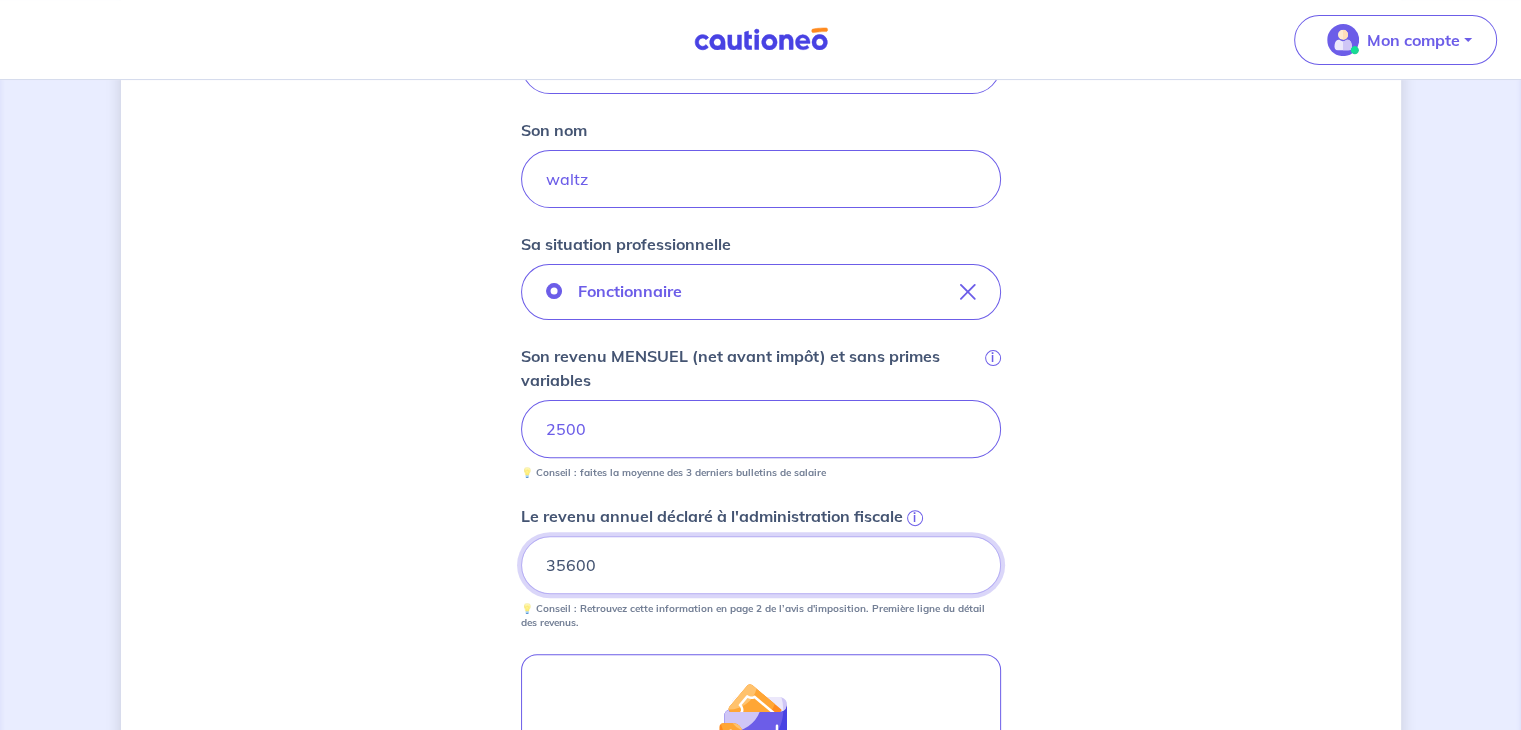 type on "35600" 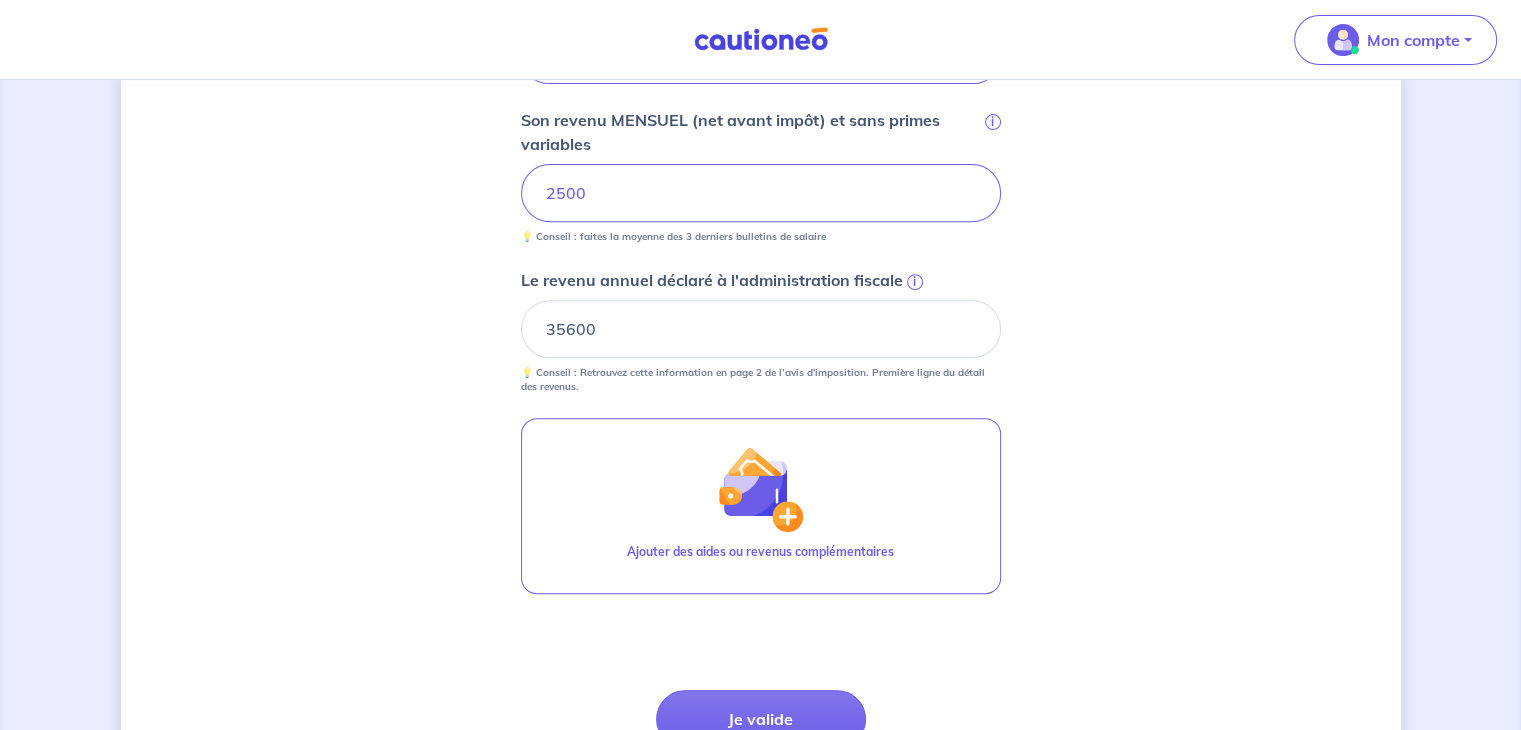 scroll, scrollTop: 772, scrollLeft: 0, axis: vertical 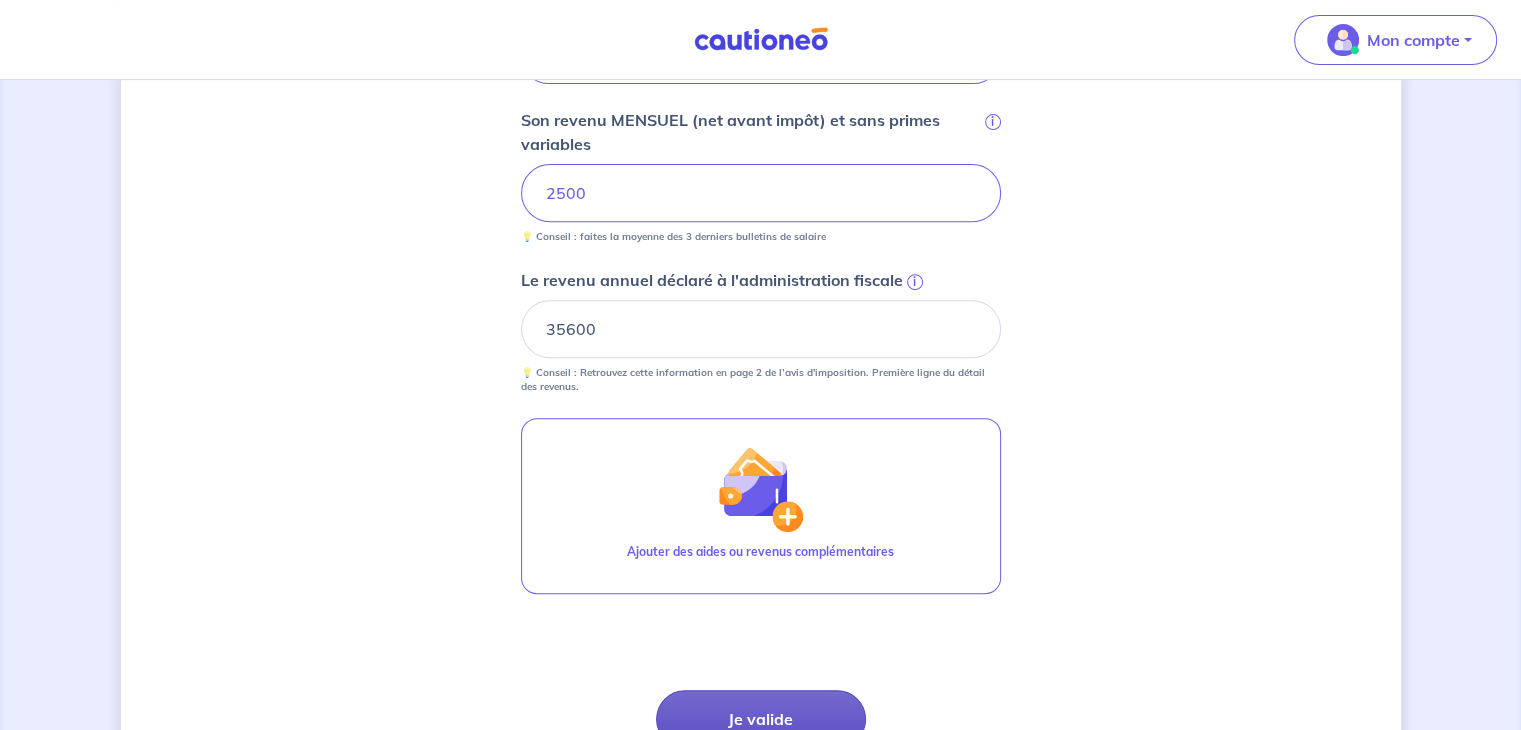 click on "Je valide" at bounding box center [761, 719] 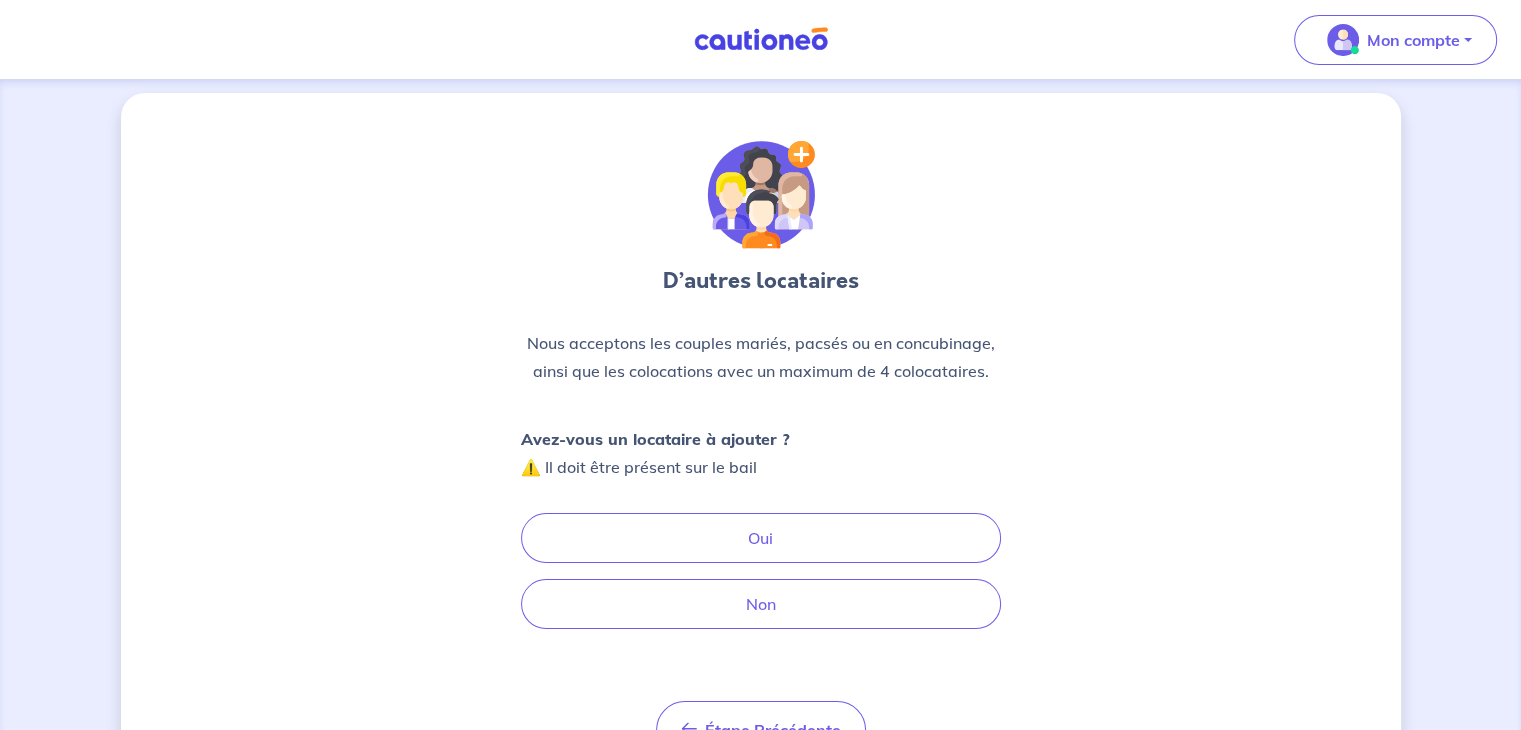 scroll, scrollTop: 0, scrollLeft: 0, axis: both 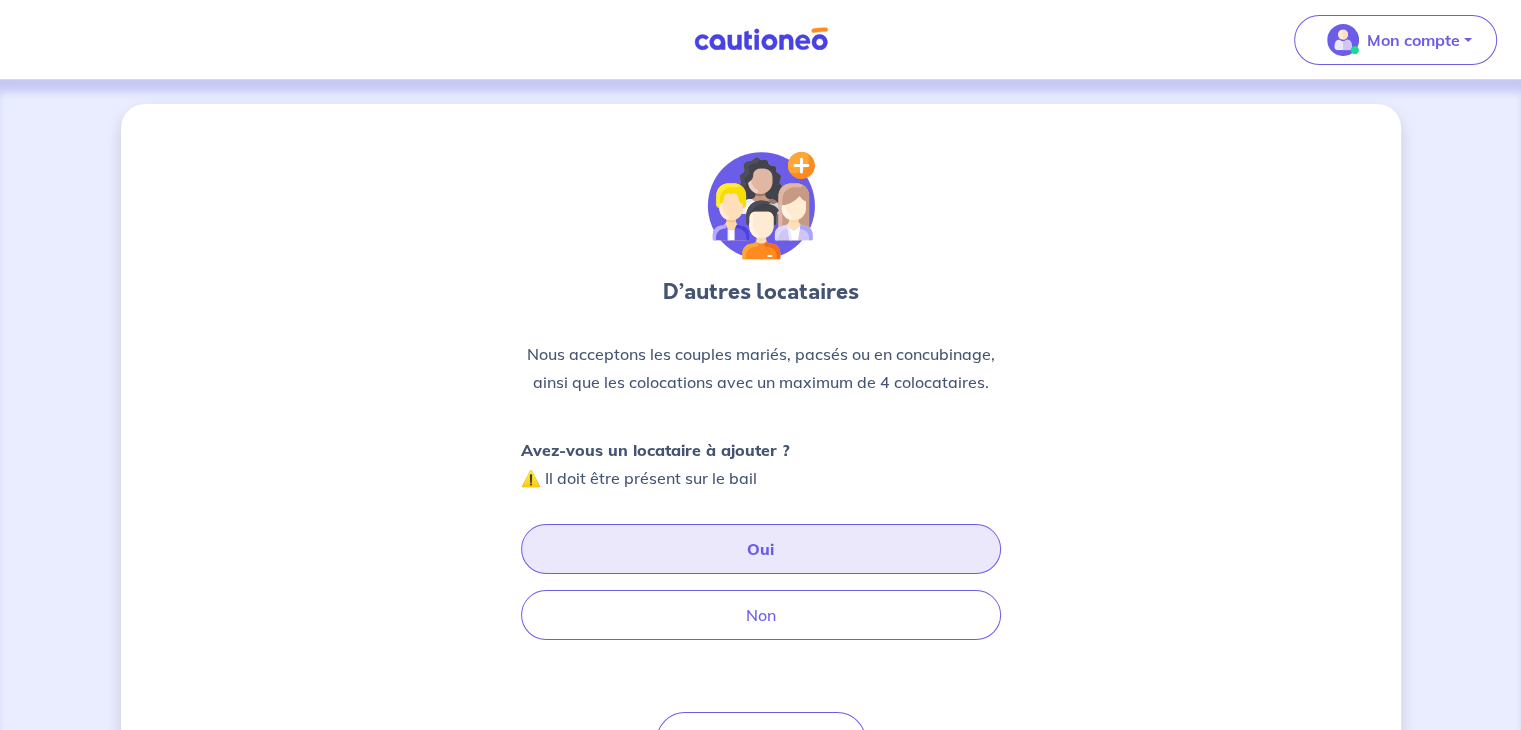 click on "Oui" at bounding box center (761, 549) 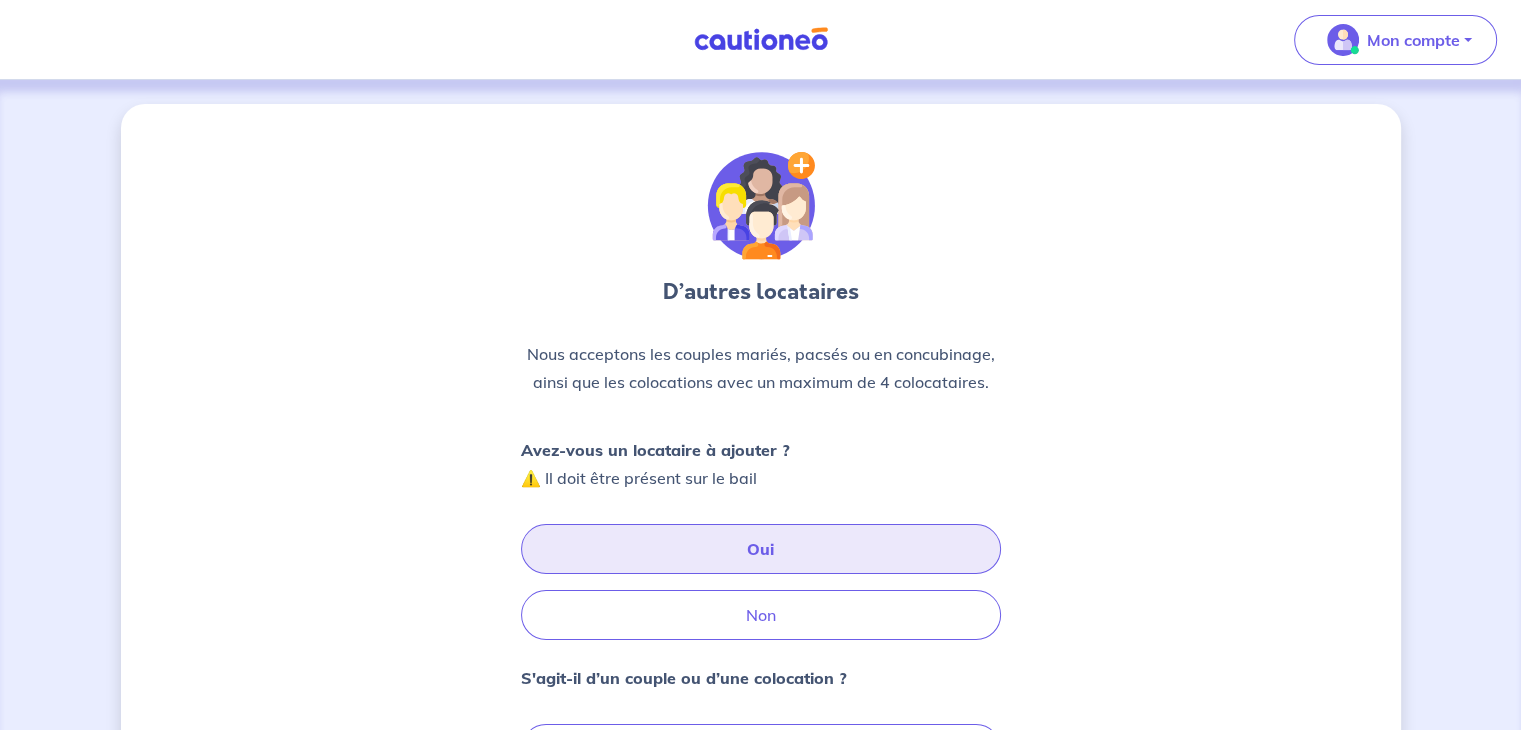scroll, scrollTop: 318, scrollLeft: 0, axis: vertical 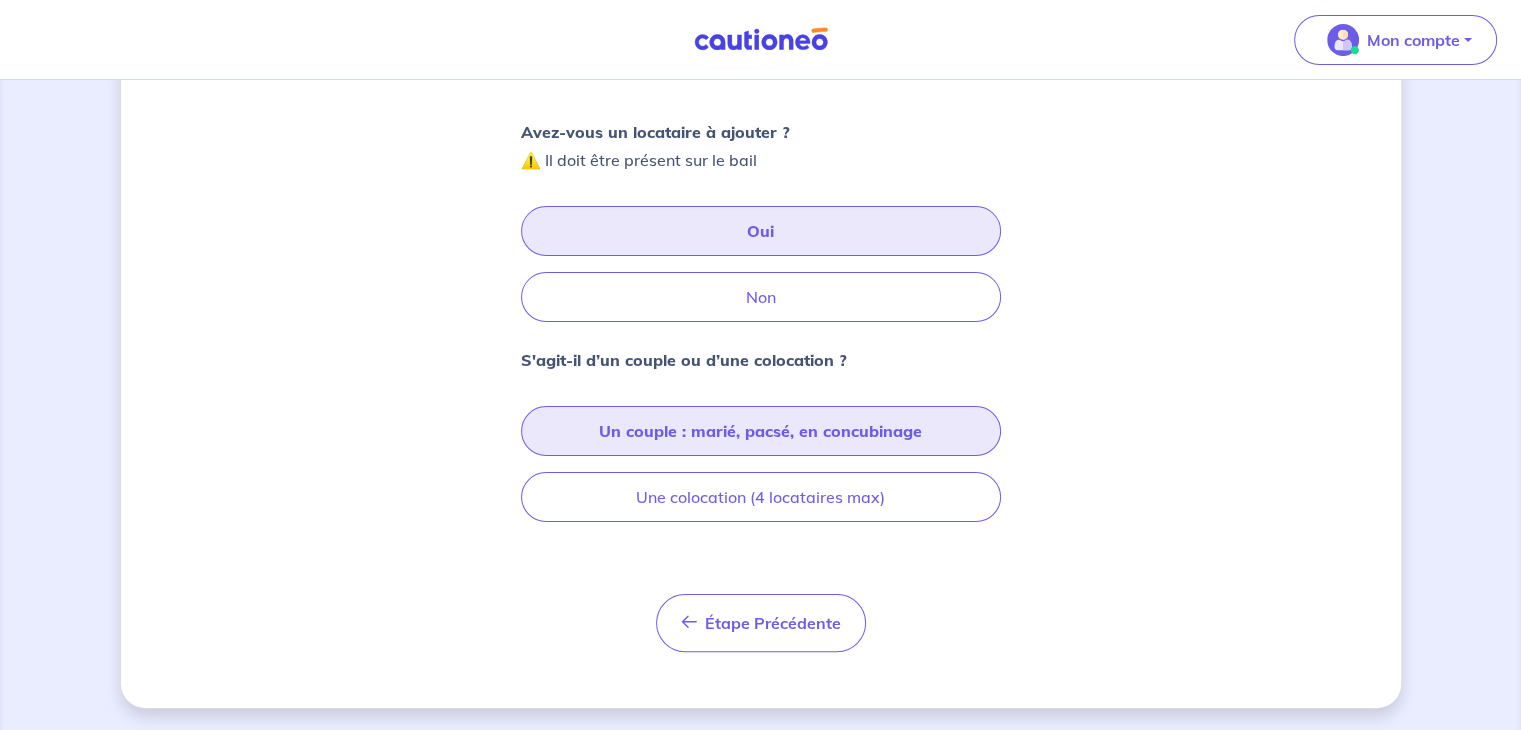 click on "Un couple : marié, pacsé, en concubinage" at bounding box center (761, 431) 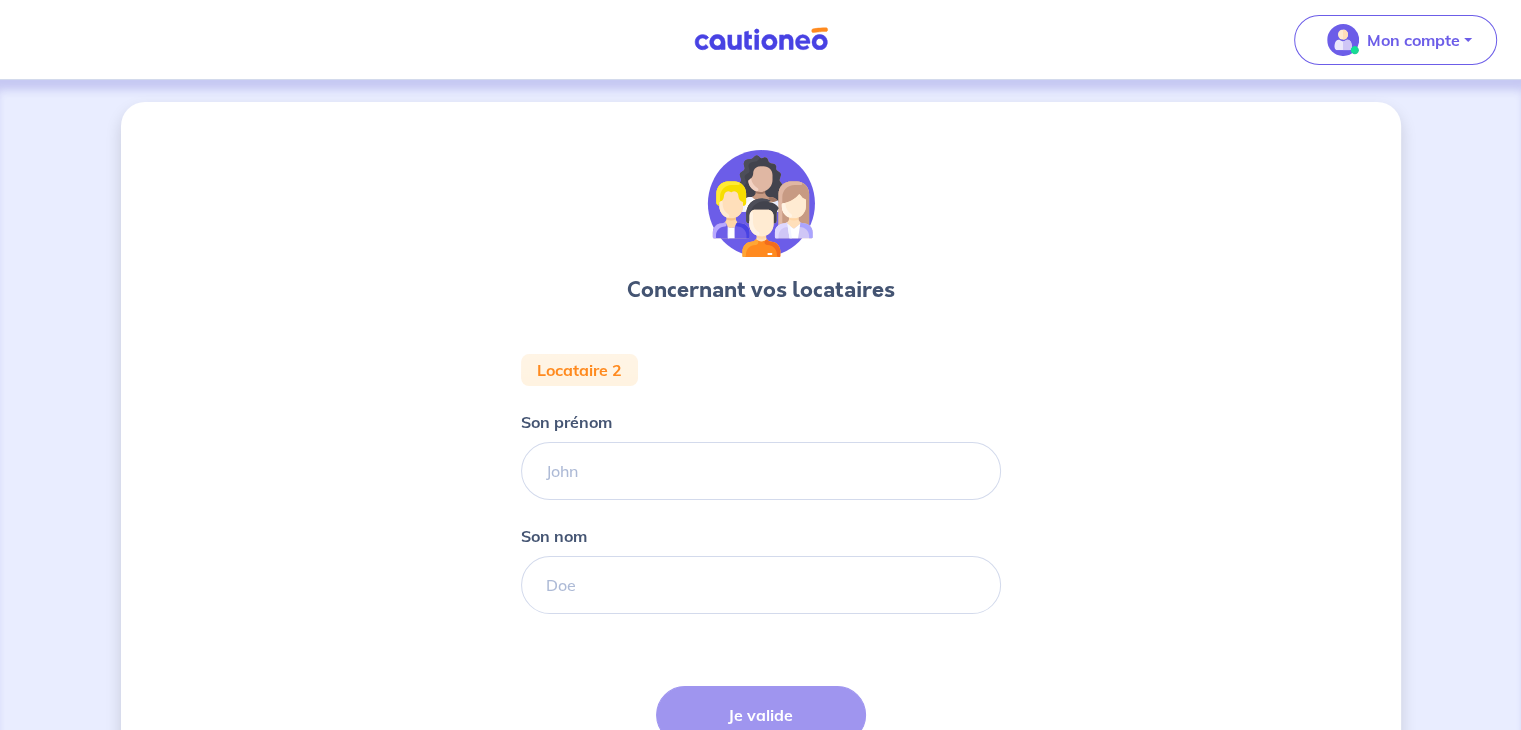scroll, scrollTop: 0, scrollLeft: 0, axis: both 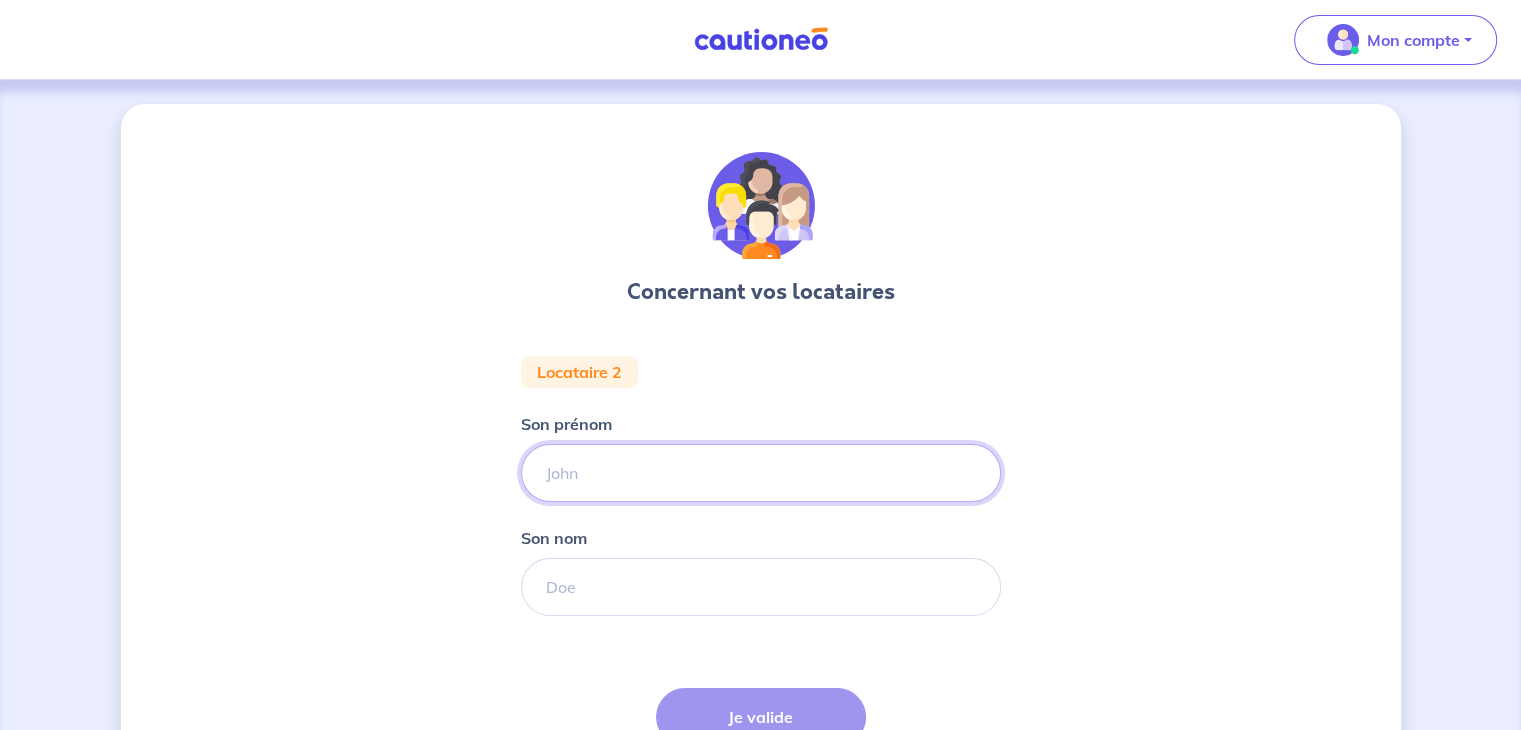 click on "Son prénom" at bounding box center (761, 473) 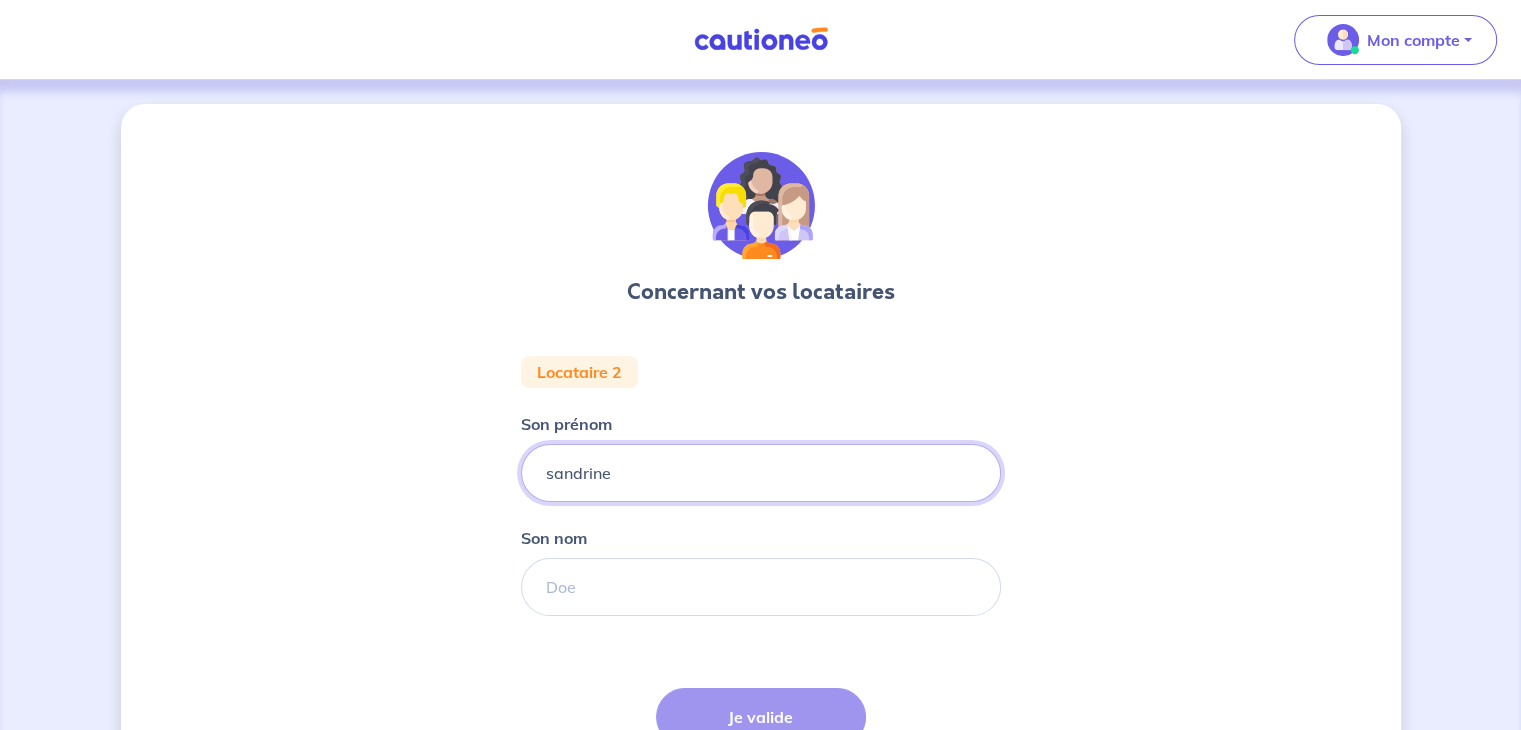 type on "sandrine" 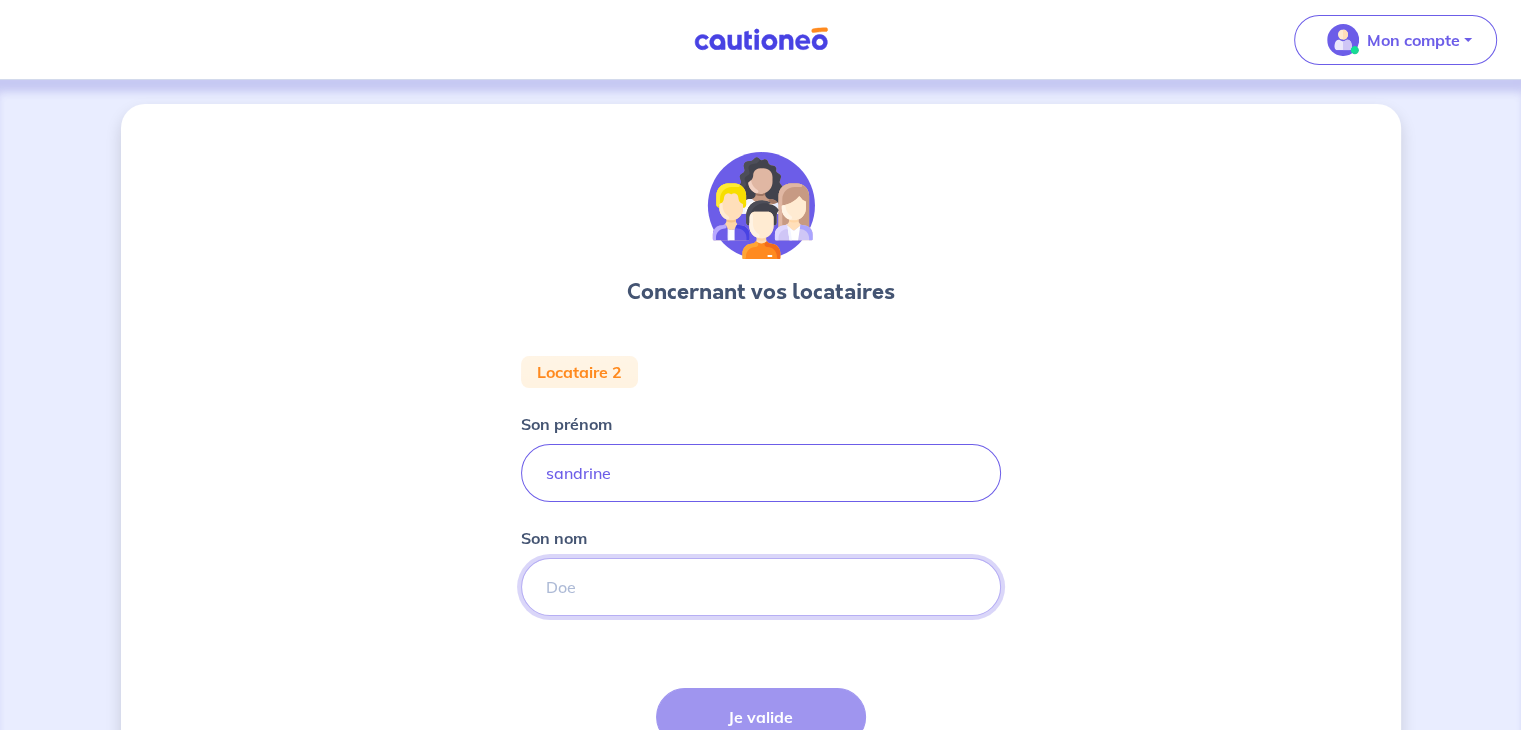 click on "Son nom" at bounding box center (761, 587) 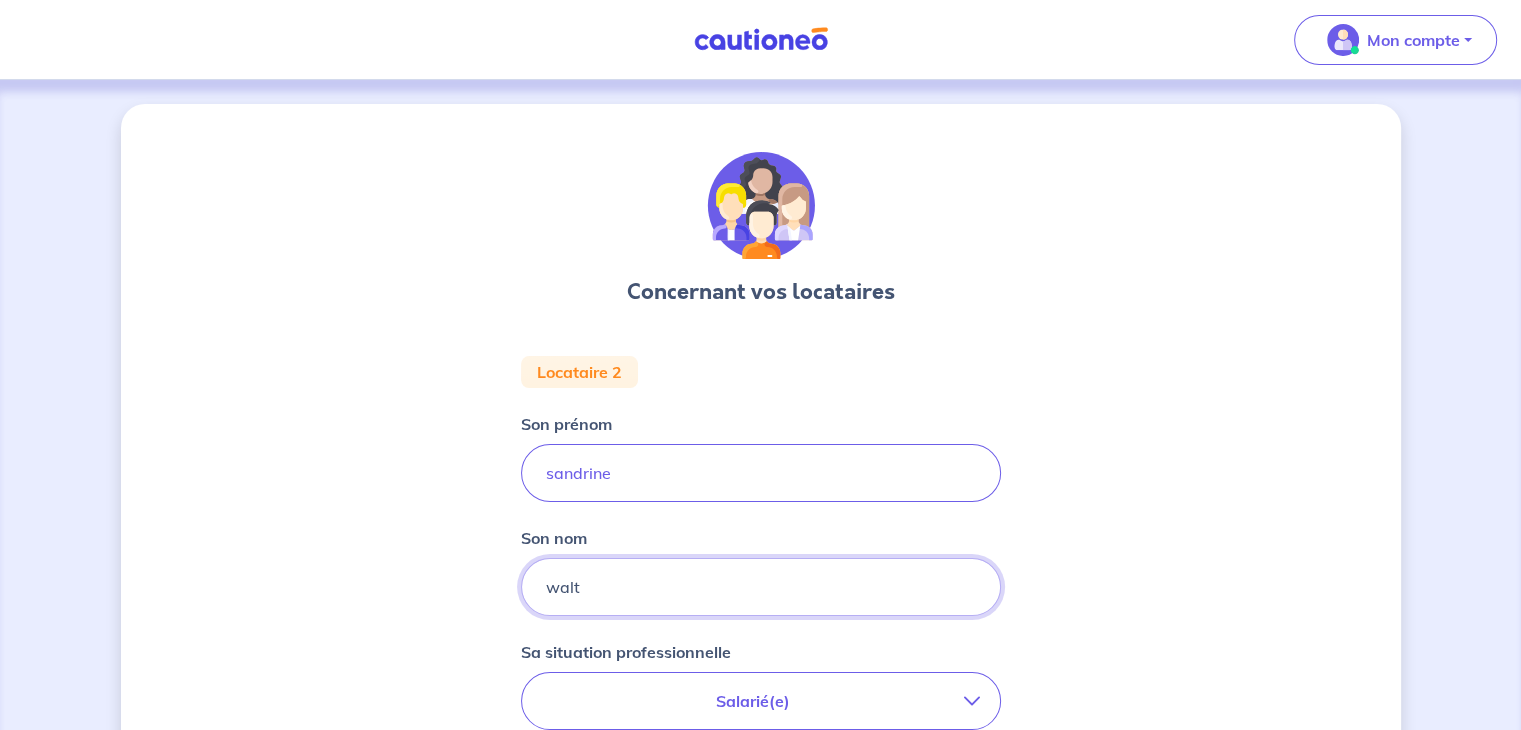 type on "waltz" 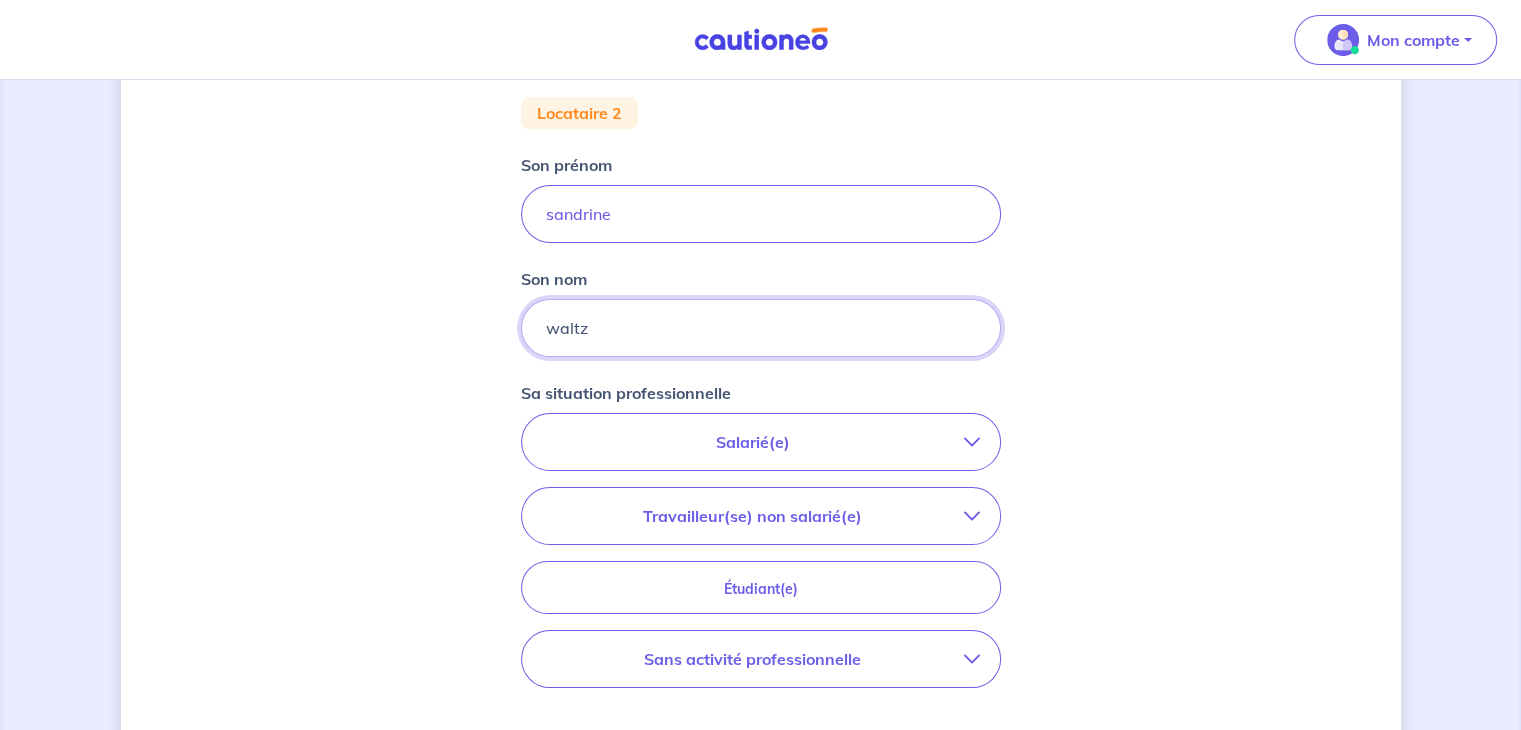 scroll, scrollTop: 260, scrollLeft: 0, axis: vertical 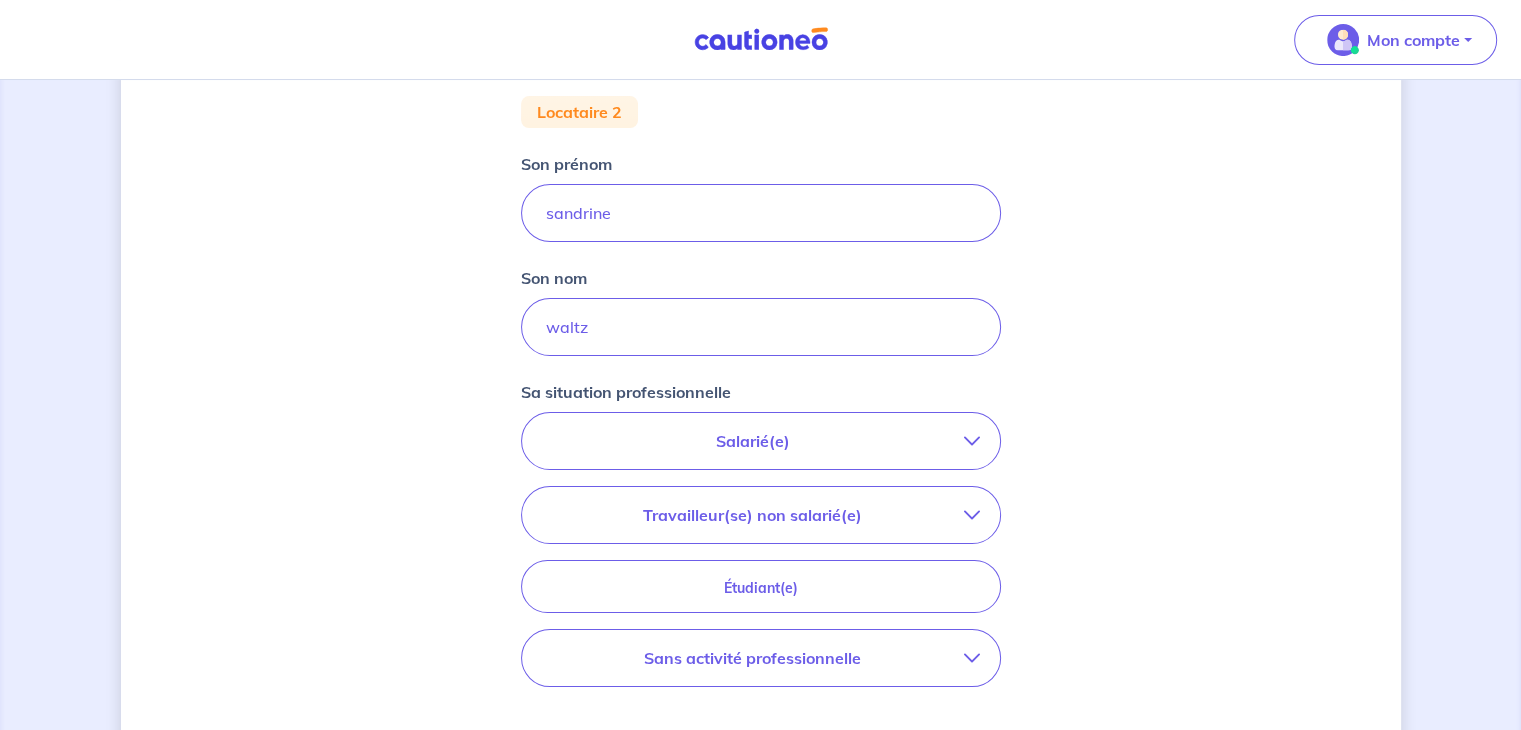 click on "Travailleur(se) non salarié(e)" at bounding box center (753, 515) 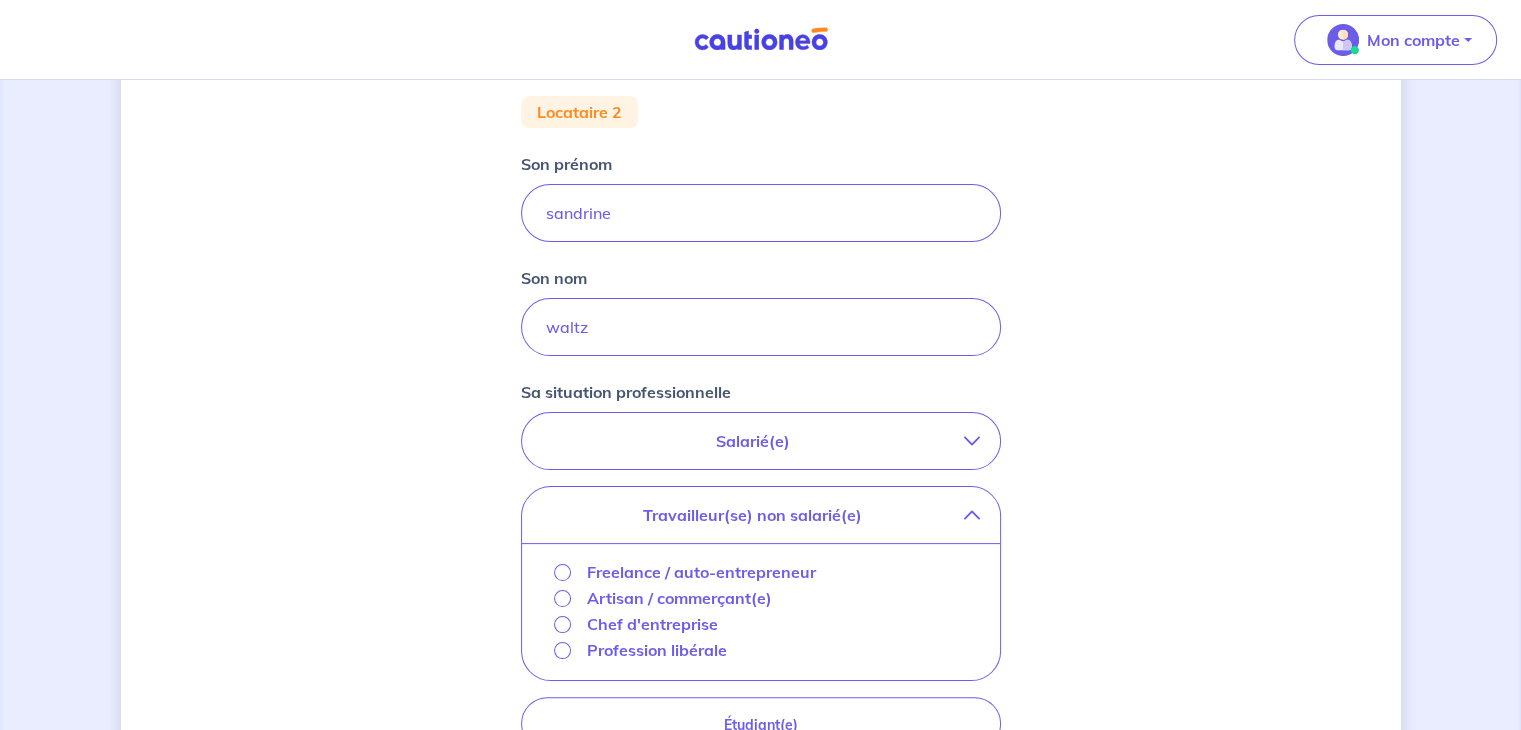 click on "Travailleur(se) non salarié(e)" at bounding box center [753, 515] 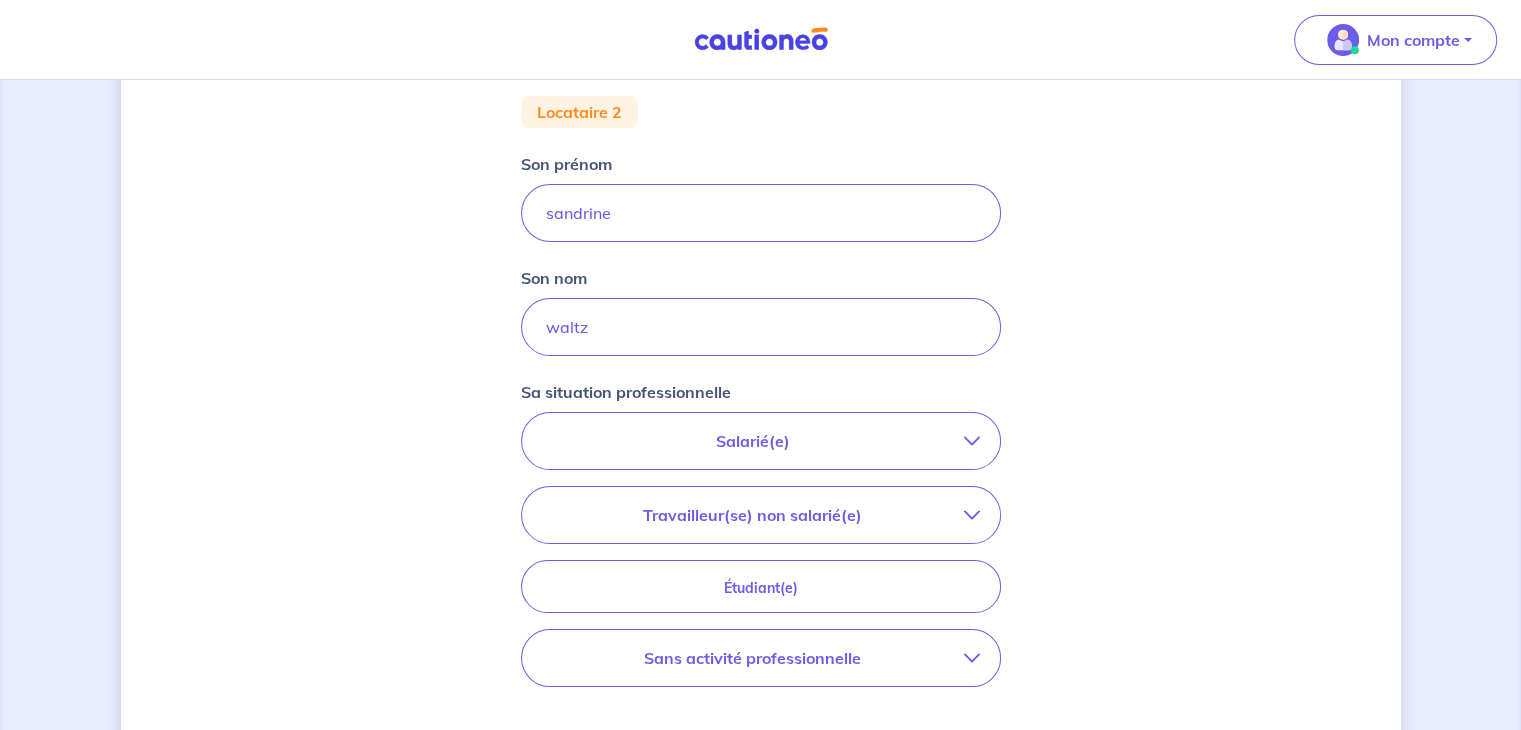 click on "Salarié(e) CDI  hors période d'essai CDI  en période d'essai  (min. 3 bulletins de salaire) Fonctionnaire CDD : Privé ou contractuel / En alternance Intérimaire Intermittent·e du spectacle Militaire" at bounding box center (761, 441) 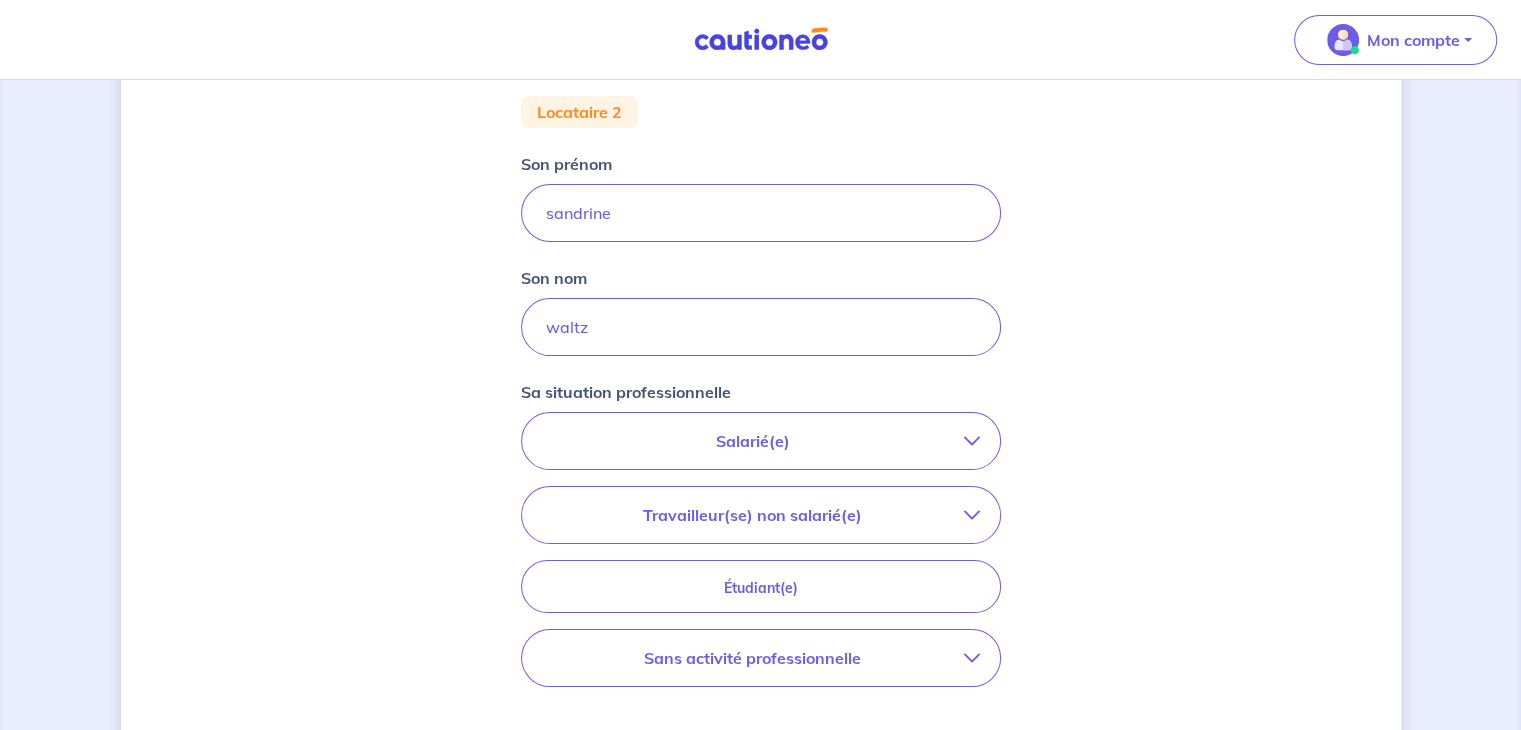 click on "Salarié(e)" at bounding box center (753, 441) 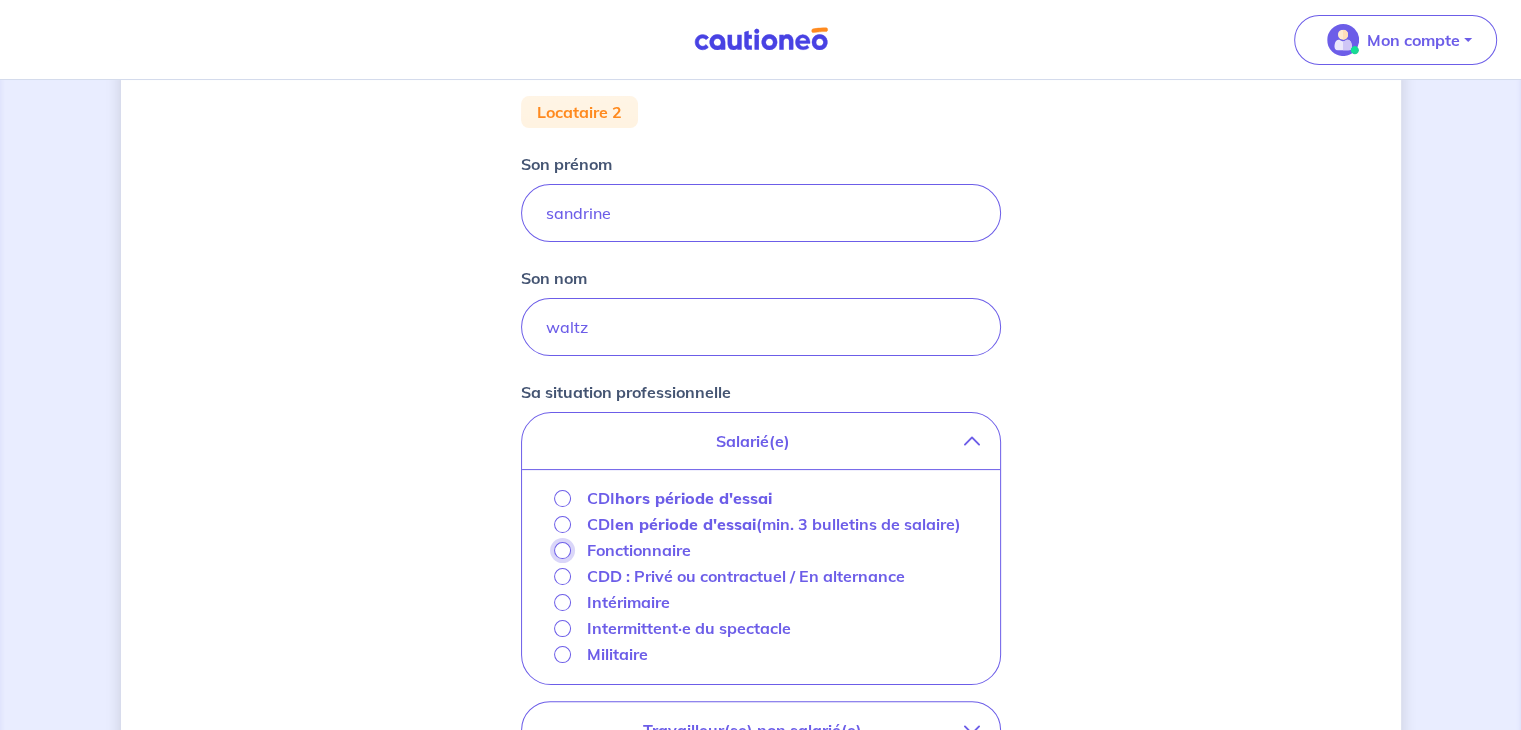 click on "Fonctionnaire" at bounding box center [562, 550] 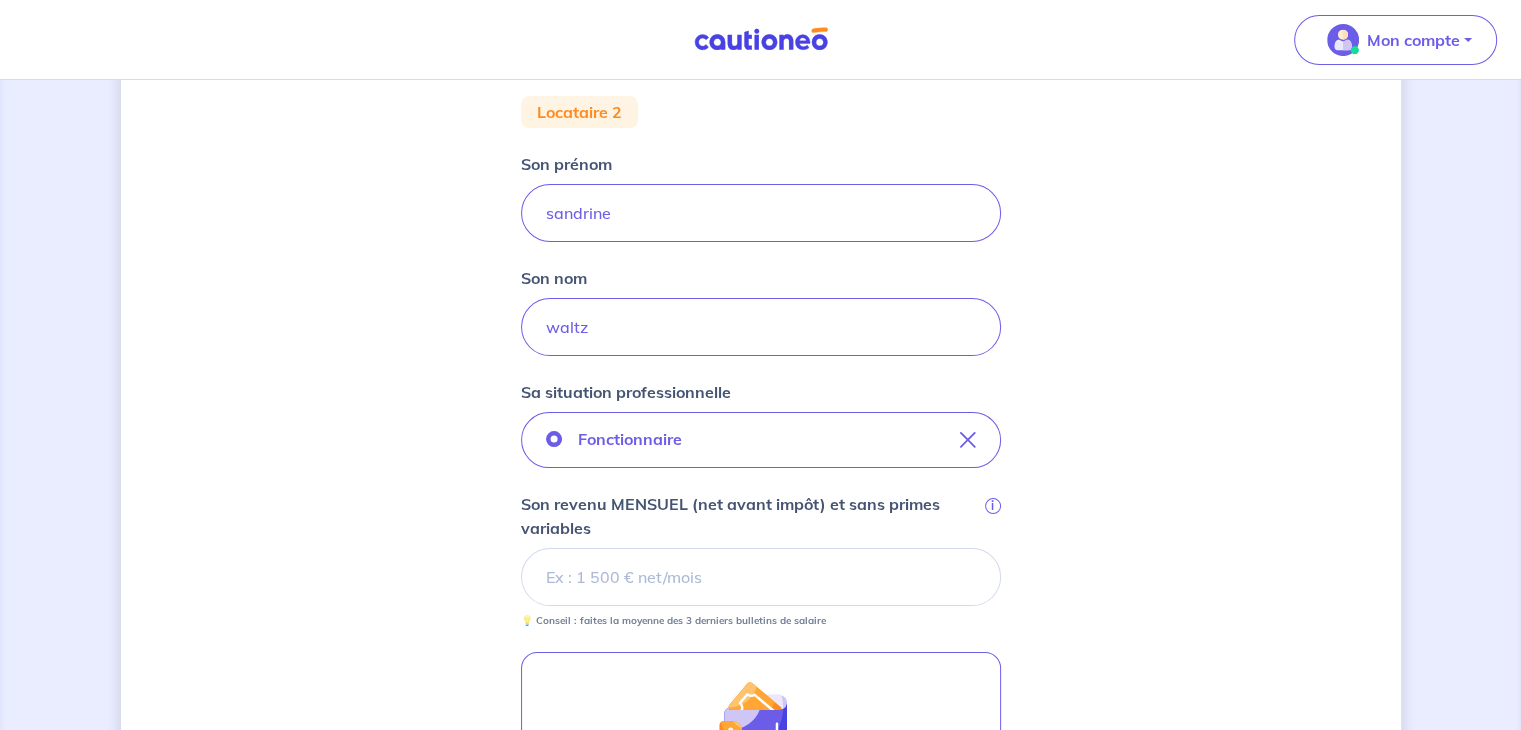 scroll, scrollTop: 530, scrollLeft: 0, axis: vertical 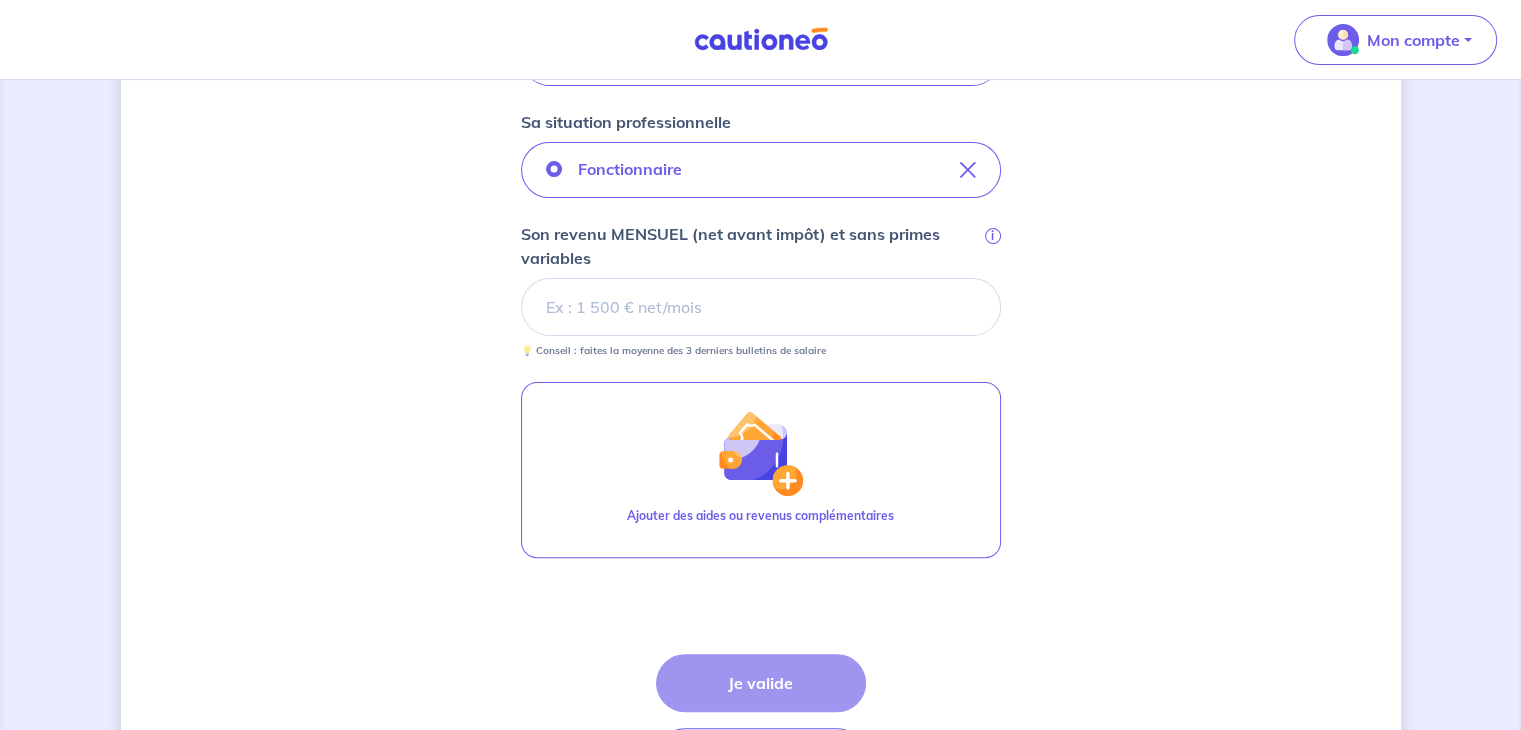 click on "Son revenu MENSUEL (net avant impôt) et sans primes variables i" at bounding box center [761, 307] 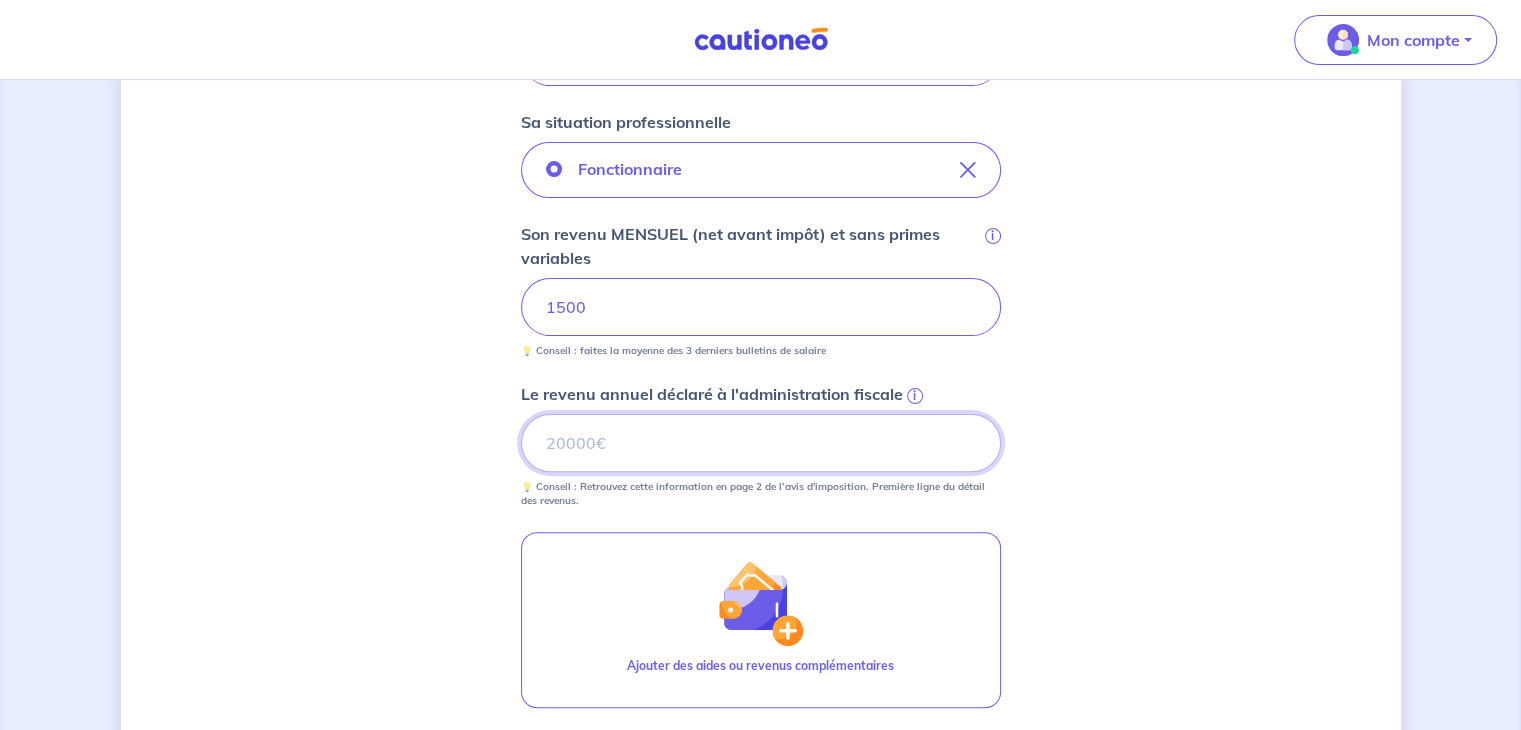 click on "Le revenu annuel déclaré à l'administration fiscale i" at bounding box center [761, 443] 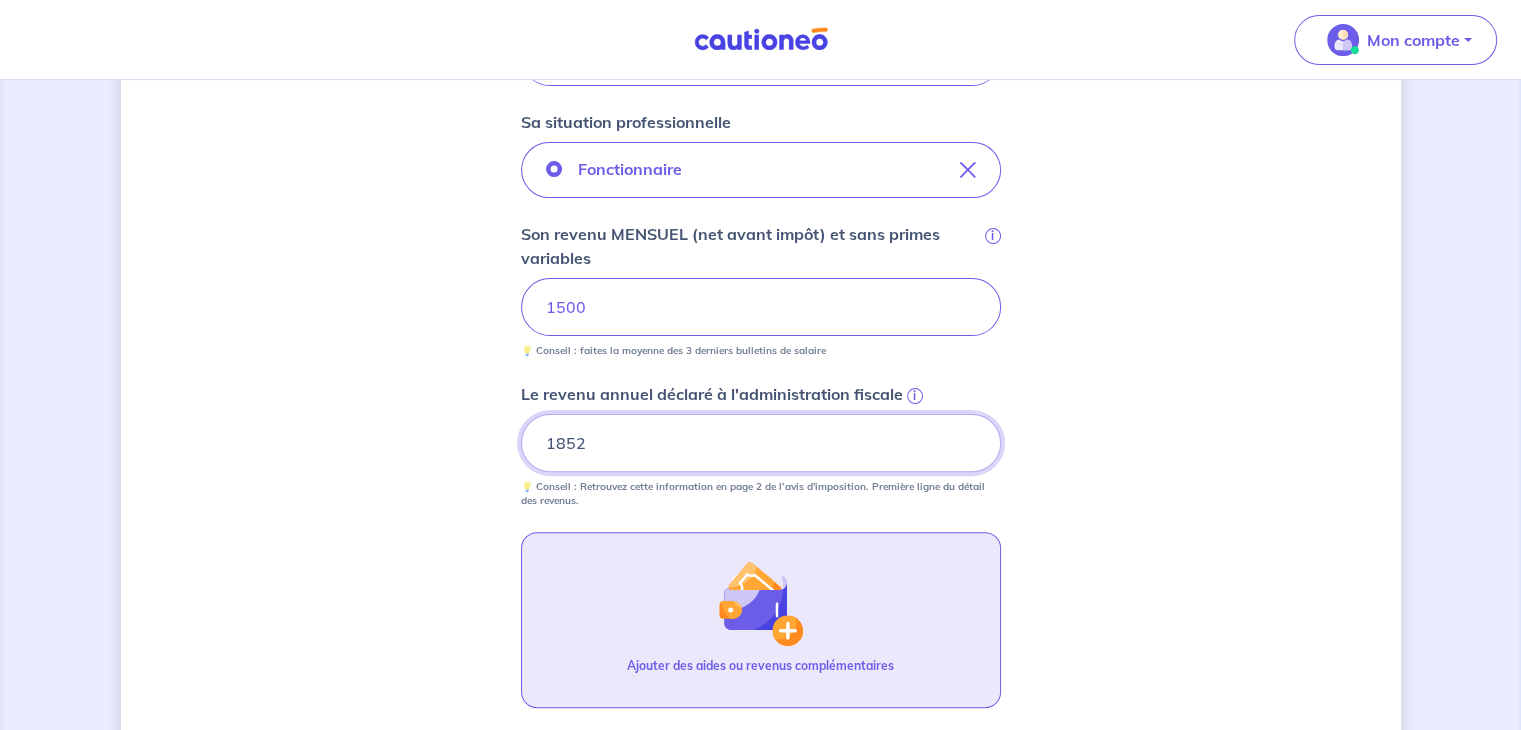 scroll, scrollTop: 828, scrollLeft: 0, axis: vertical 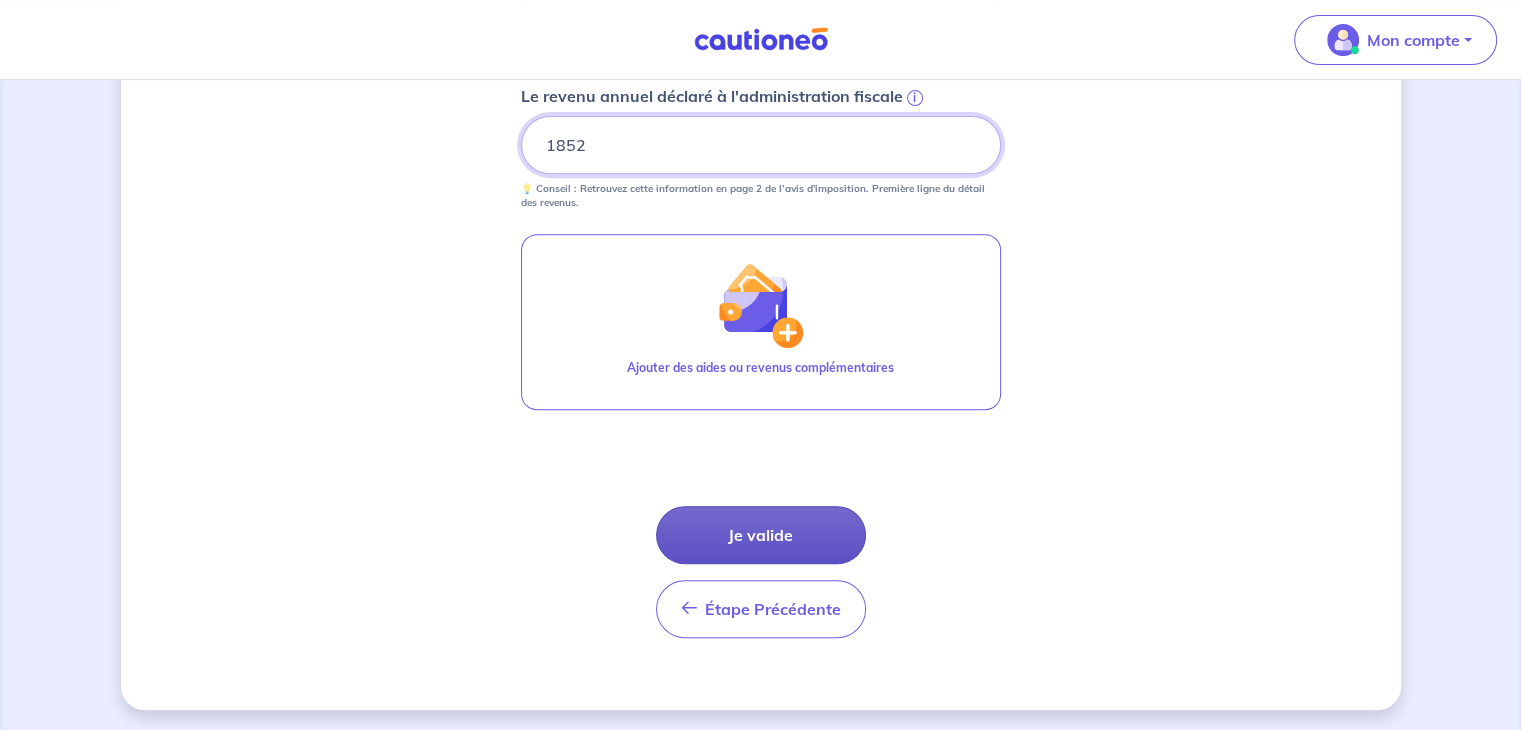 type on "1852" 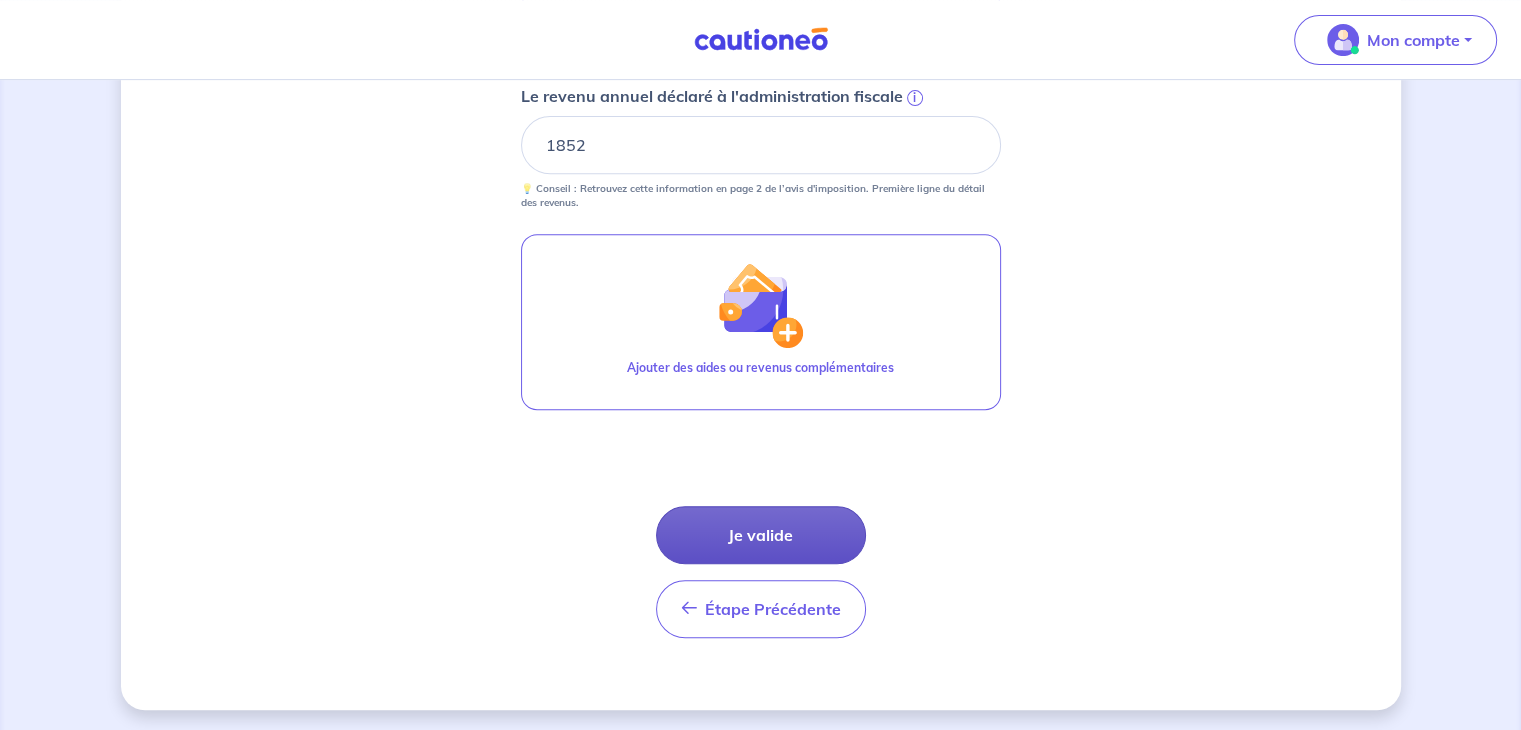 click on "Je valide" at bounding box center (761, 535) 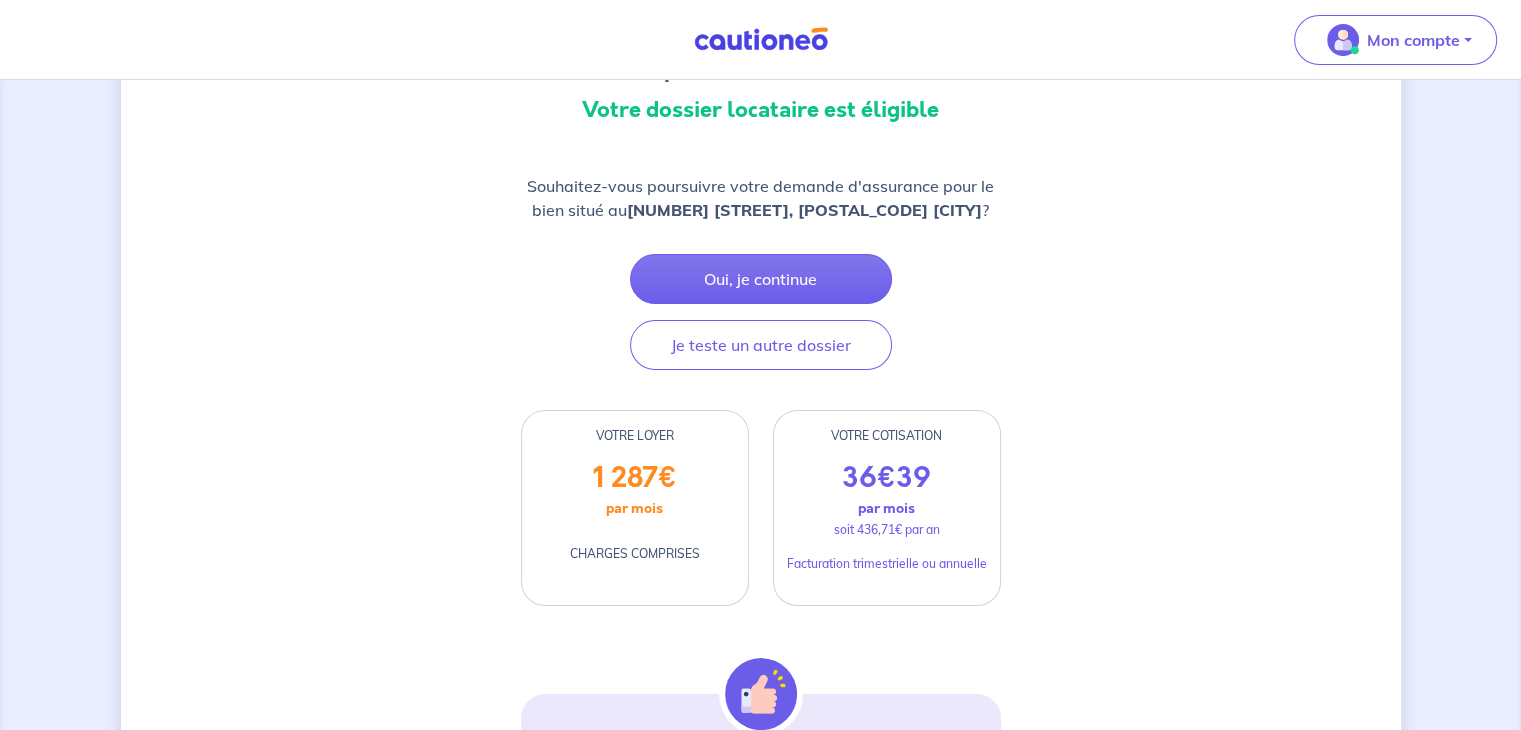 scroll, scrollTop: 219, scrollLeft: 0, axis: vertical 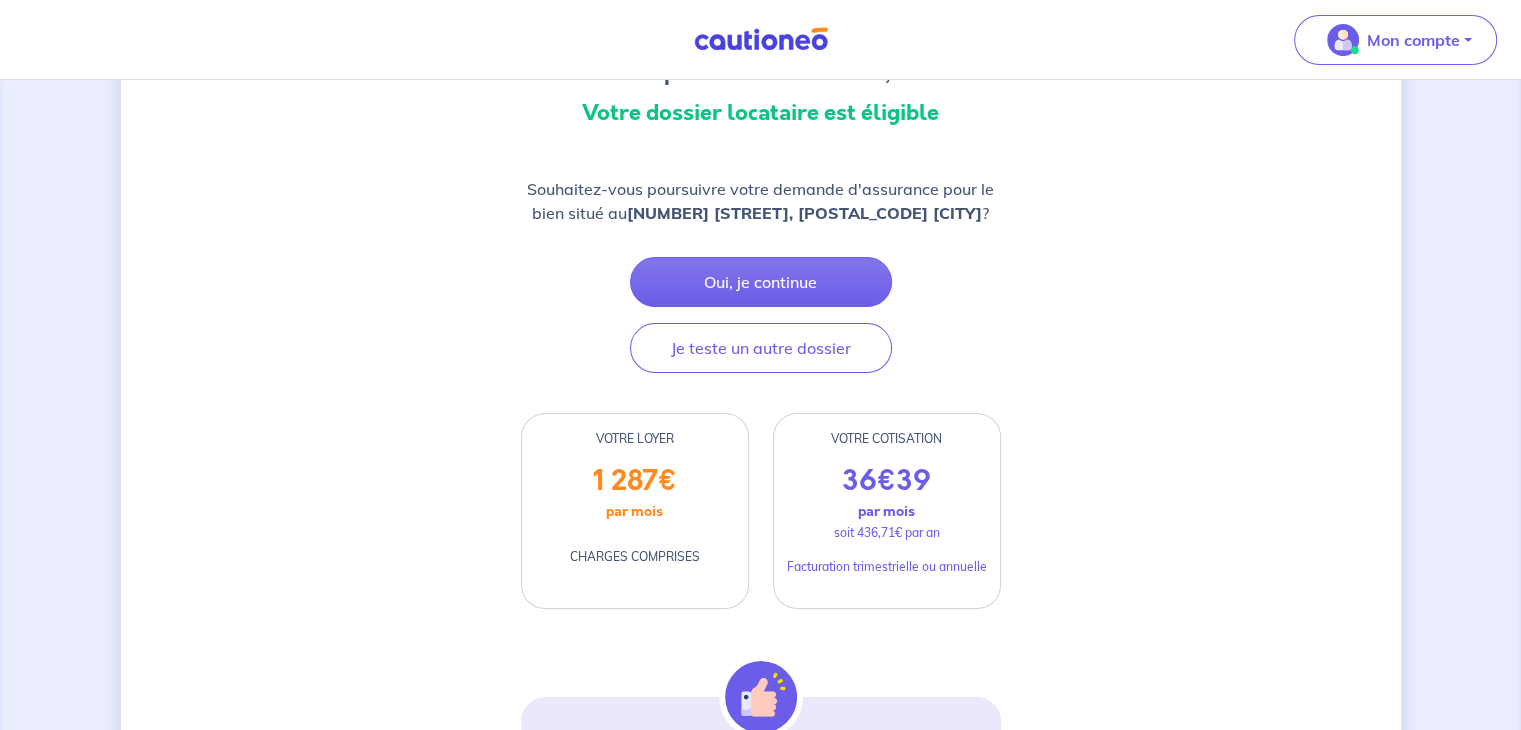 click on "par mois" at bounding box center (886, 511) 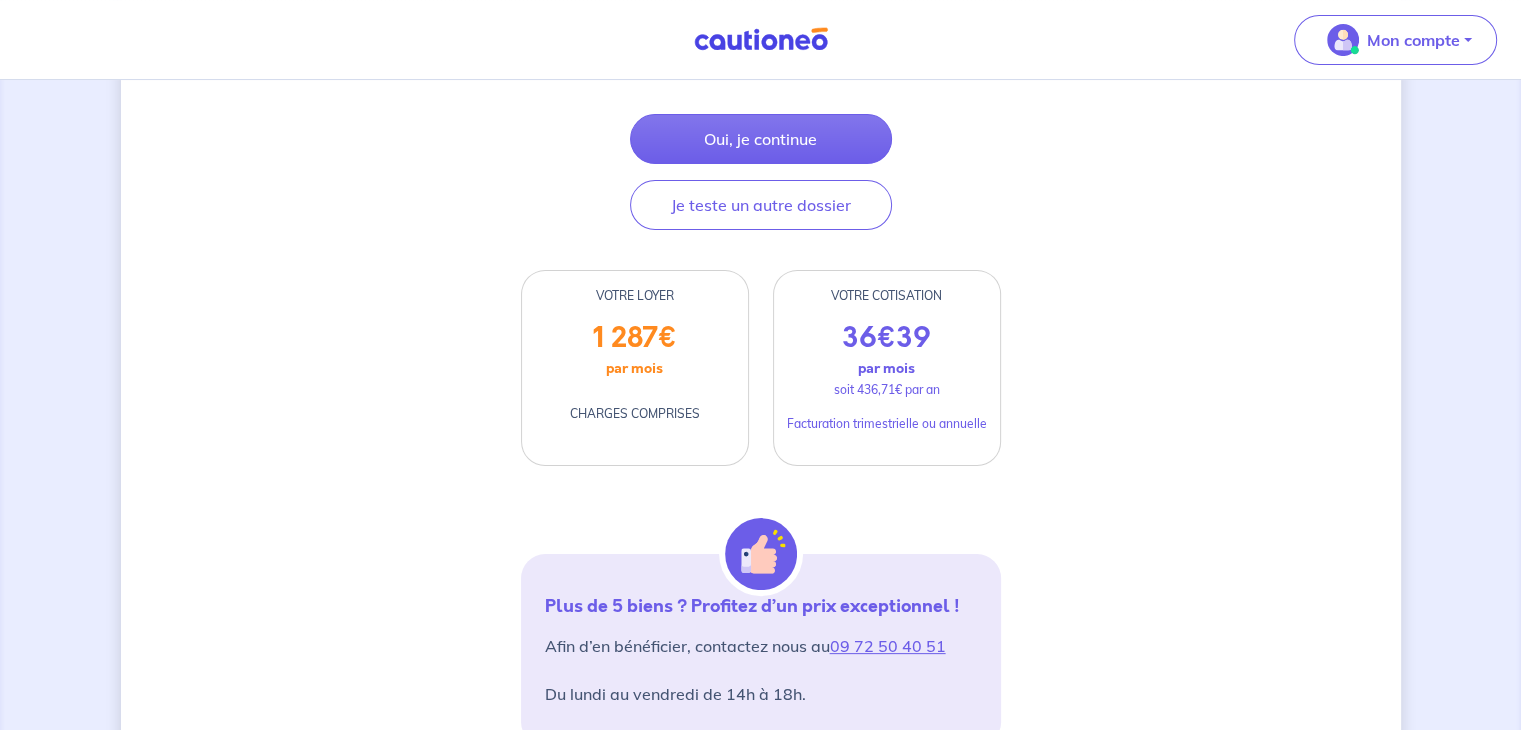 scroll, scrollTop: 360, scrollLeft: 0, axis: vertical 